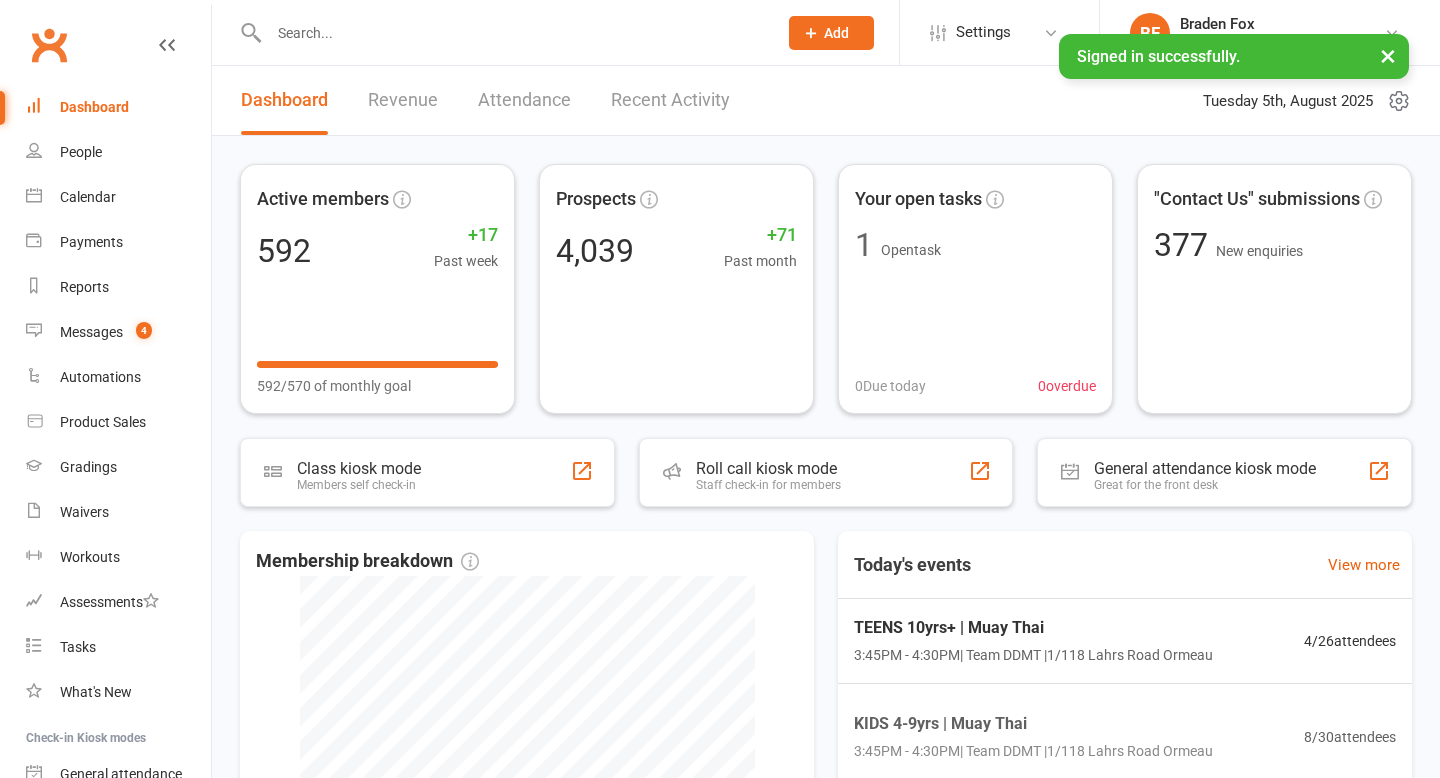 scroll, scrollTop: 0, scrollLeft: 0, axis: both 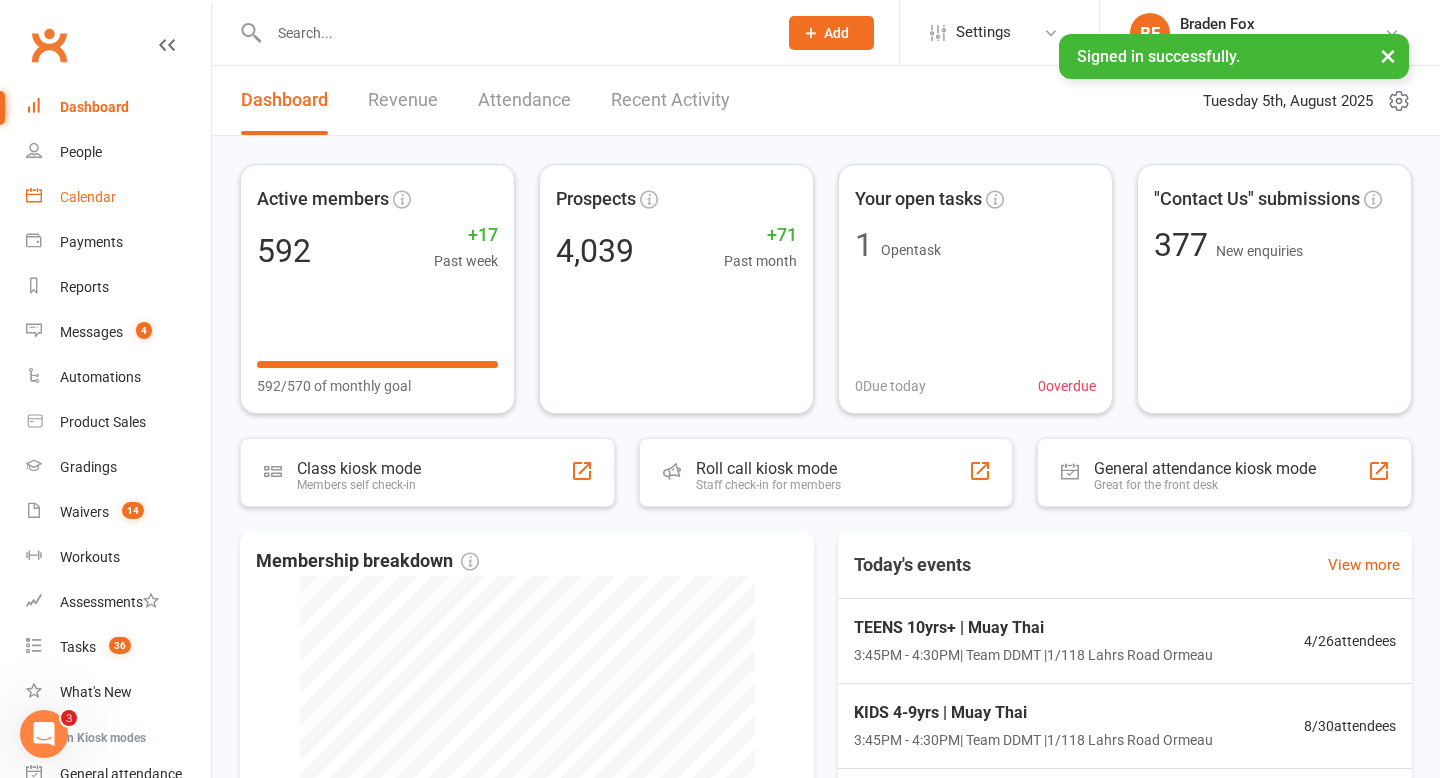 click on "Calendar" at bounding box center (88, 197) 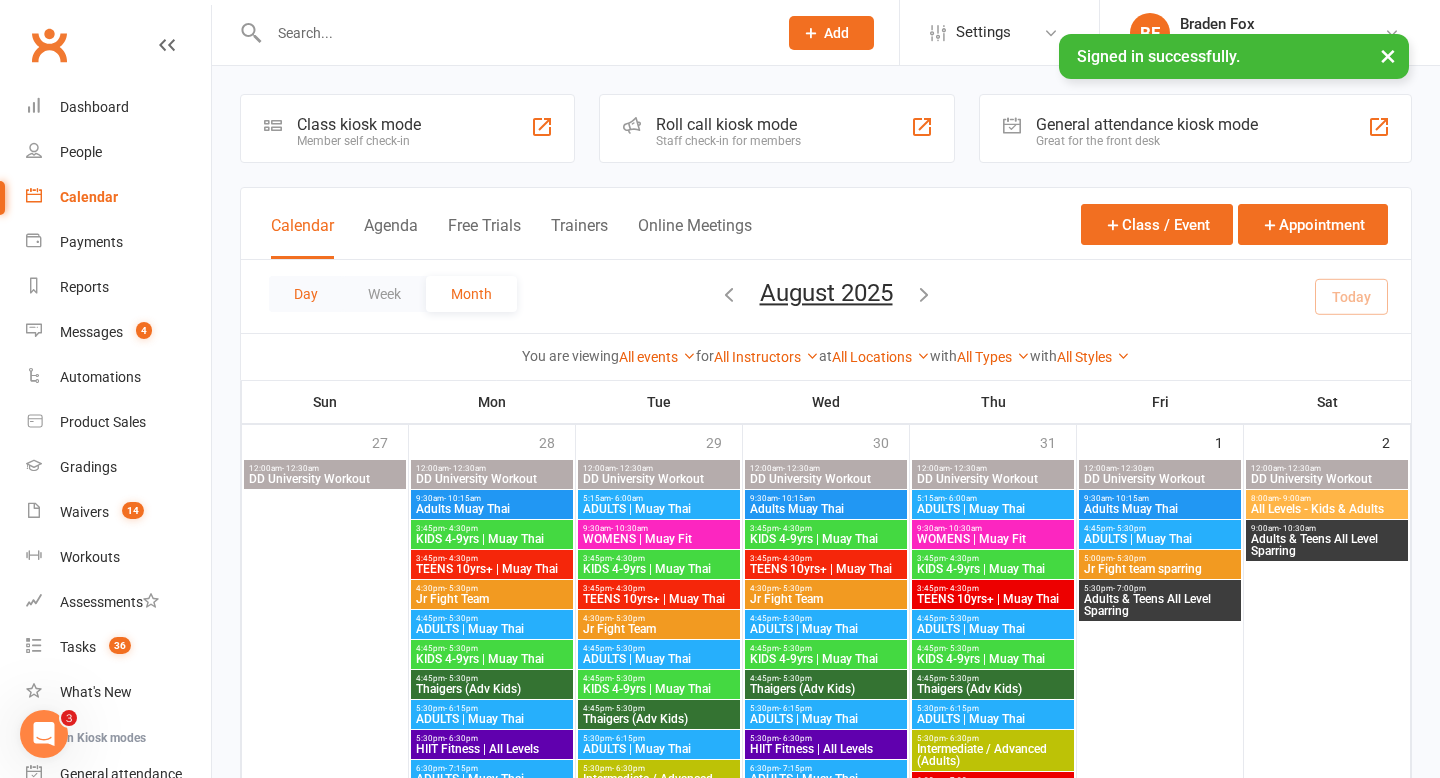 click on "Day" at bounding box center [306, 294] 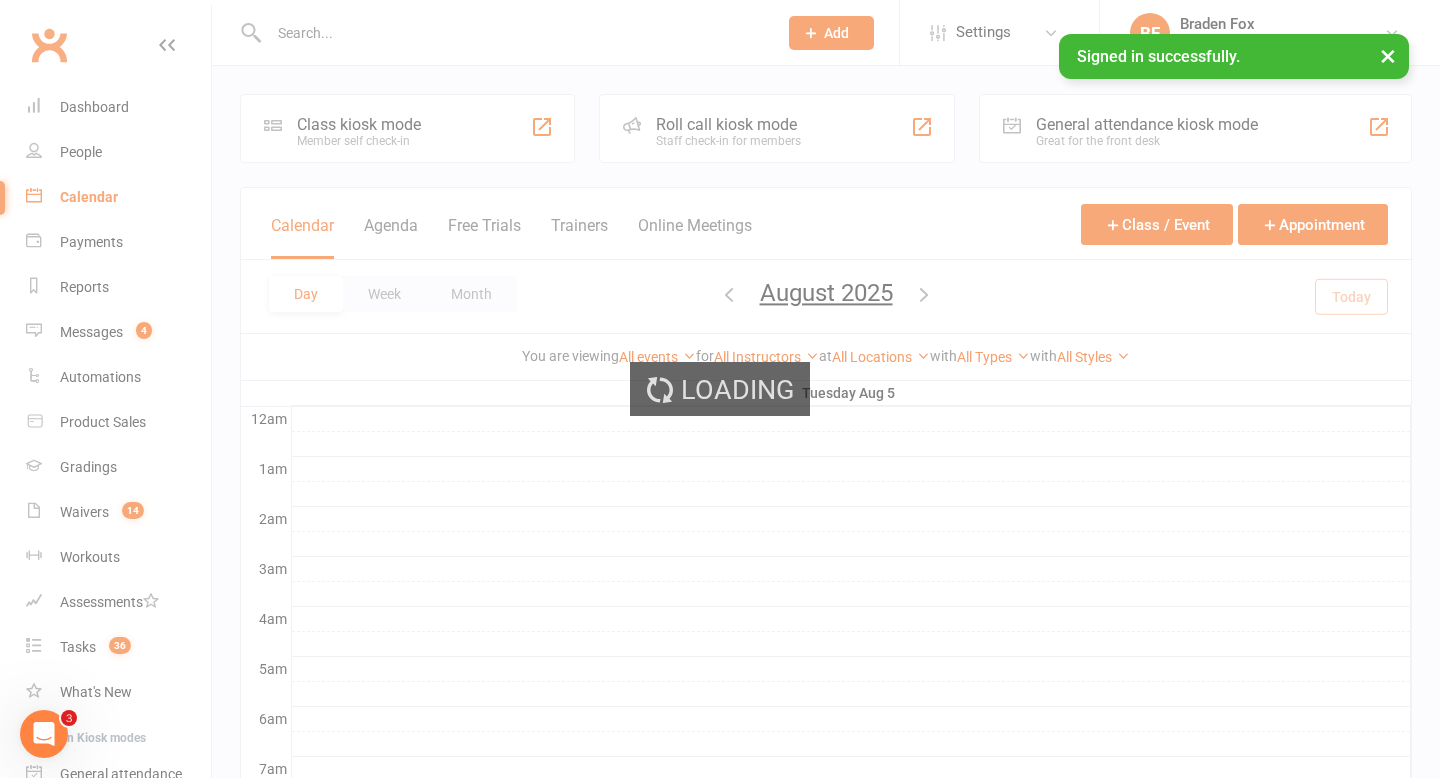 scroll, scrollTop: 0, scrollLeft: 0, axis: both 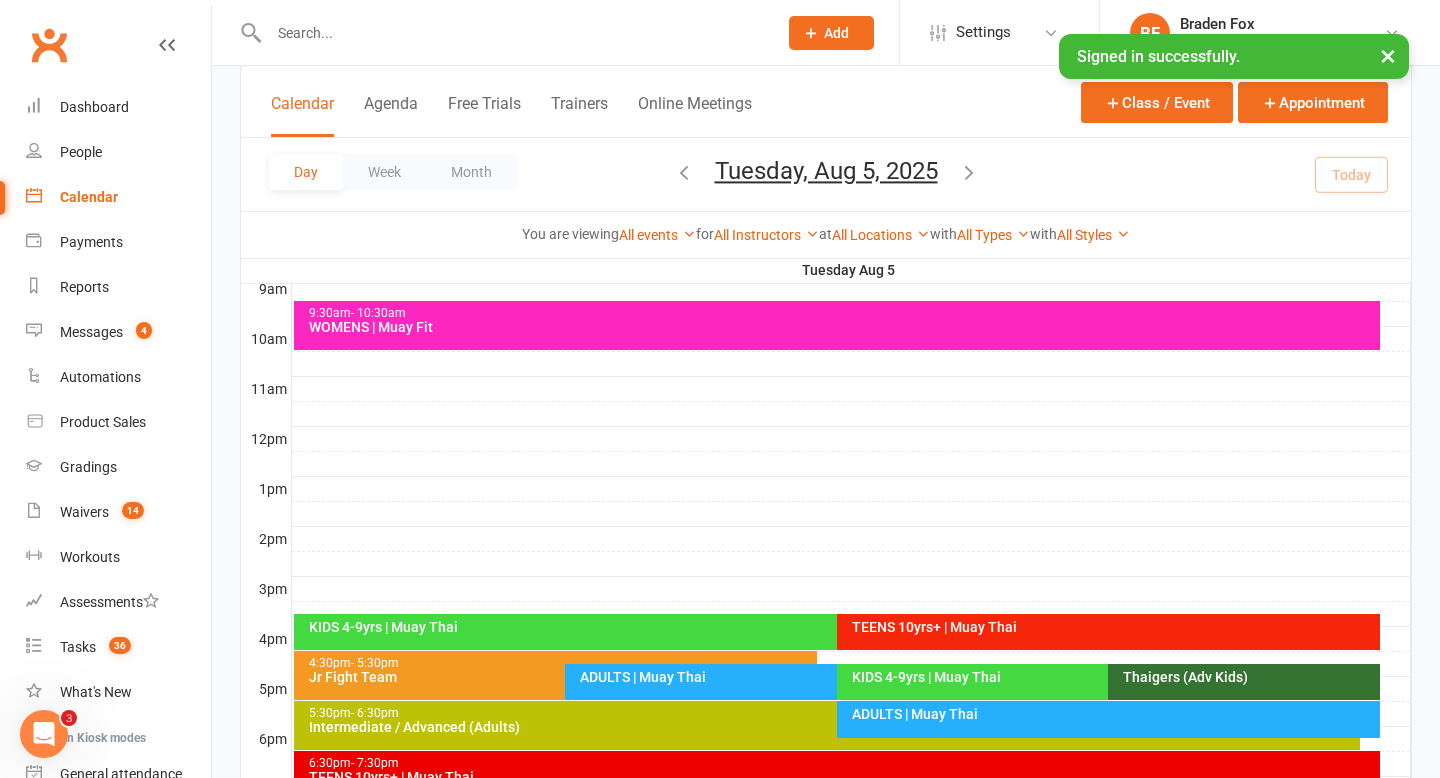 click on "KIDS 4-9yrs | Muay Thai" at bounding box center [832, 627] 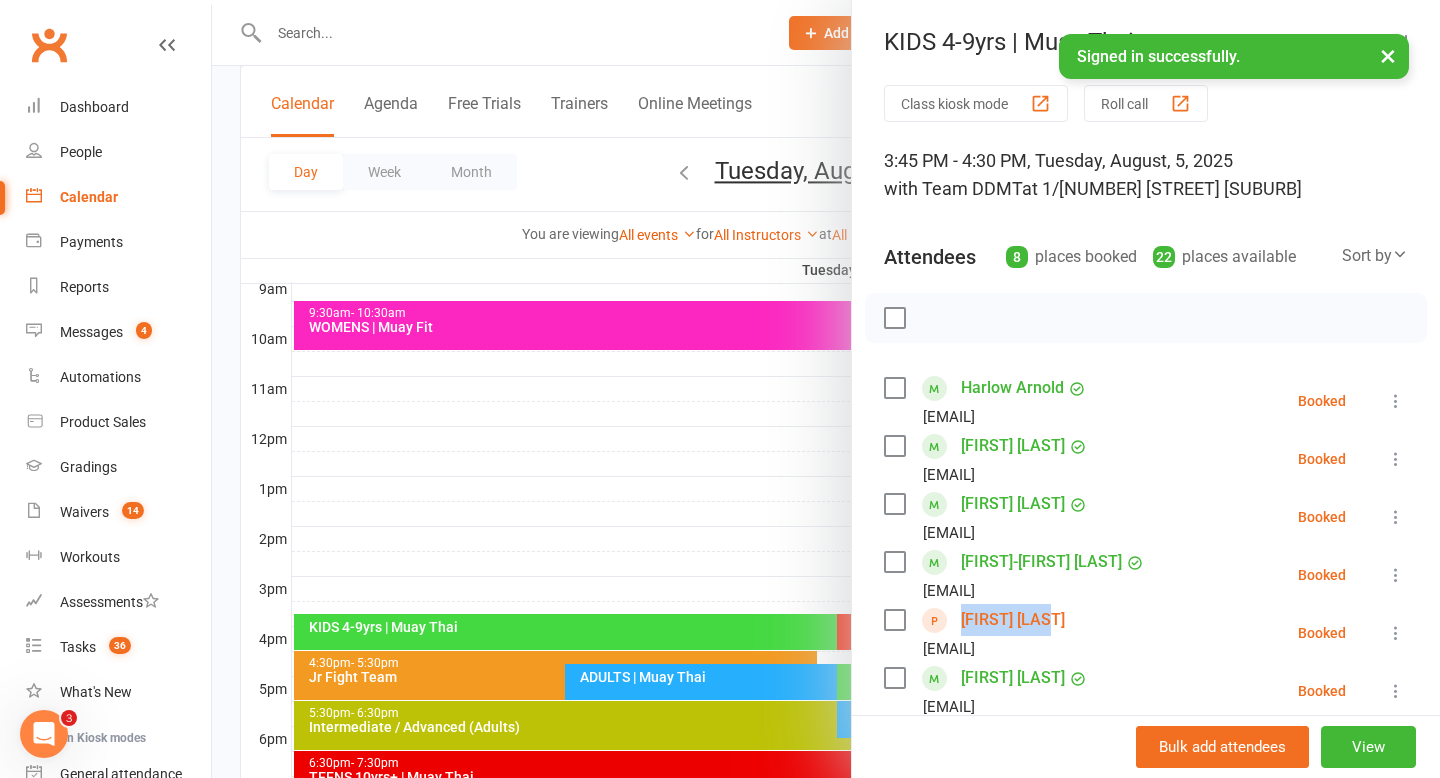 drag, startPoint x: 1088, startPoint y: 625, endPoint x: 956, endPoint y: 625, distance: 132 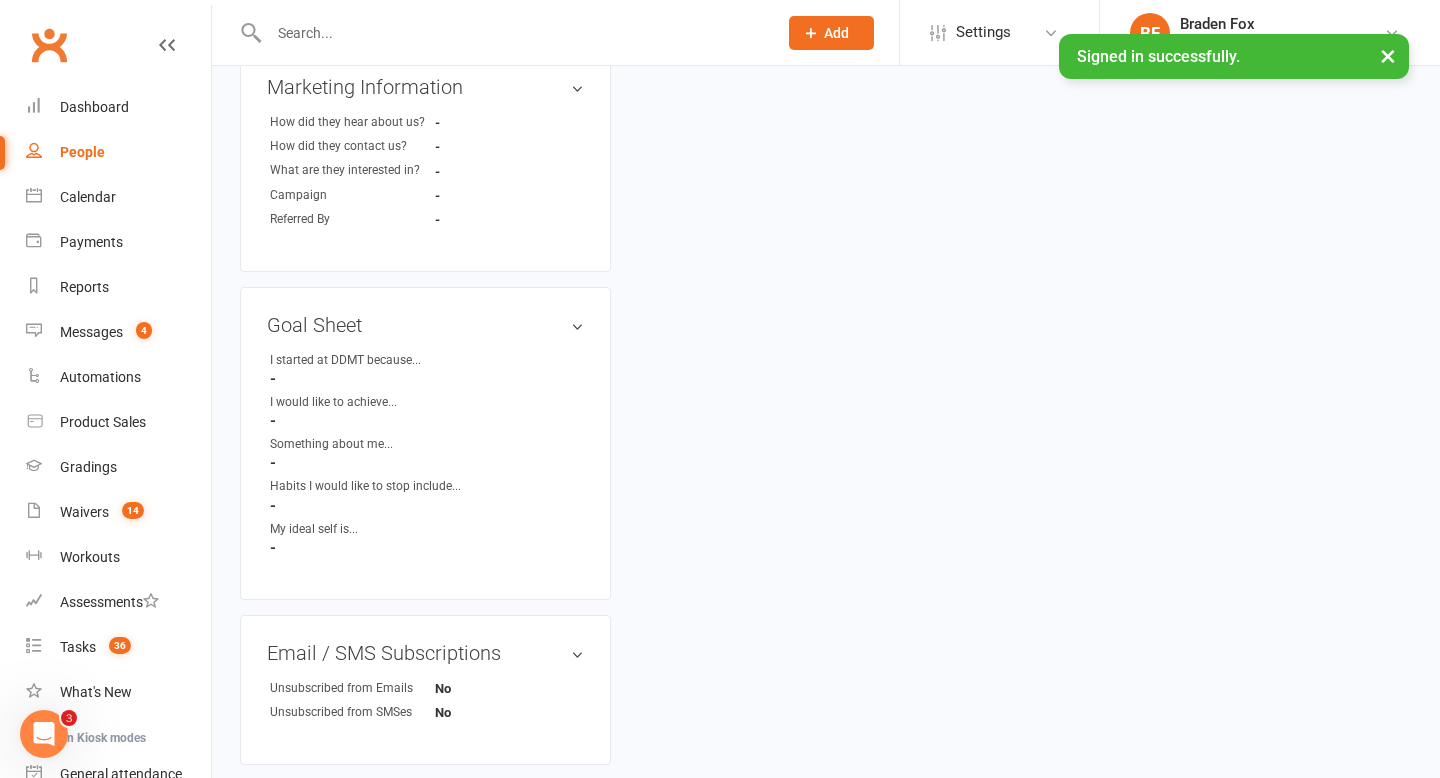 scroll, scrollTop: 0, scrollLeft: 0, axis: both 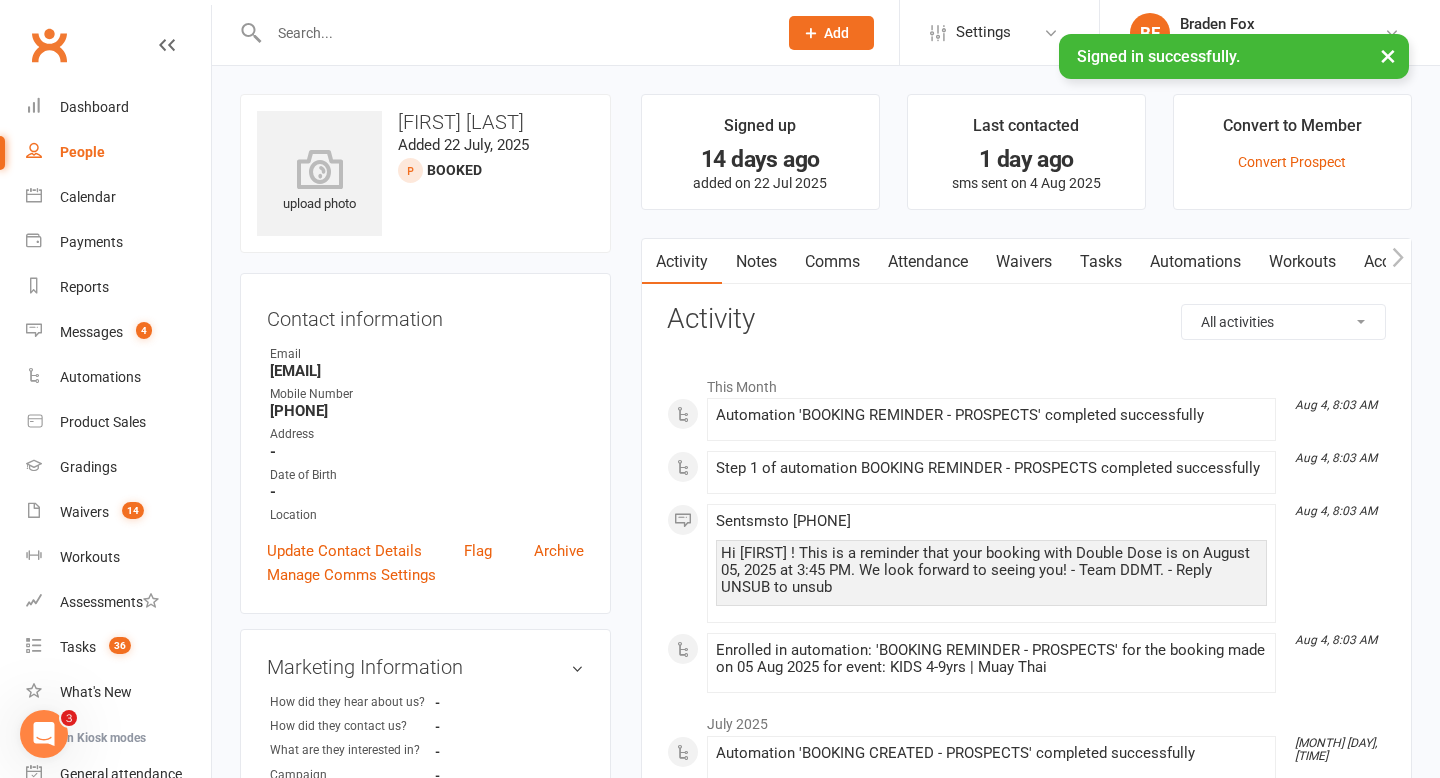 click on "Attendance" at bounding box center [928, 262] 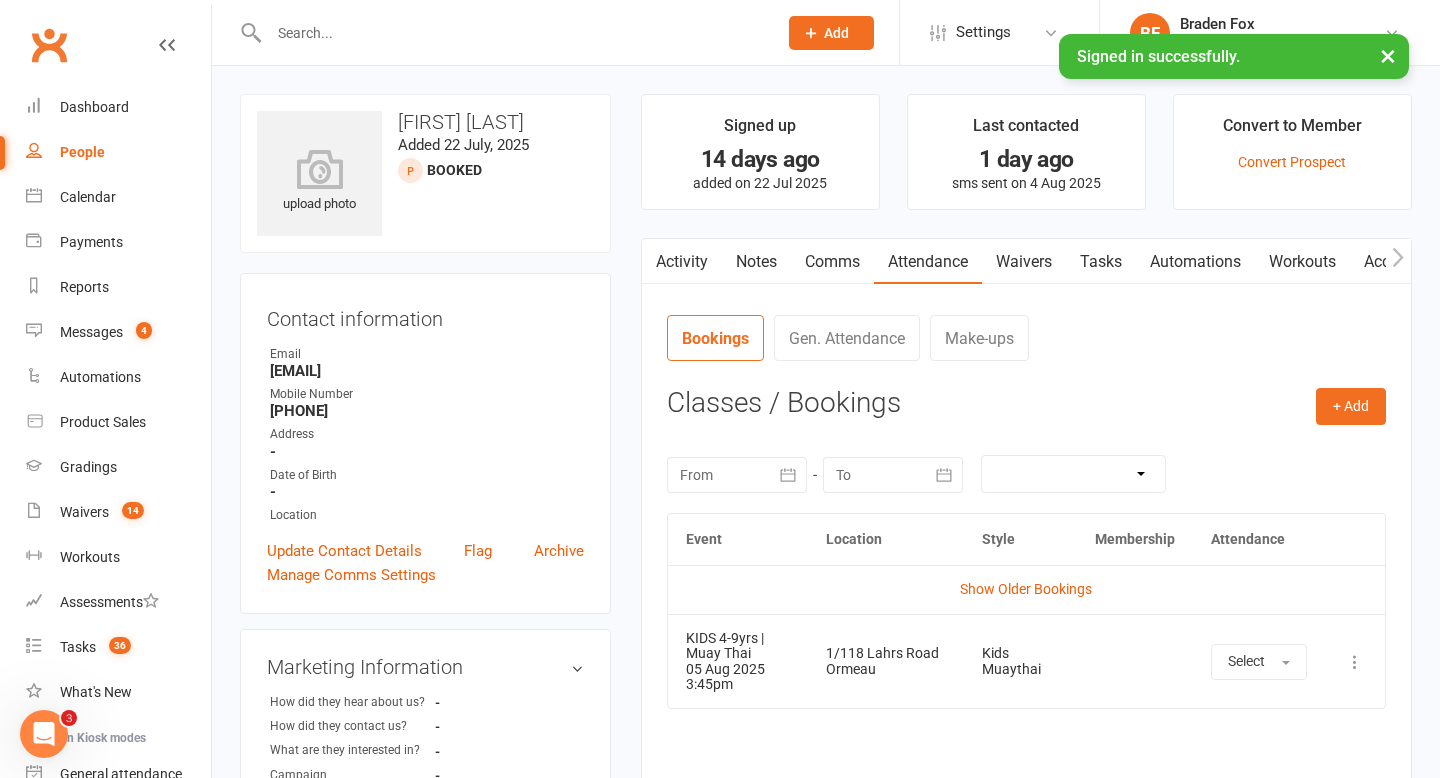 click on "Show Older Bookings" at bounding box center [1026, 589] 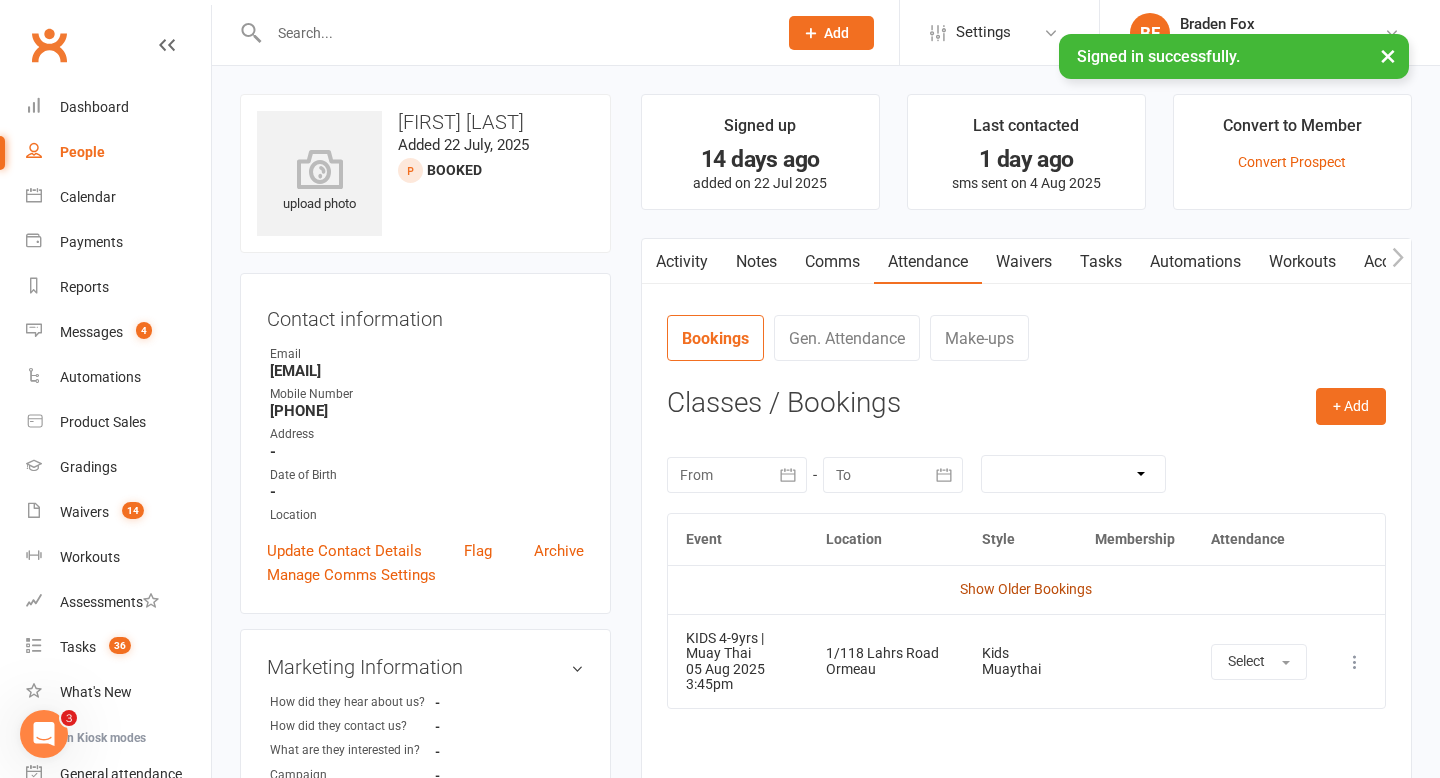 click on "Show Older Bookings" at bounding box center (1026, 589) 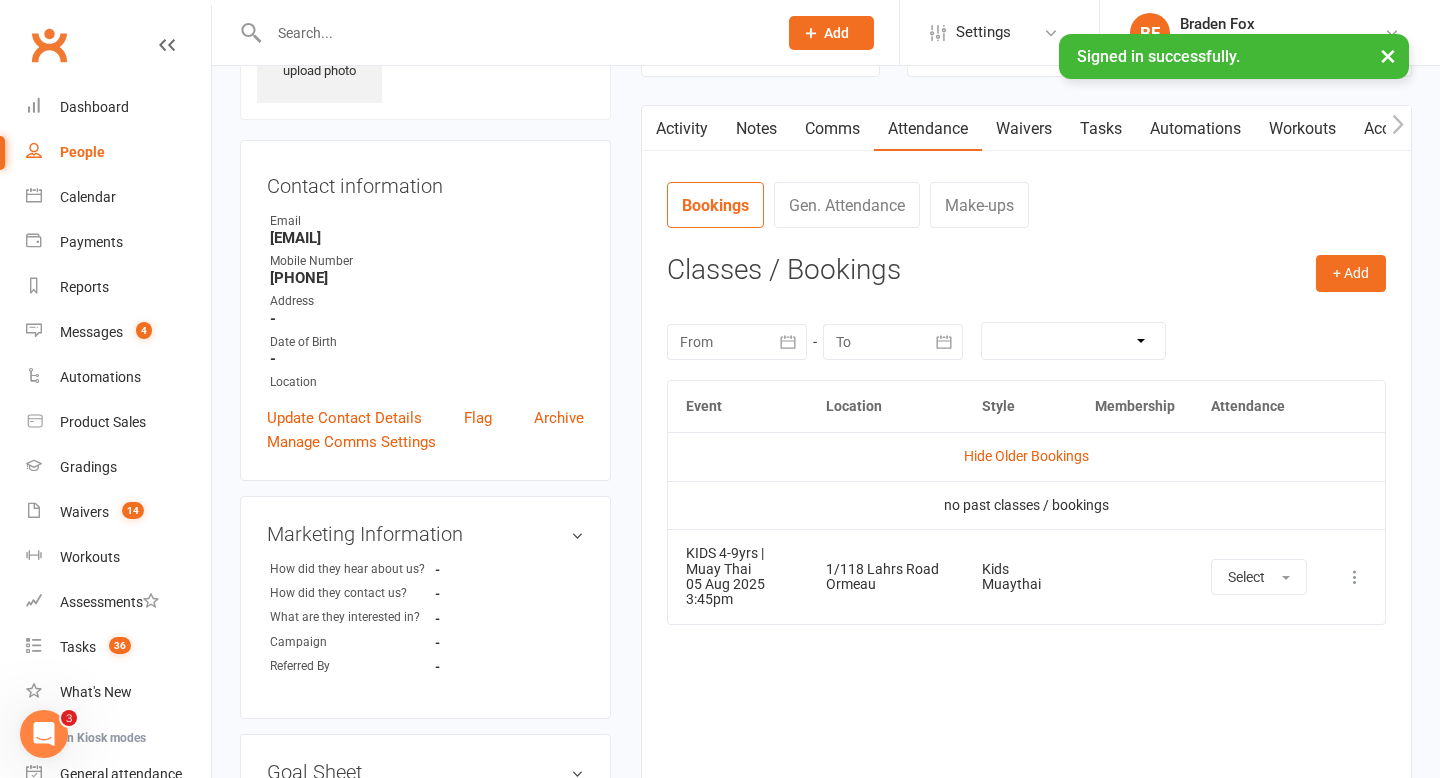 scroll, scrollTop: 0, scrollLeft: 0, axis: both 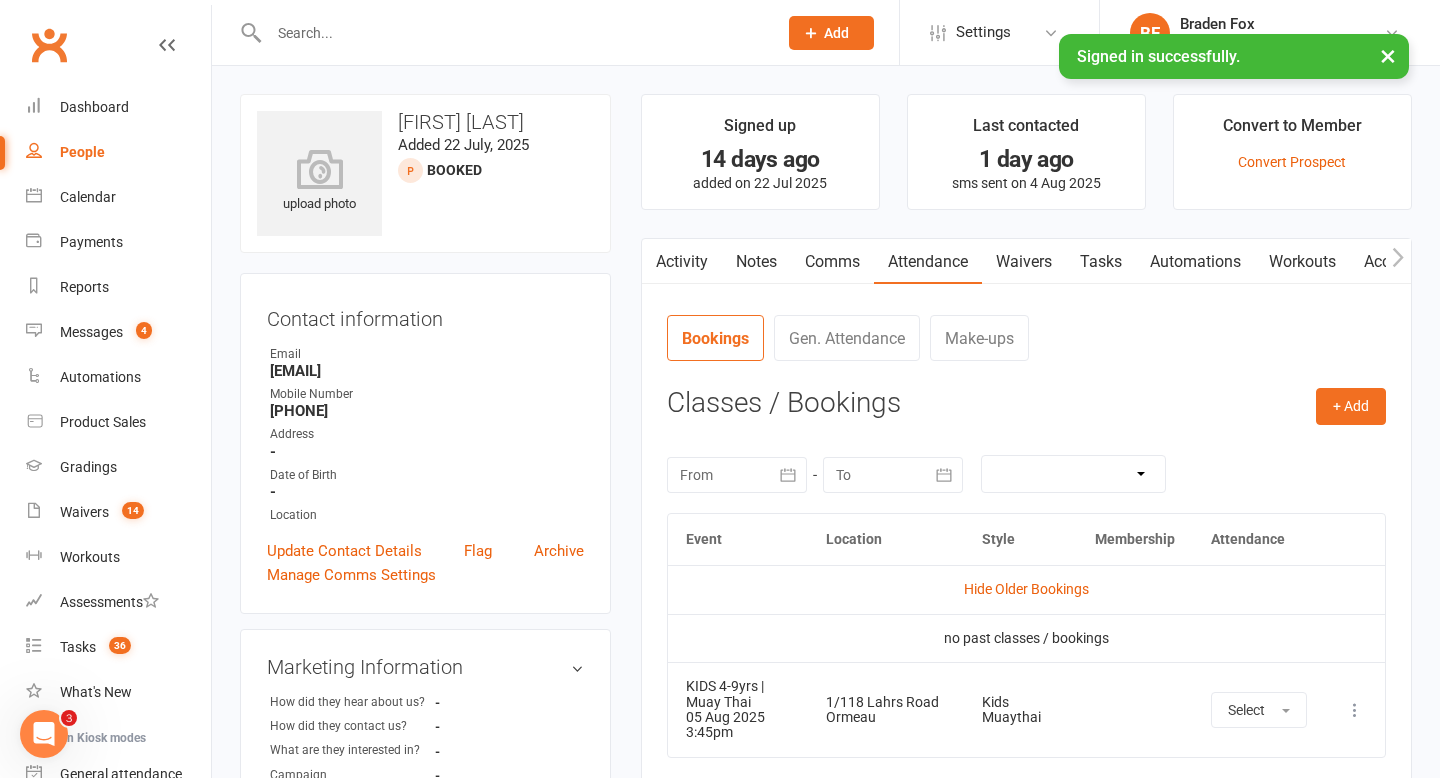 click at bounding box center (513, 33) 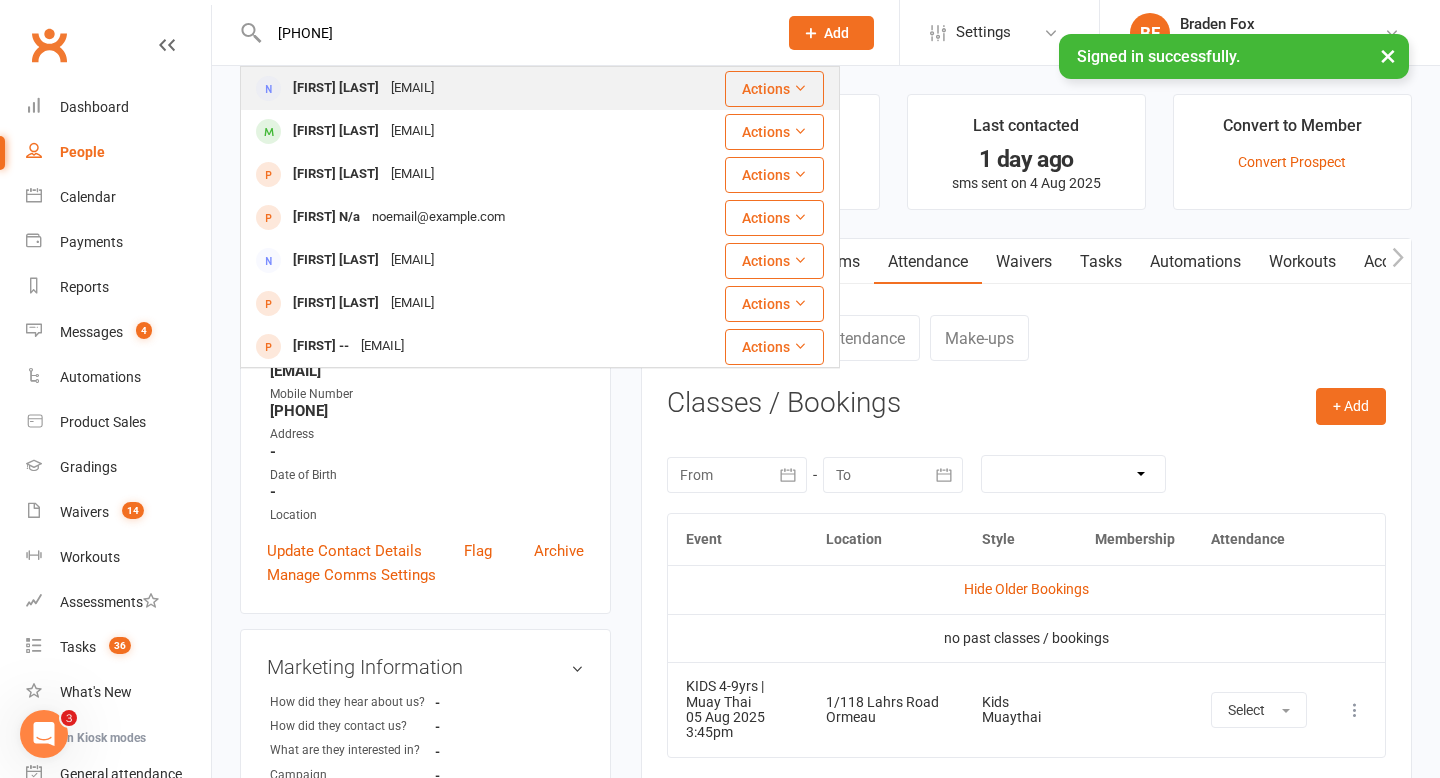 type on "0422604911" 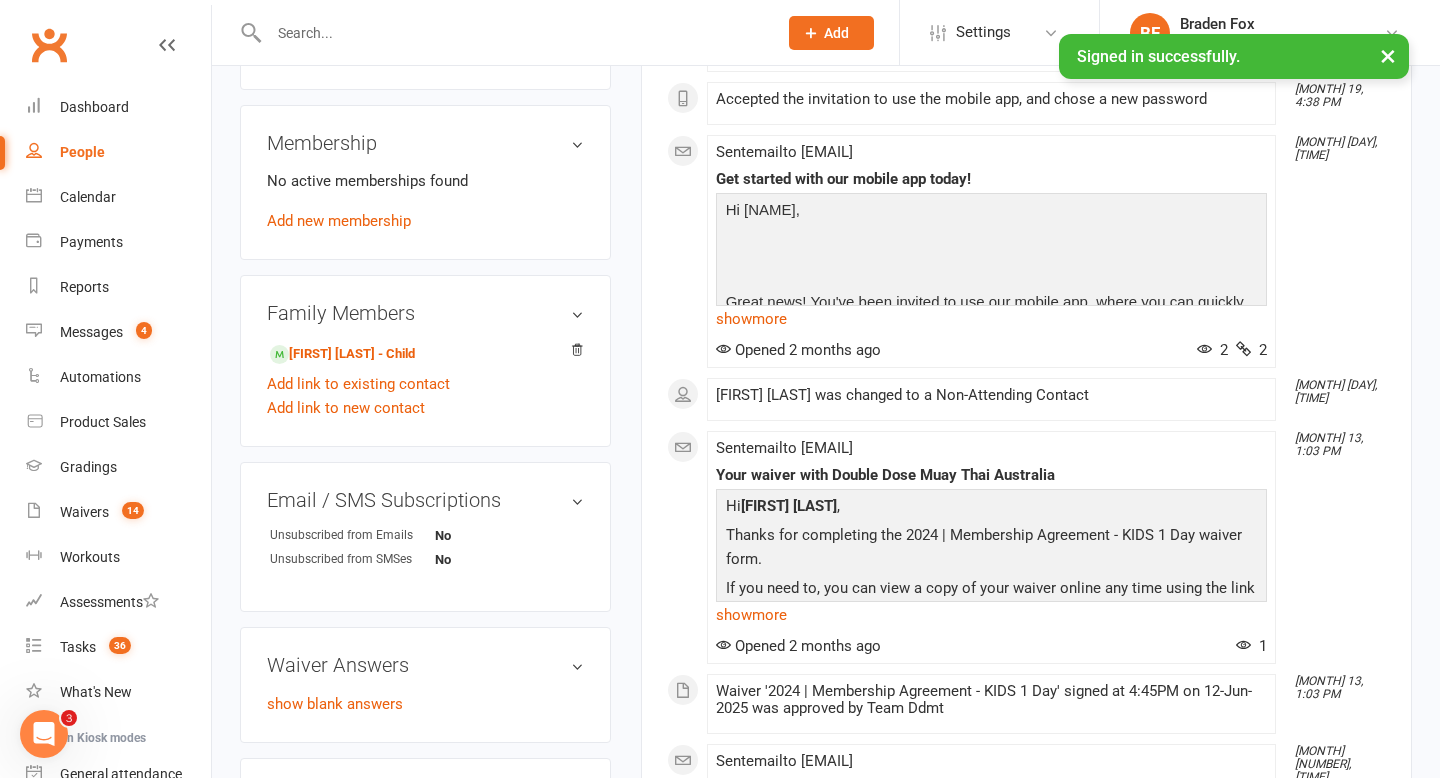 scroll, scrollTop: 743, scrollLeft: 0, axis: vertical 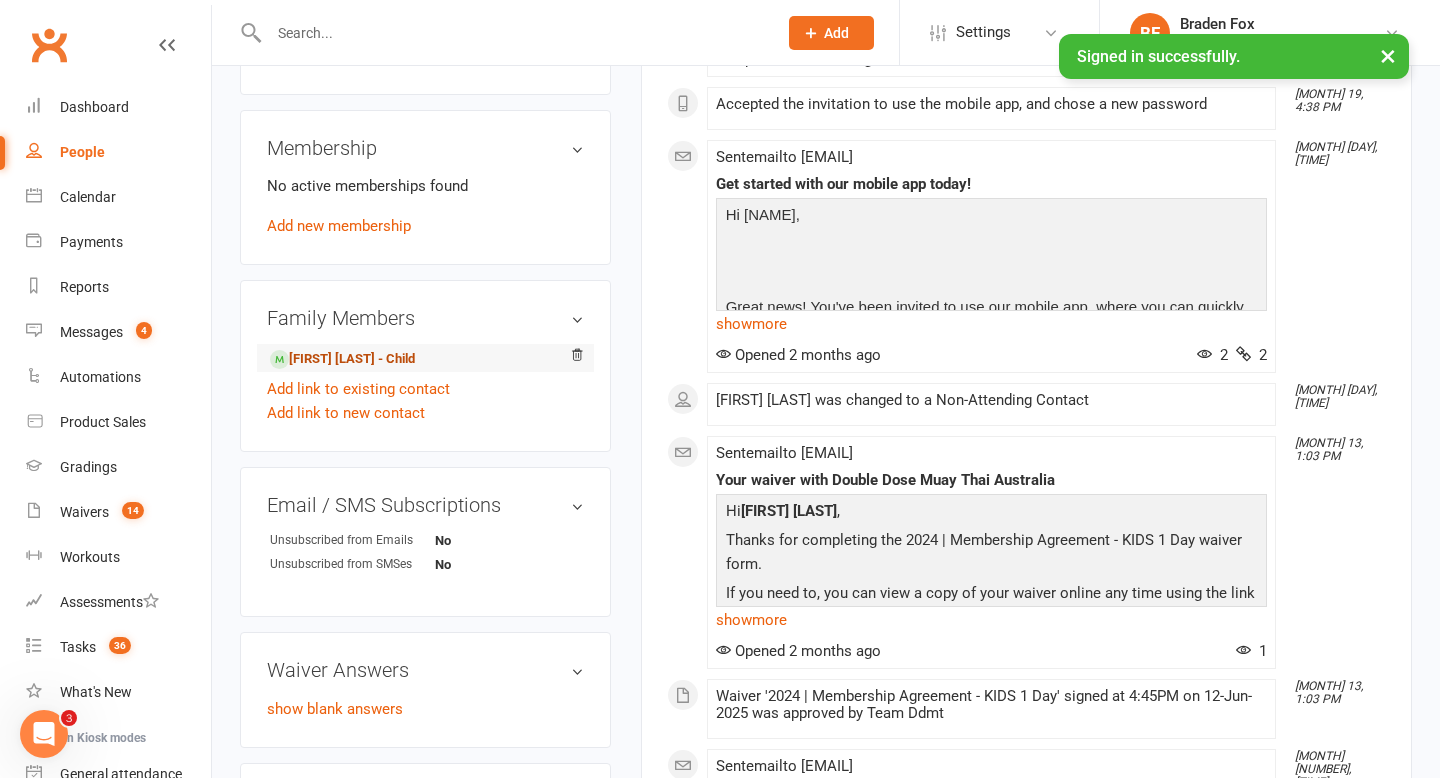 click on "Stephanie Pattingale - Child" at bounding box center [342, 359] 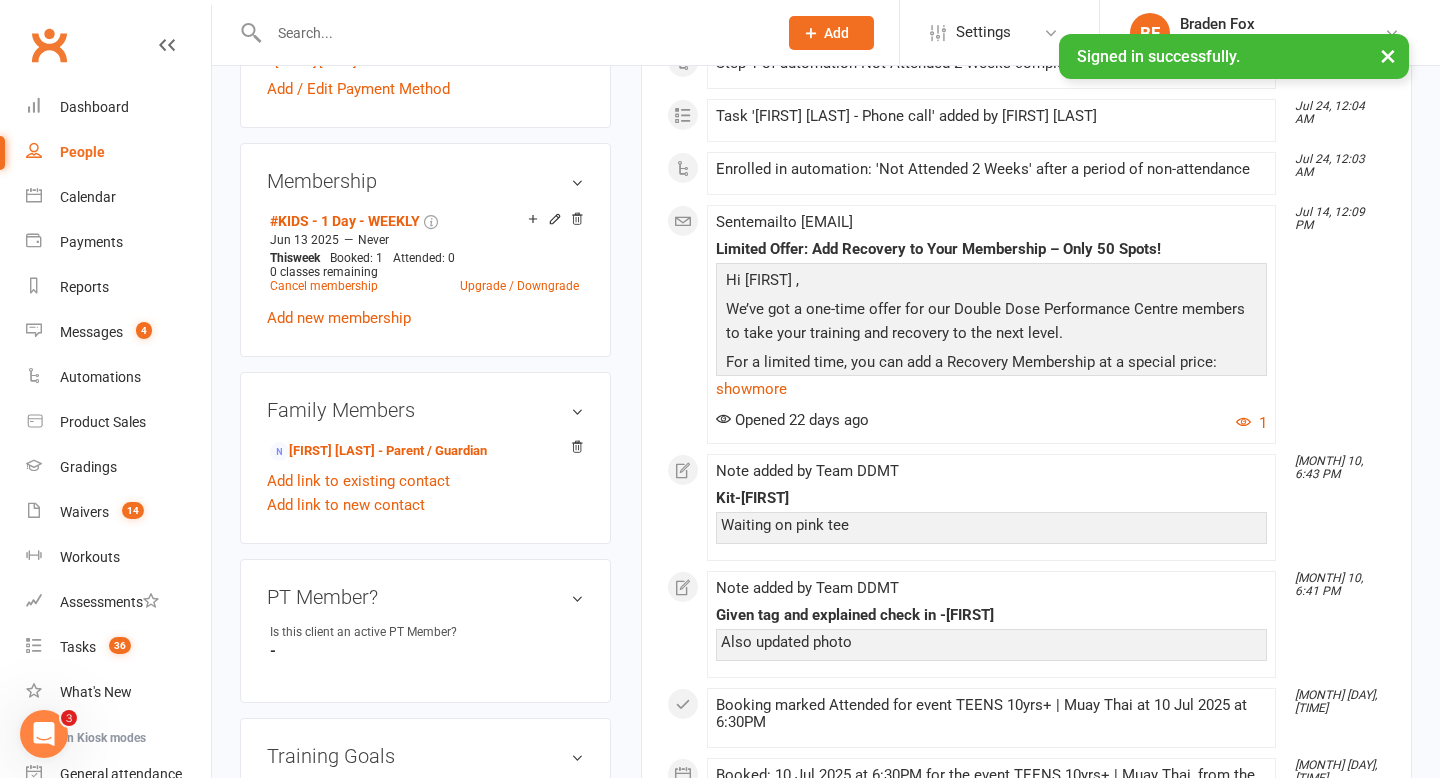 scroll, scrollTop: 755, scrollLeft: 0, axis: vertical 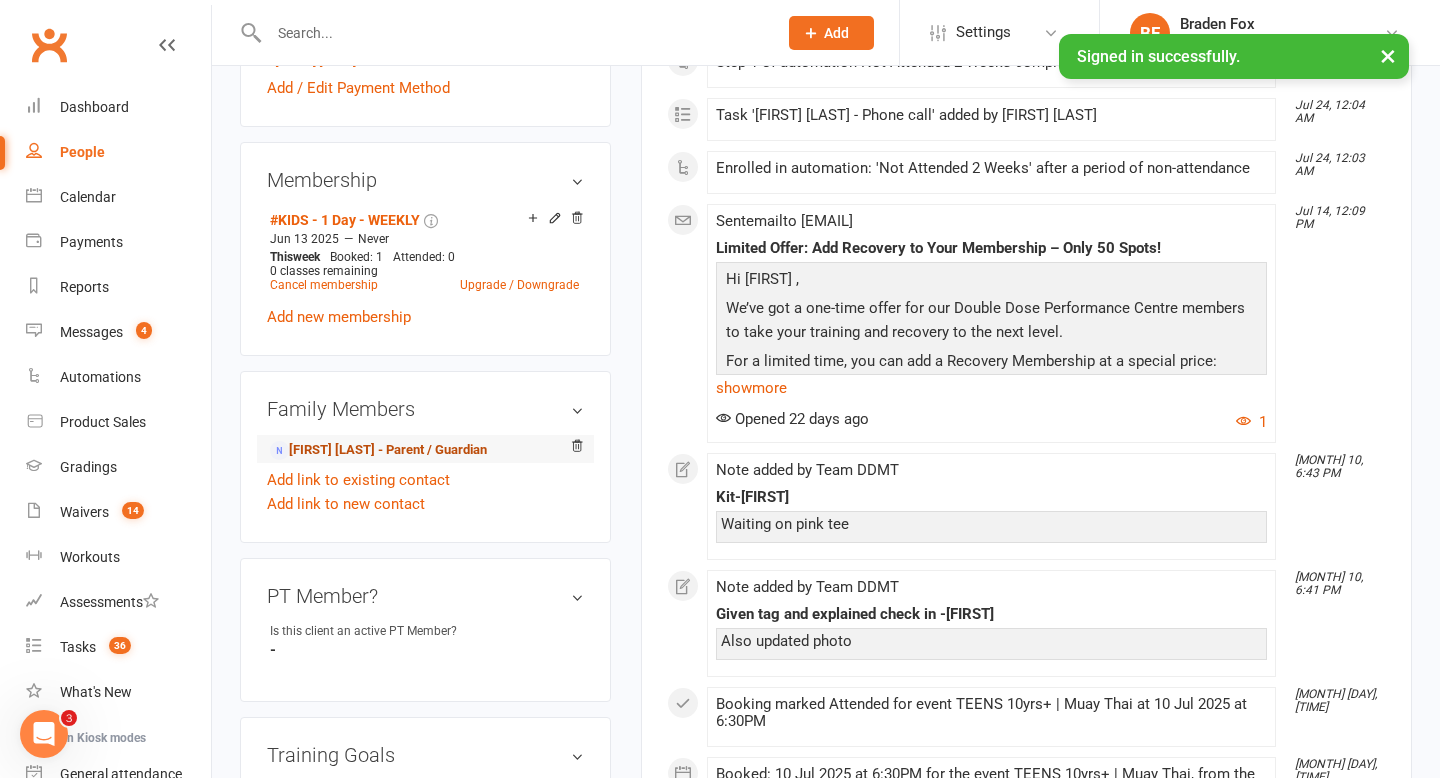 click on "Kay Reeves - Parent / Guardian" at bounding box center (378, 450) 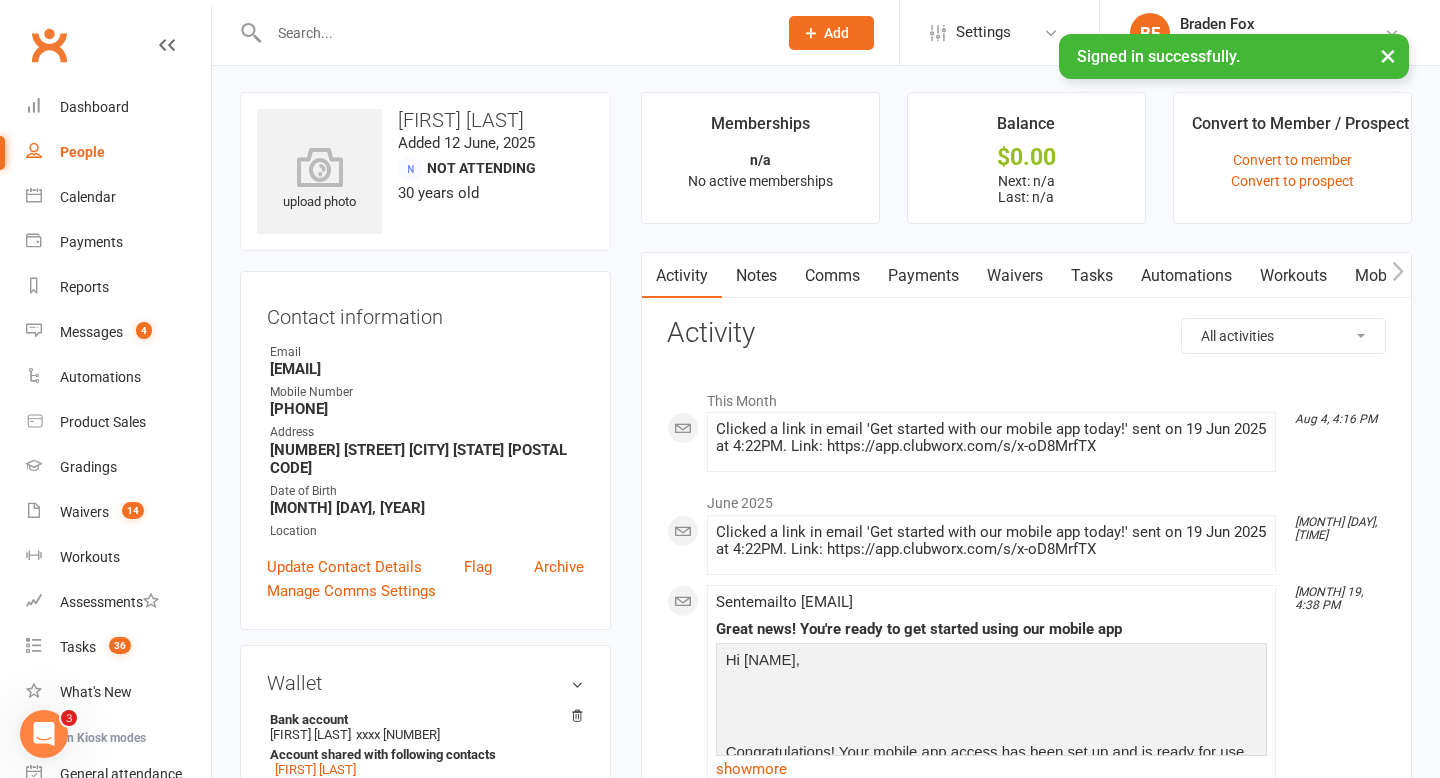 scroll, scrollTop: 1, scrollLeft: 0, axis: vertical 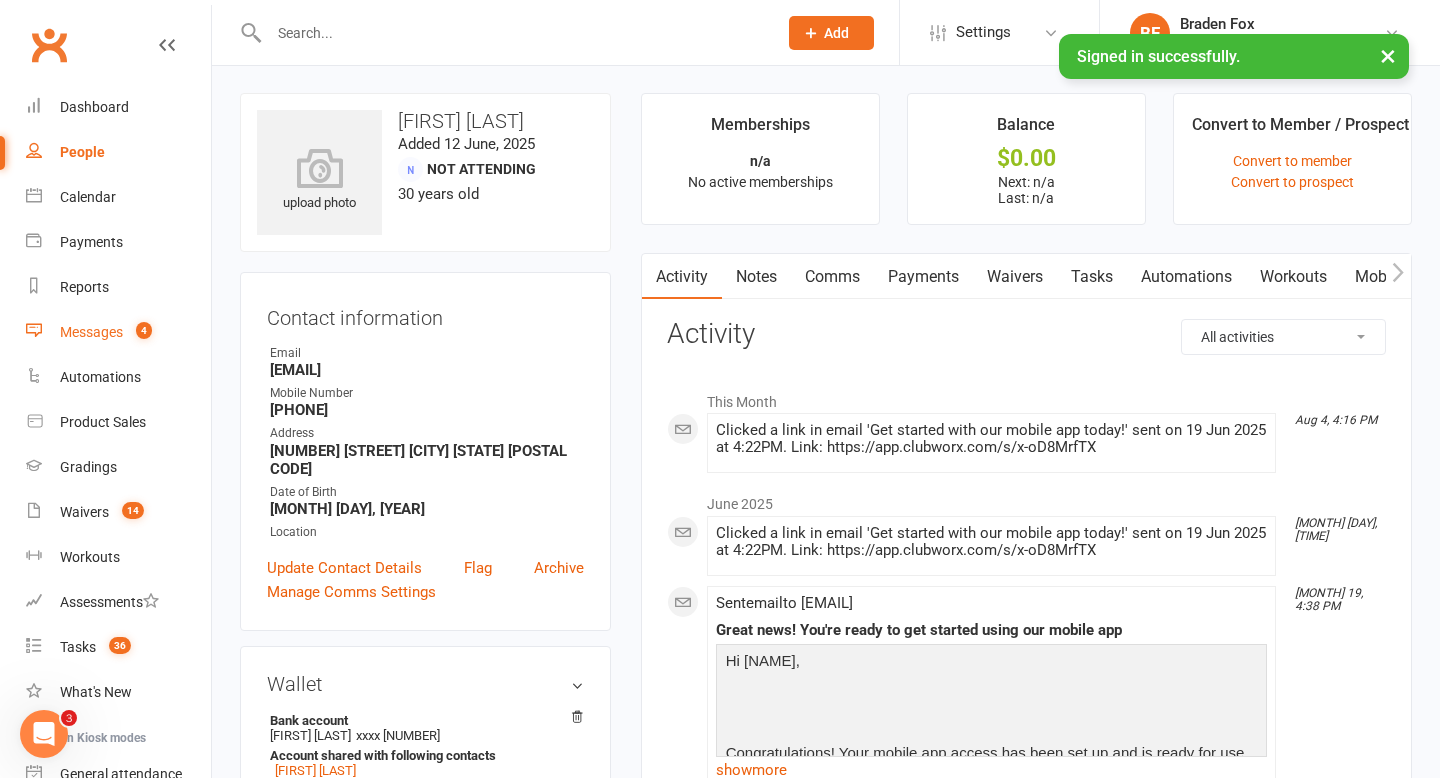 click on "Messages" at bounding box center [91, 332] 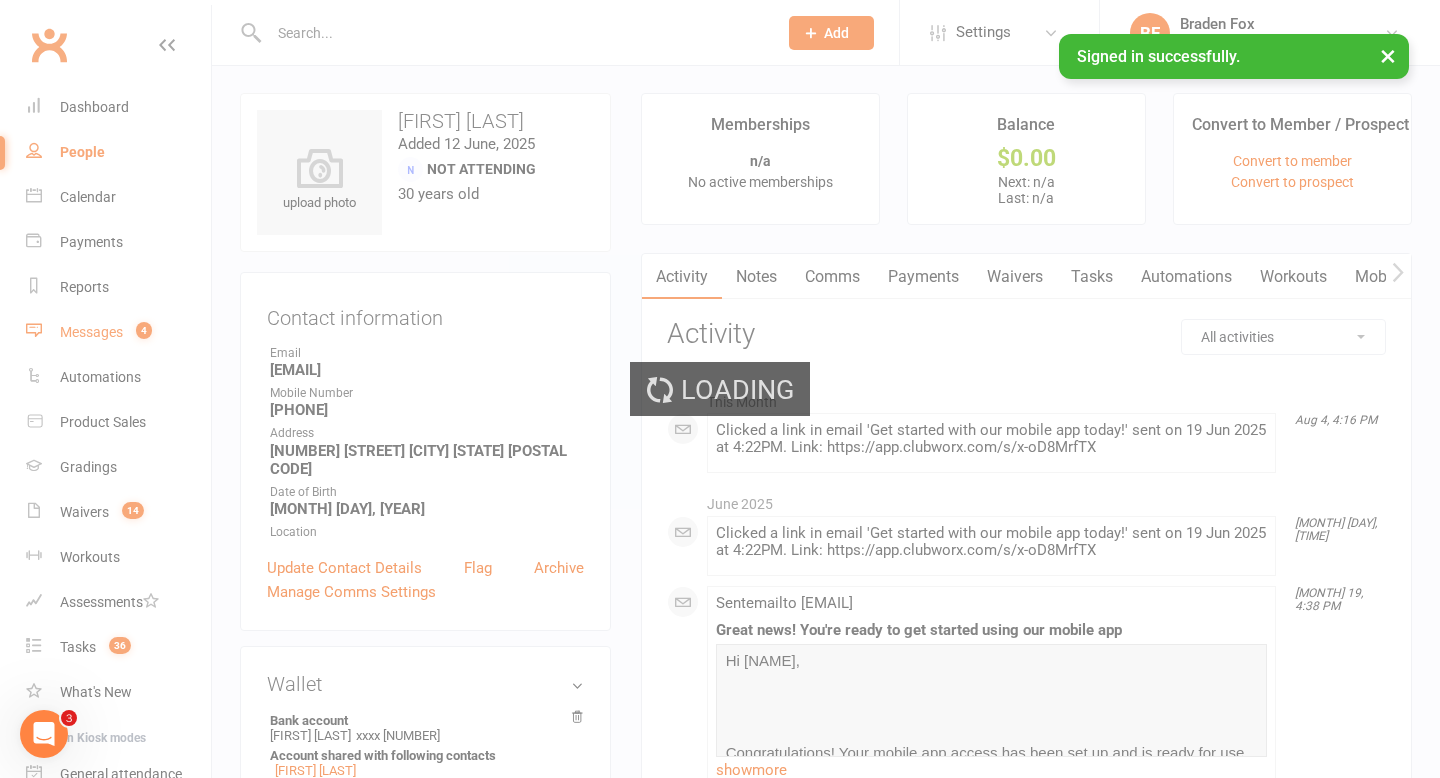 scroll, scrollTop: 0, scrollLeft: 0, axis: both 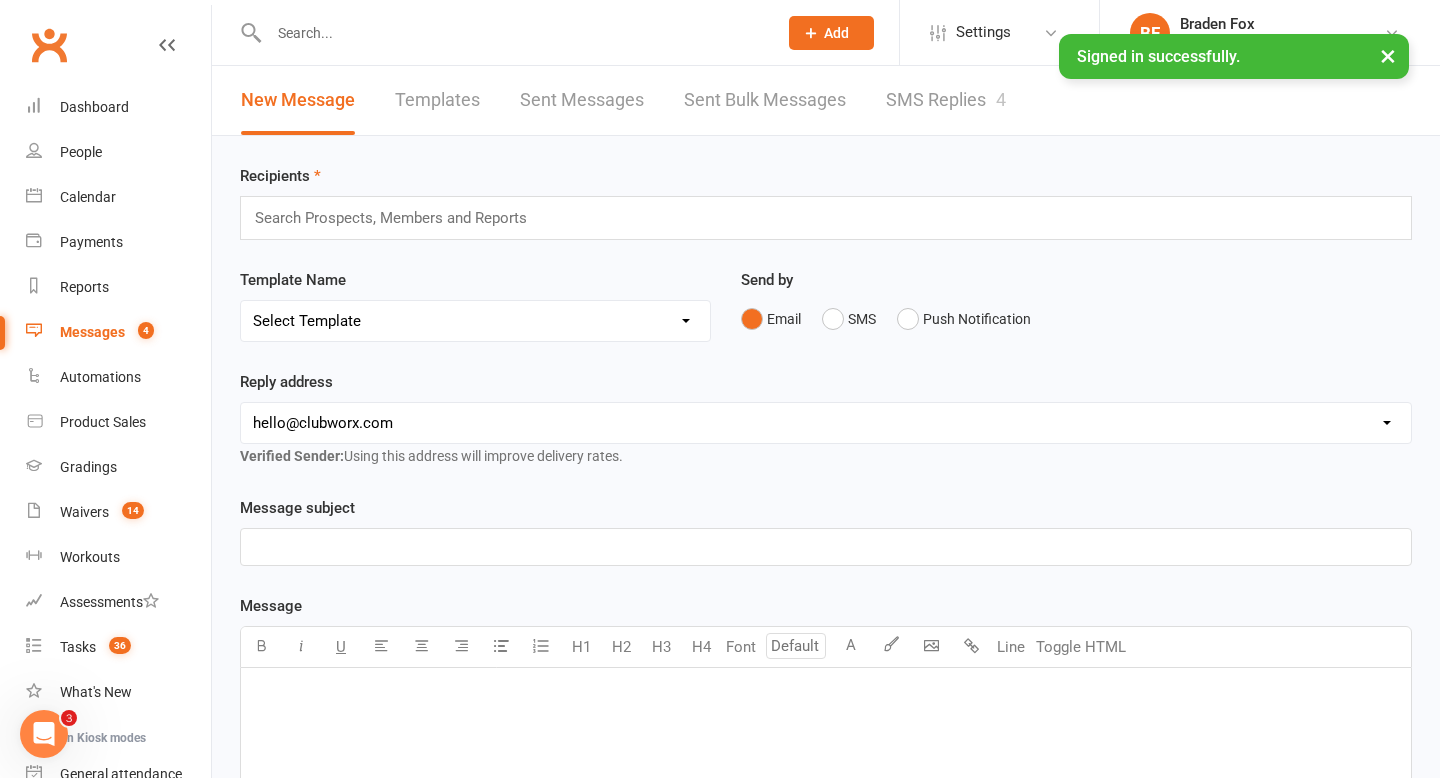 click on "SMS Replies  4" at bounding box center (946, 100) 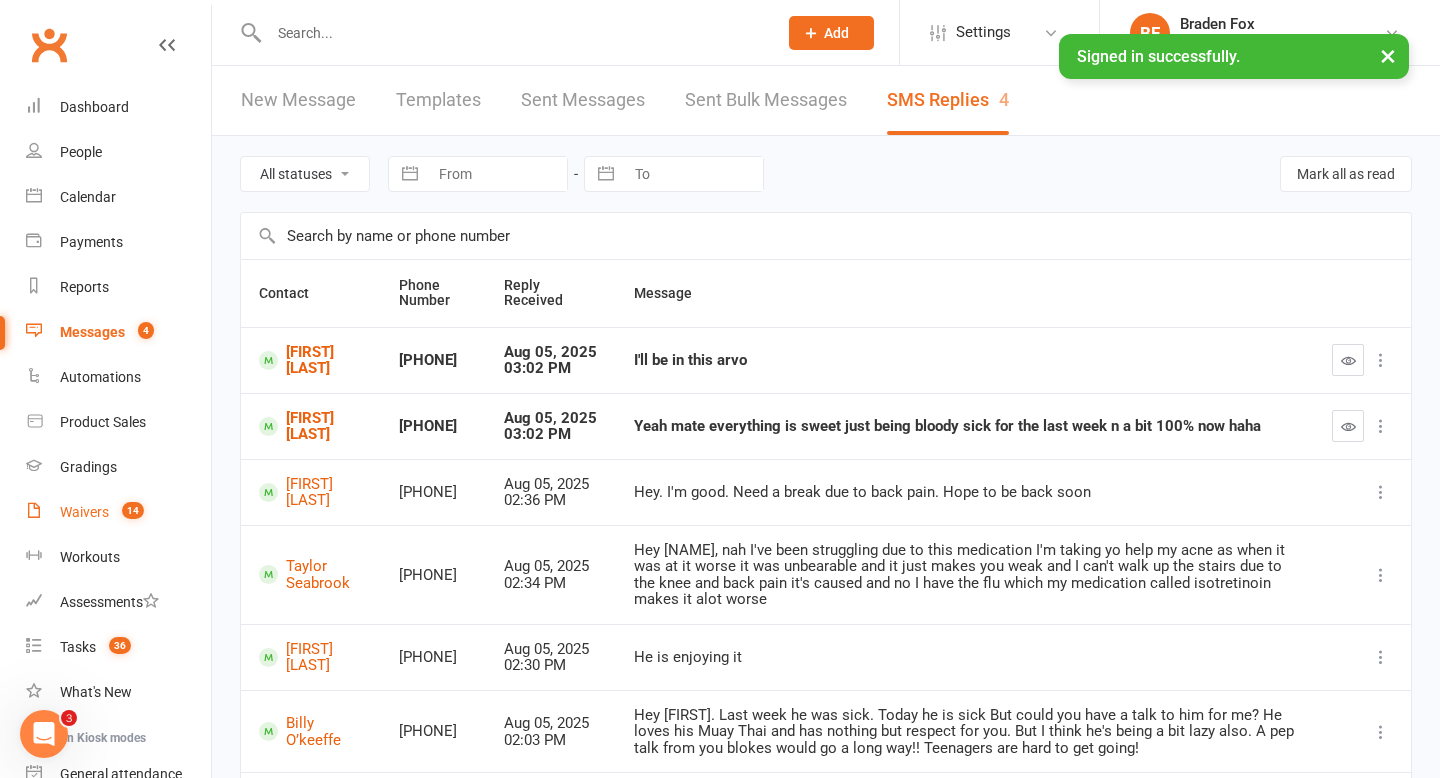 click on "Waivers   14" at bounding box center [118, 512] 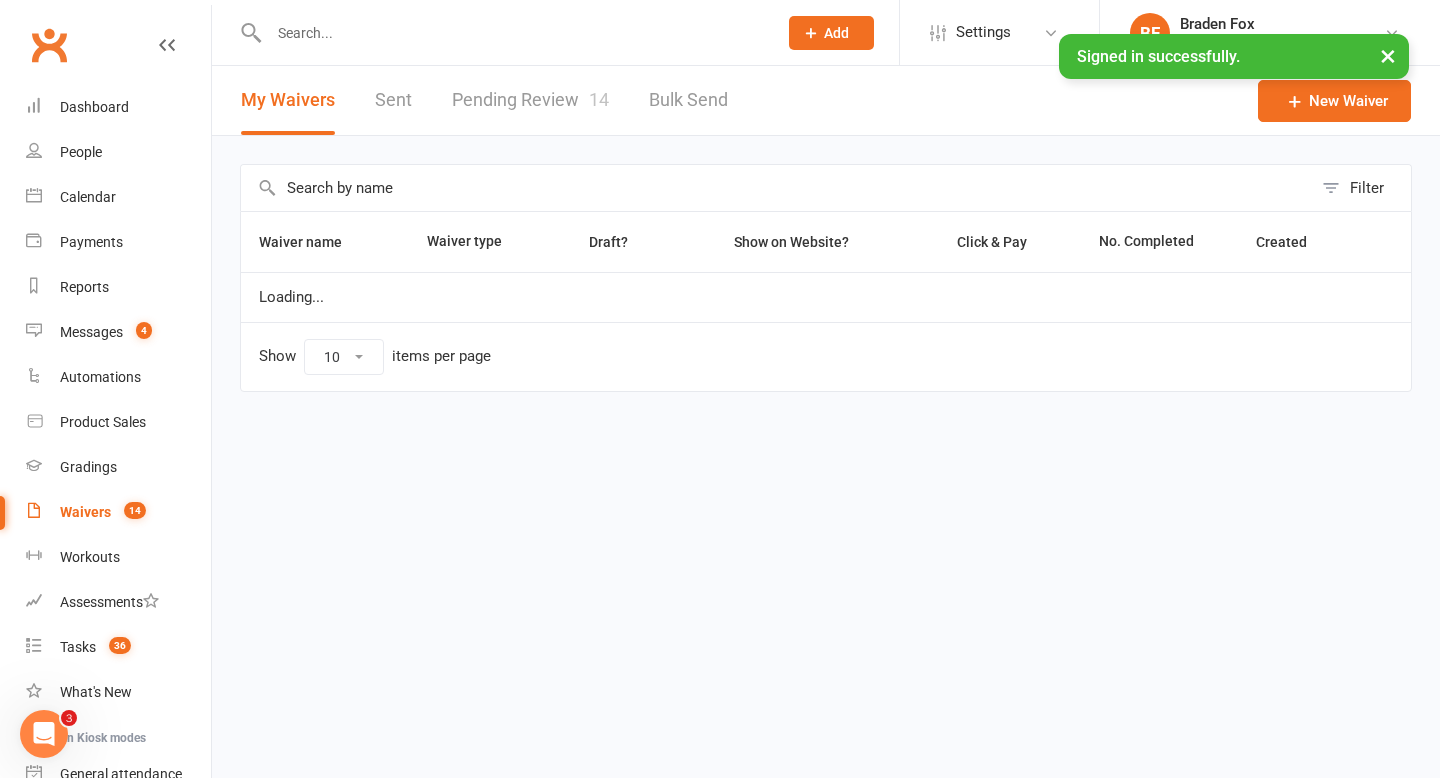 click on "Pending Review 14" at bounding box center [530, 100] 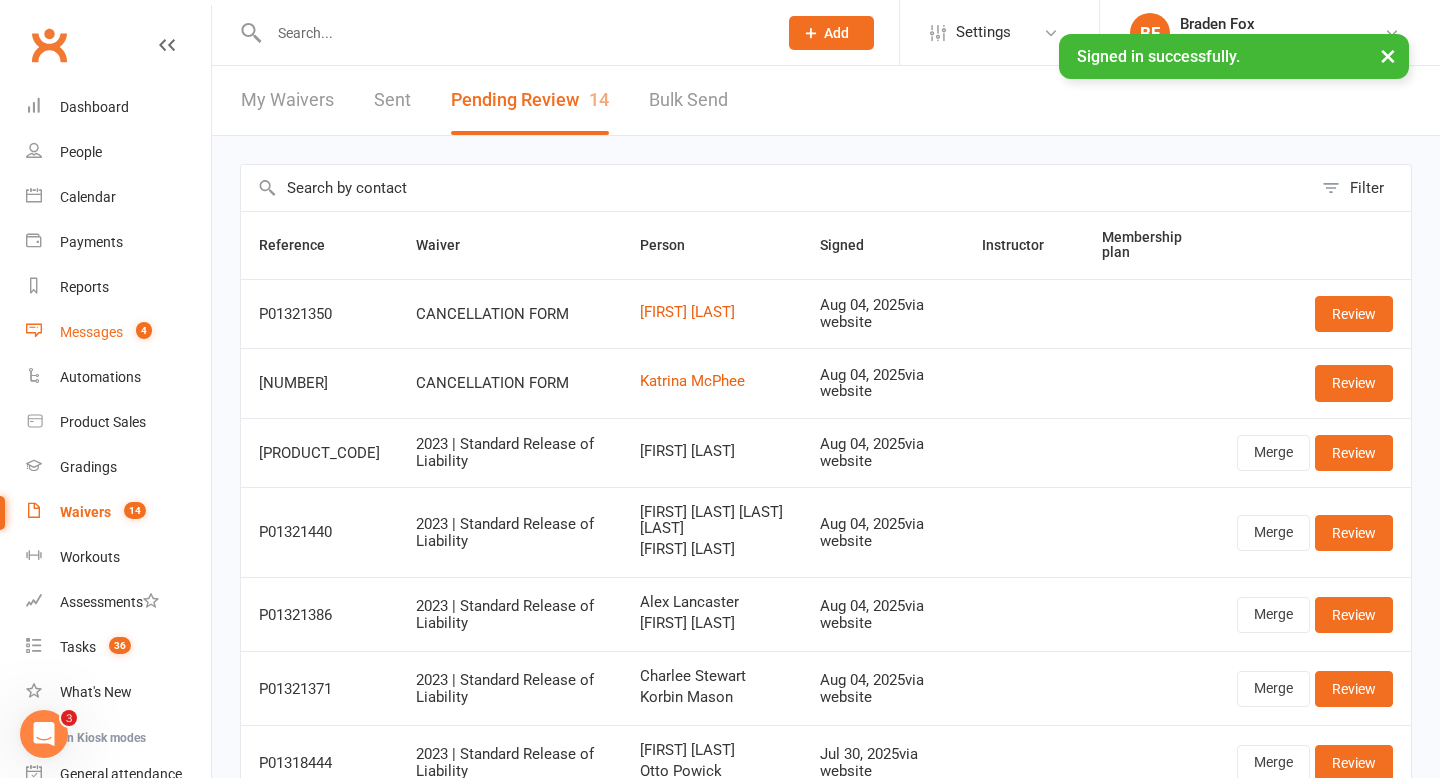 click on "Messages   4" at bounding box center (118, 332) 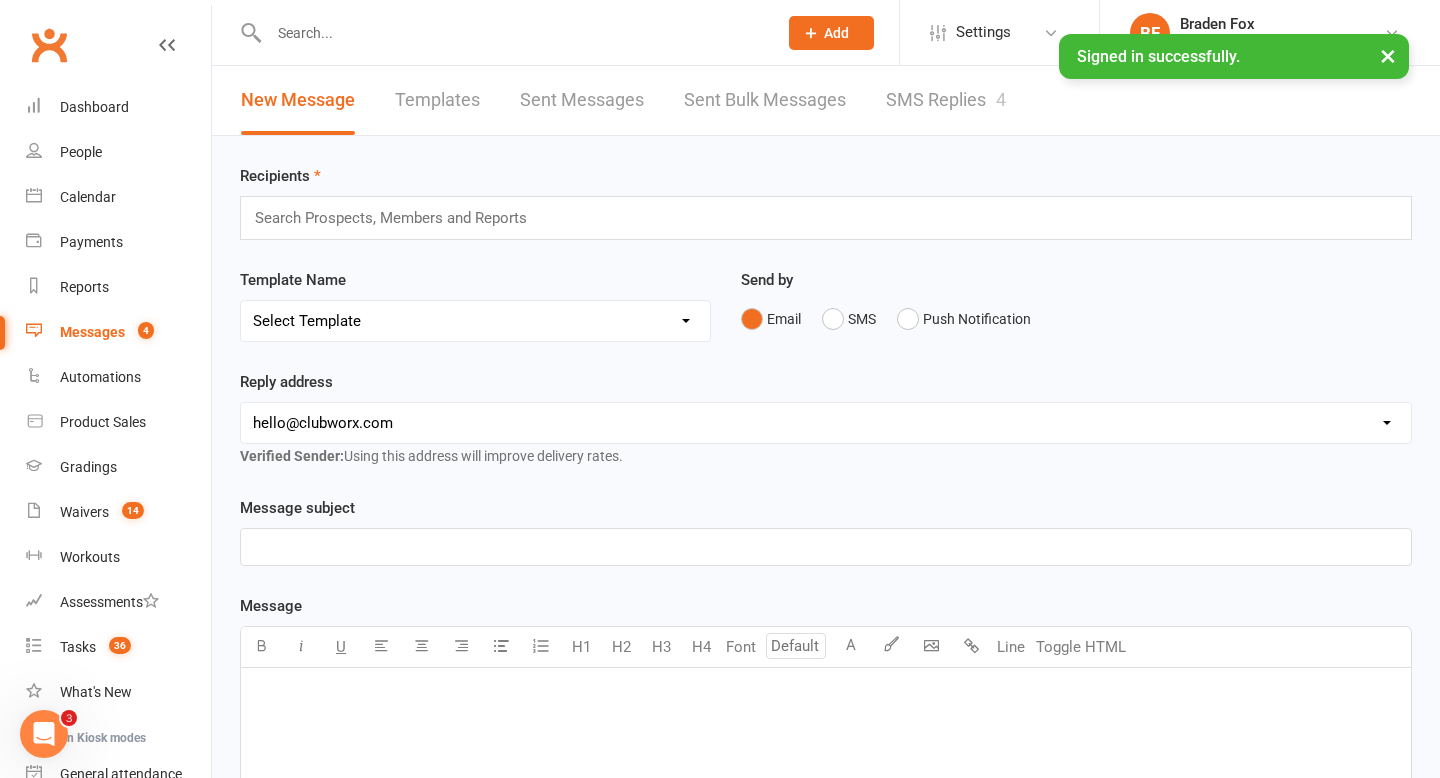 click on "SMS Replies  4" at bounding box center [946, 100] 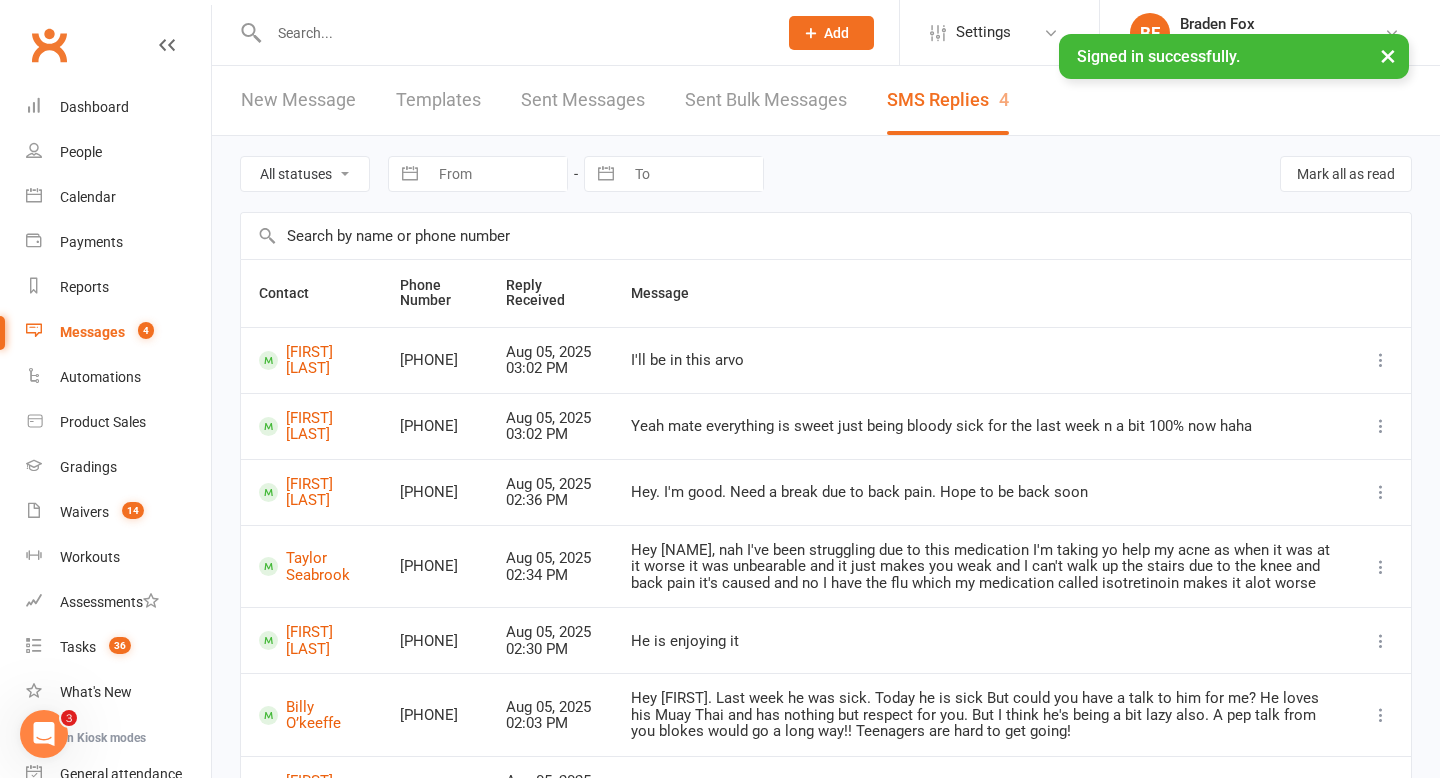 click at bounding box center [513, 33] 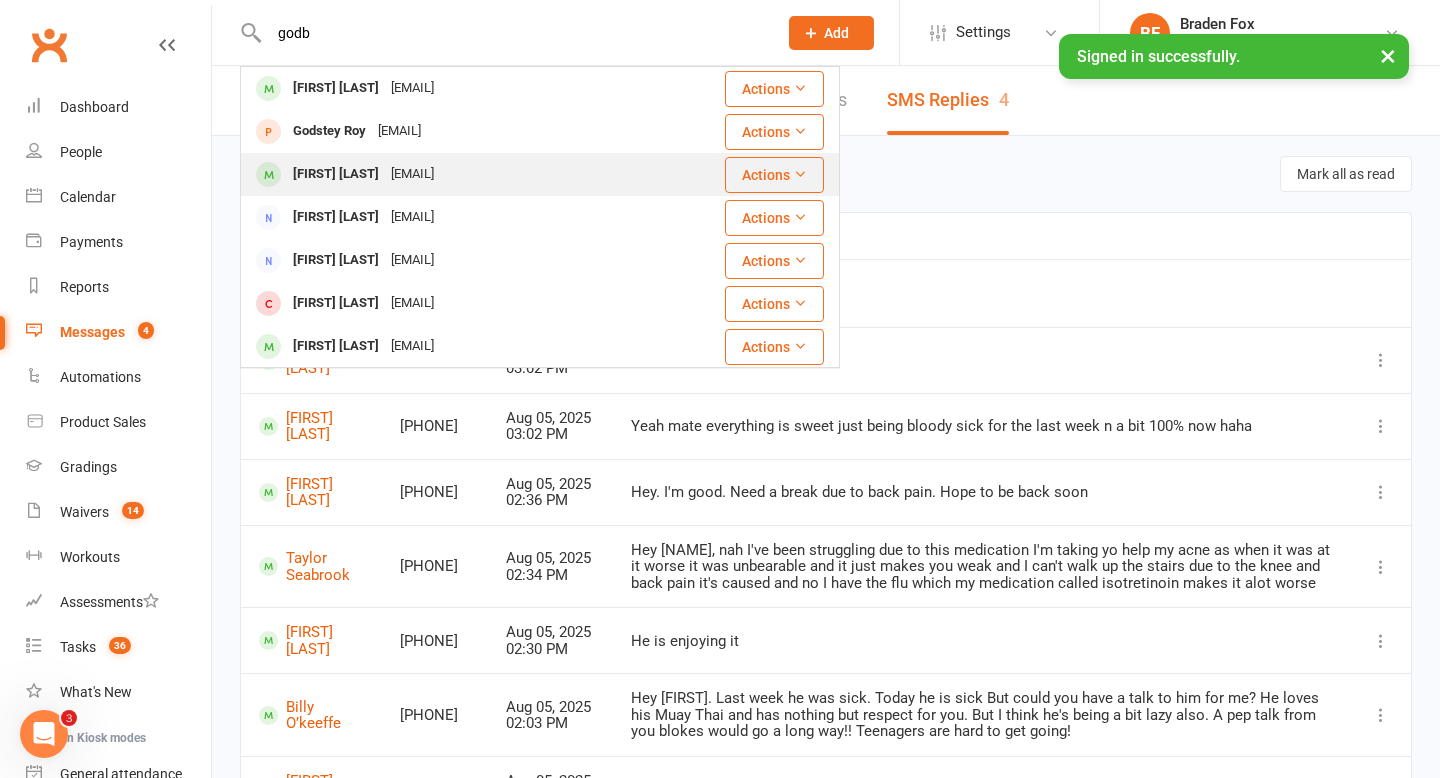 type on "godb" 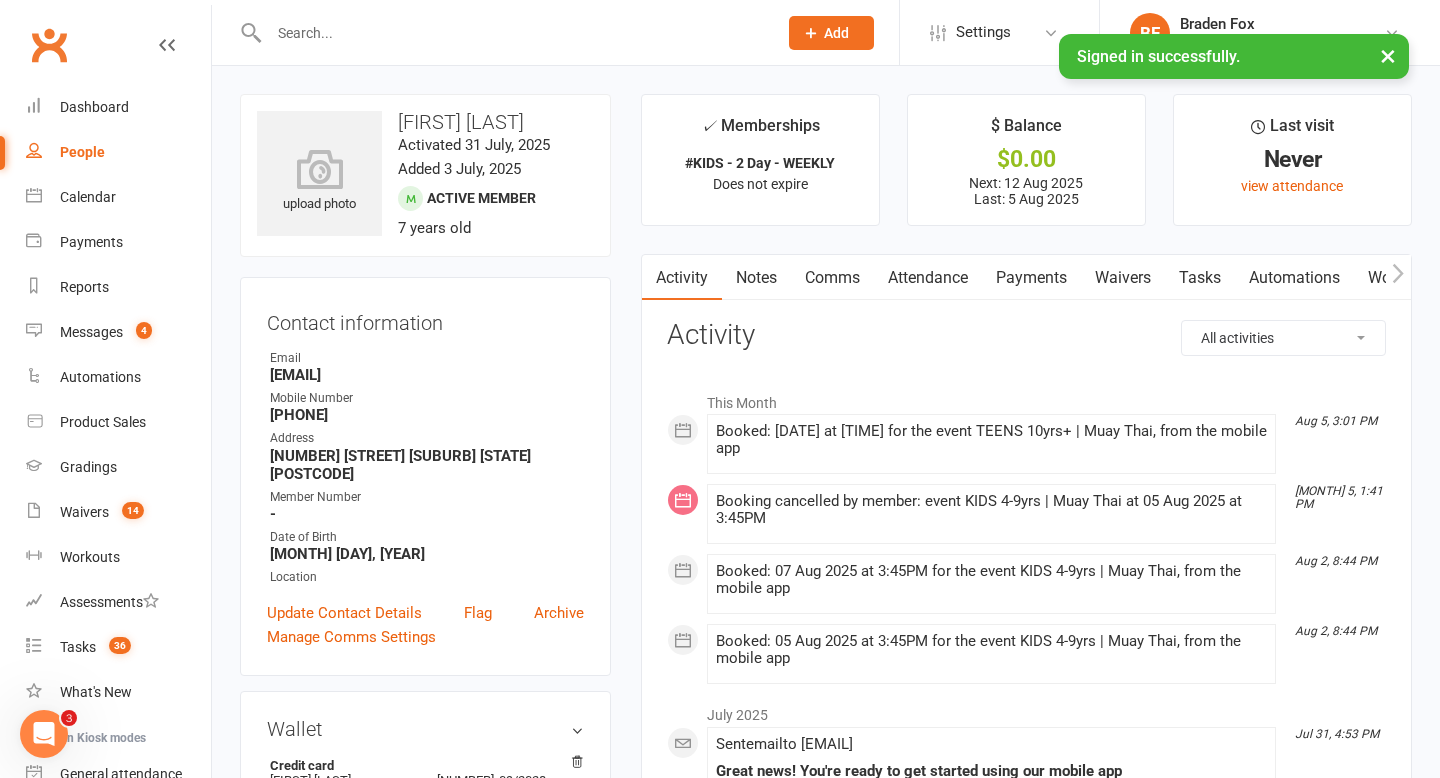 click on "Notes" at bounding box center (756, 278) 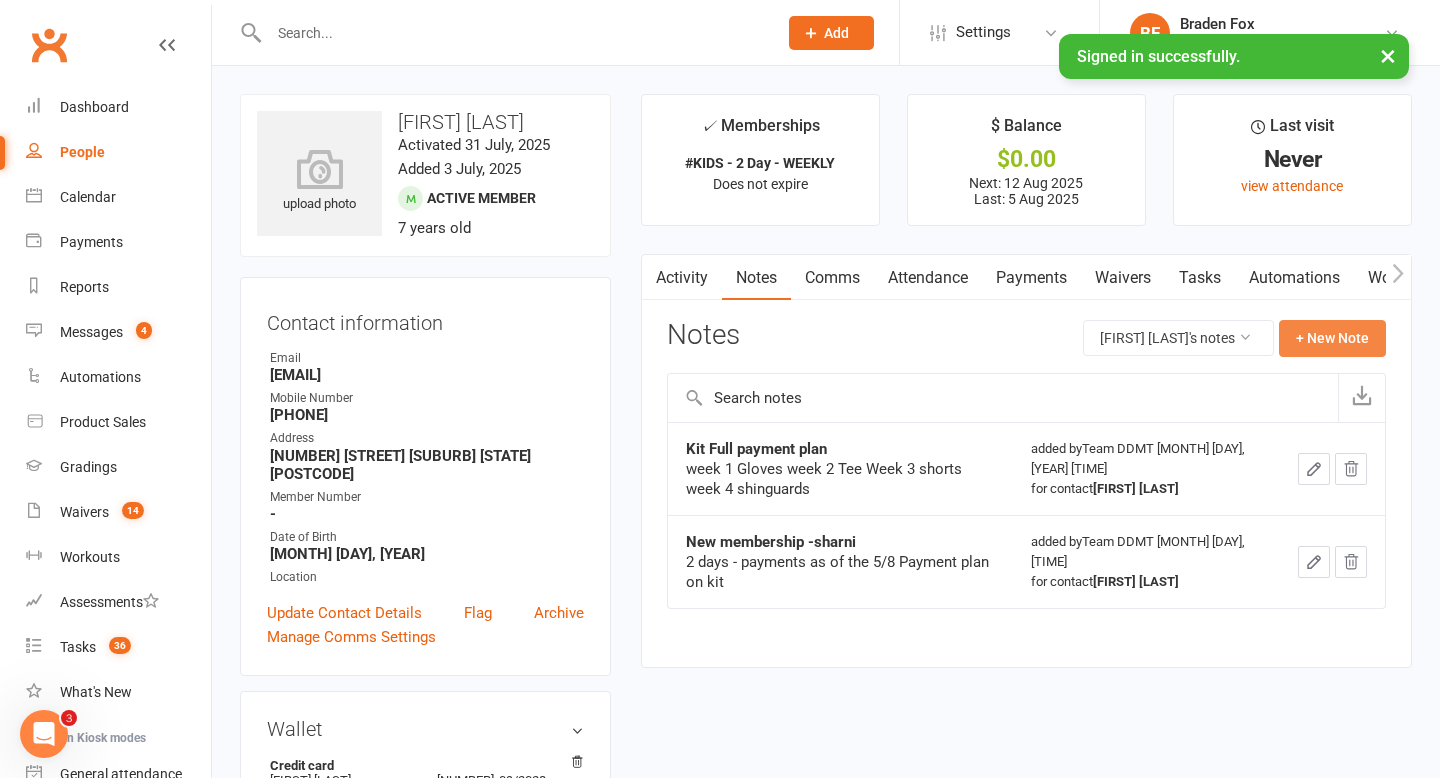 click on "+ New Note" at bounding box center (1332, 338) 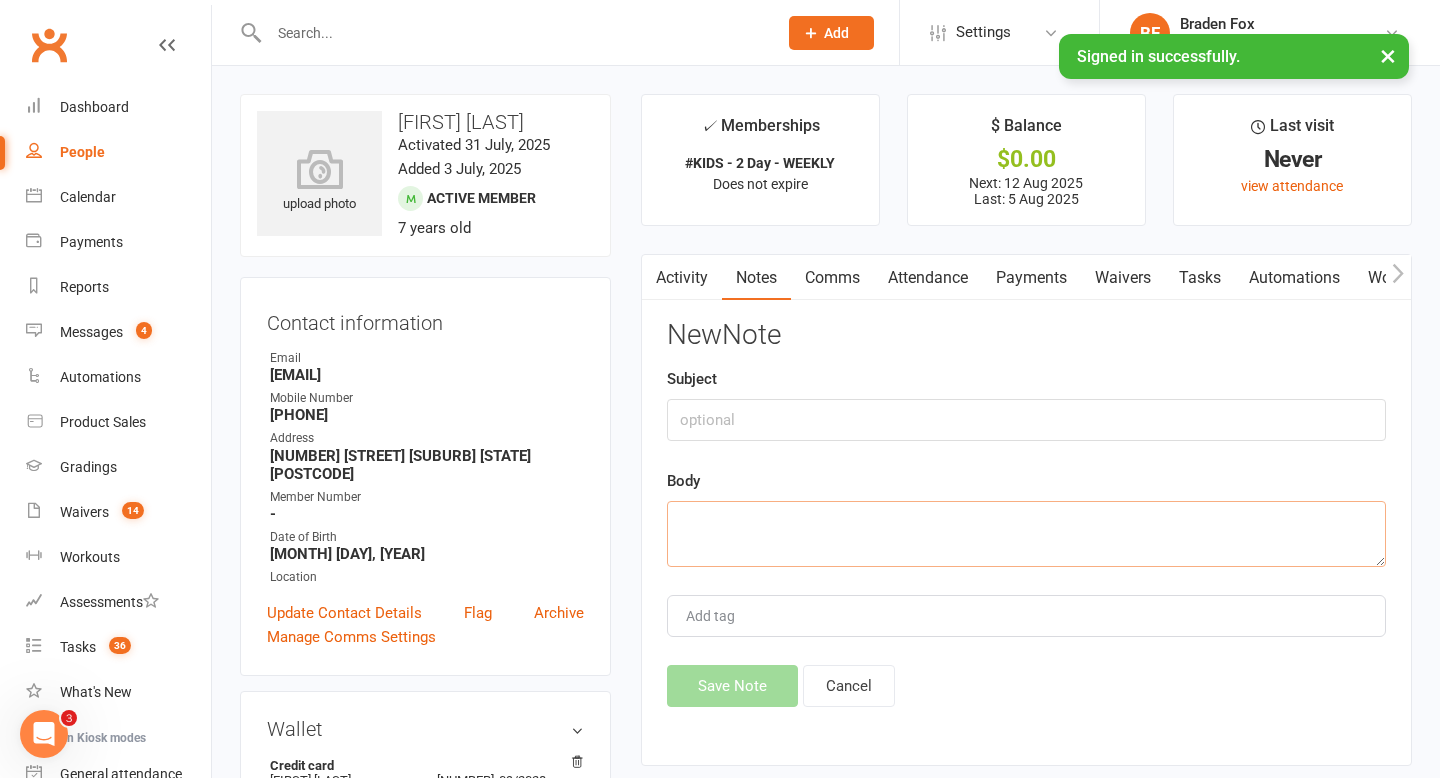 click at bounding box center (1026, 534) 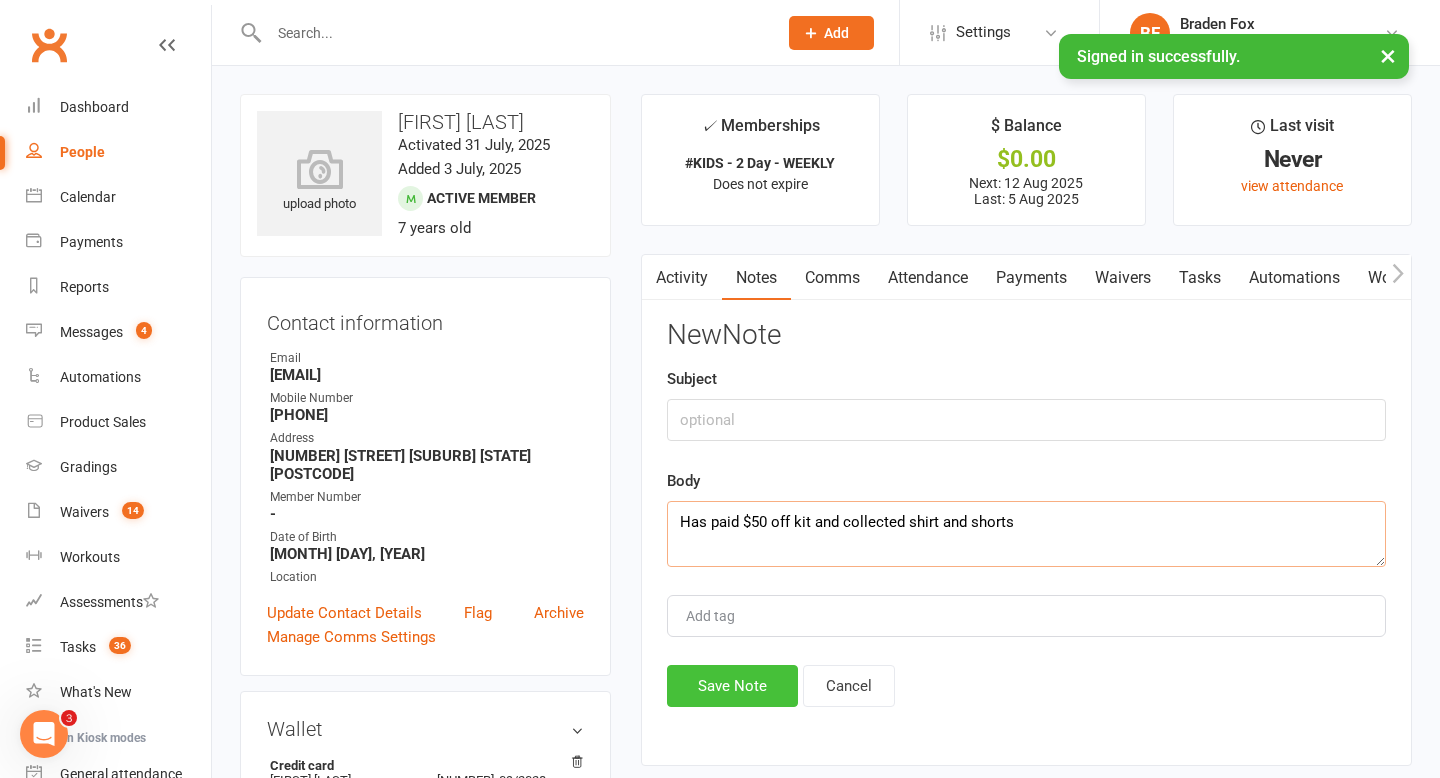 type on "Has paid $50 off kit and collected shirt and shorts" 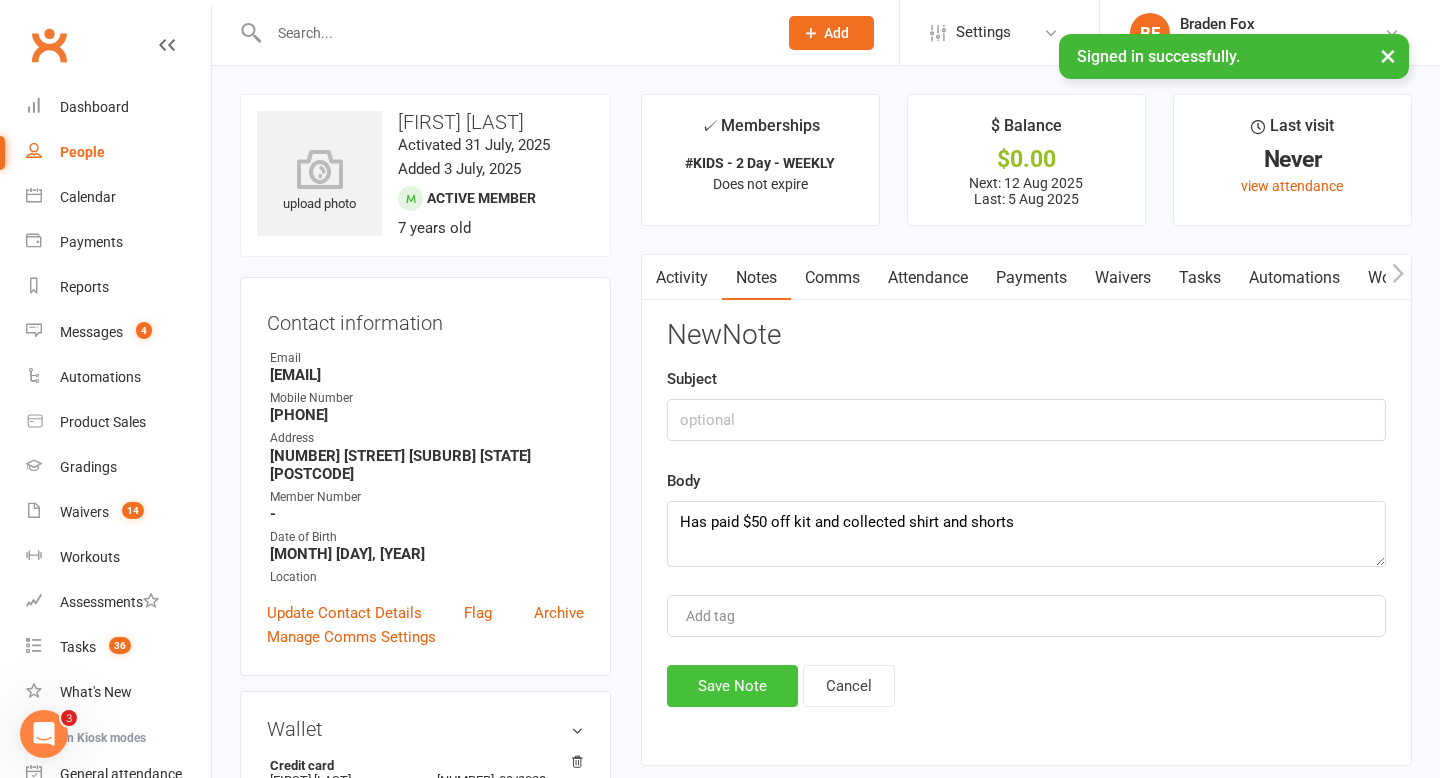 click on "Save Note" at bounding box center (732, 686) 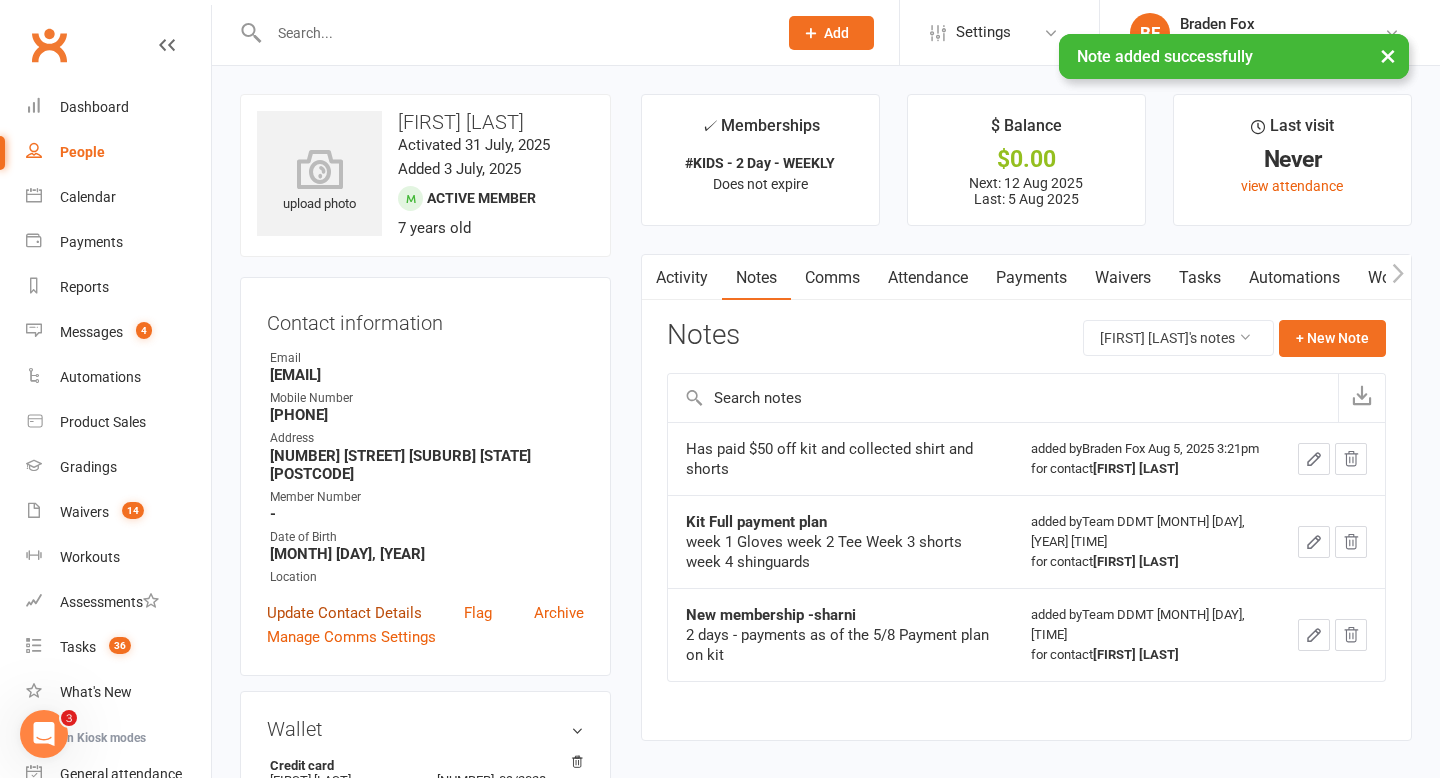 click on "Update Contact Details" at bounding box center (344, 613) 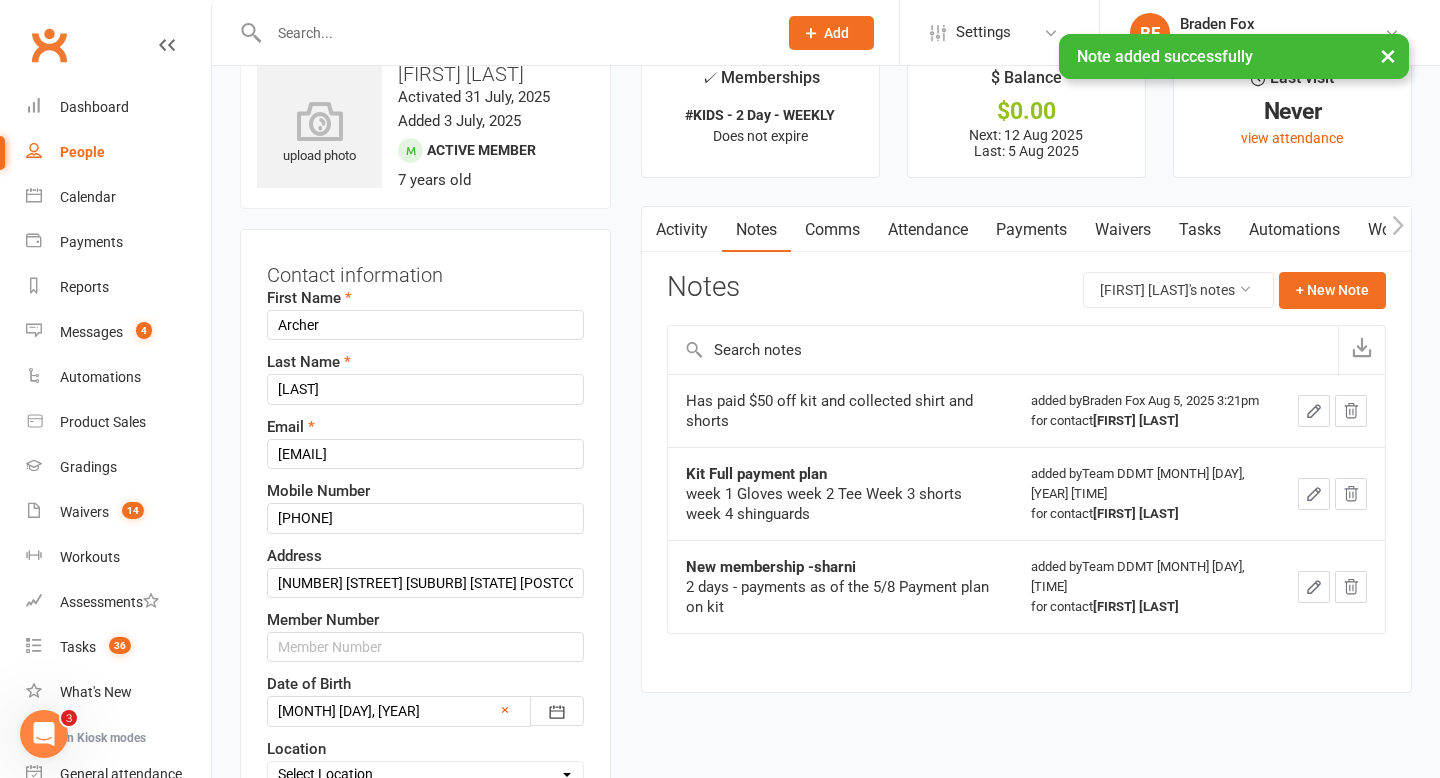 scroll, scrollTop: 94, scrollLeft: 0, axis: vertical 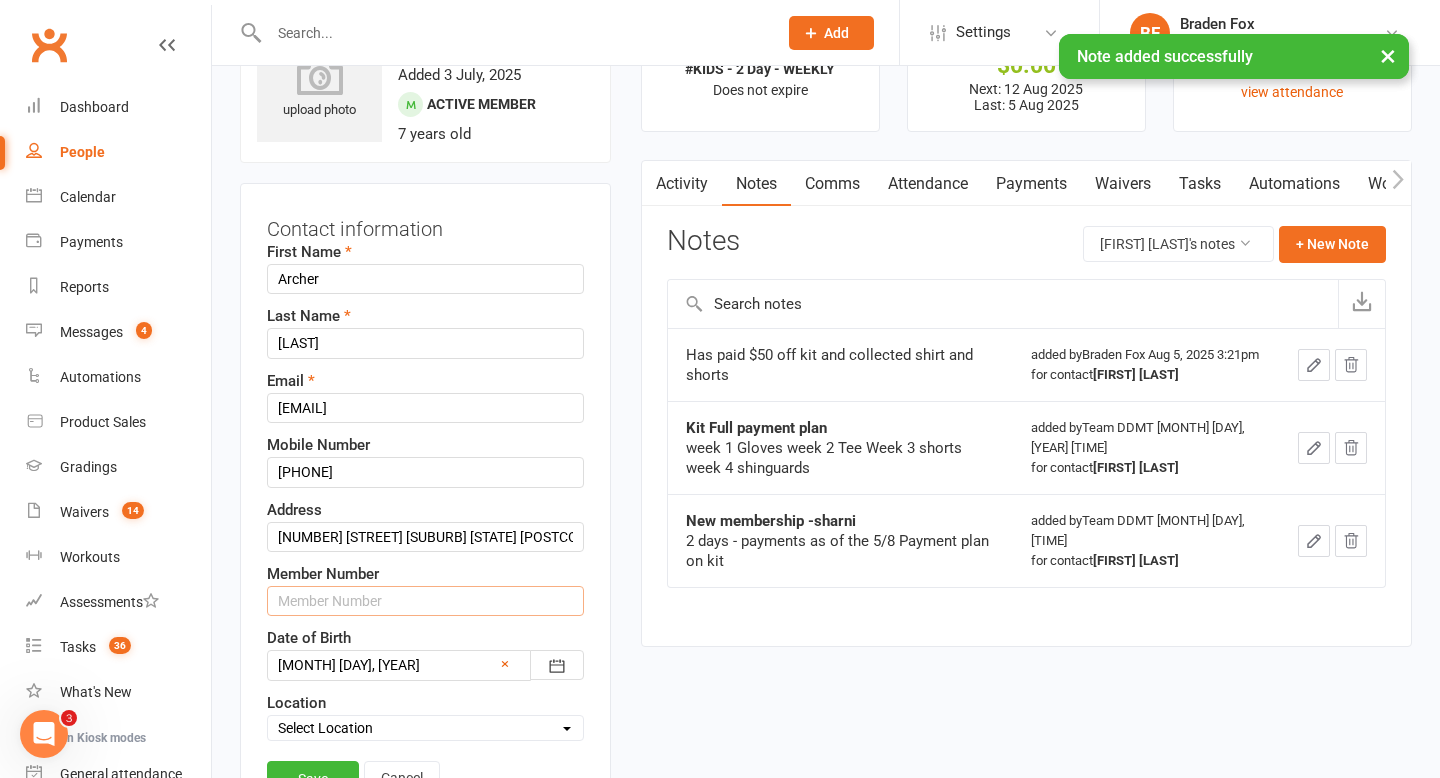 click at bounding box center [425, 601] 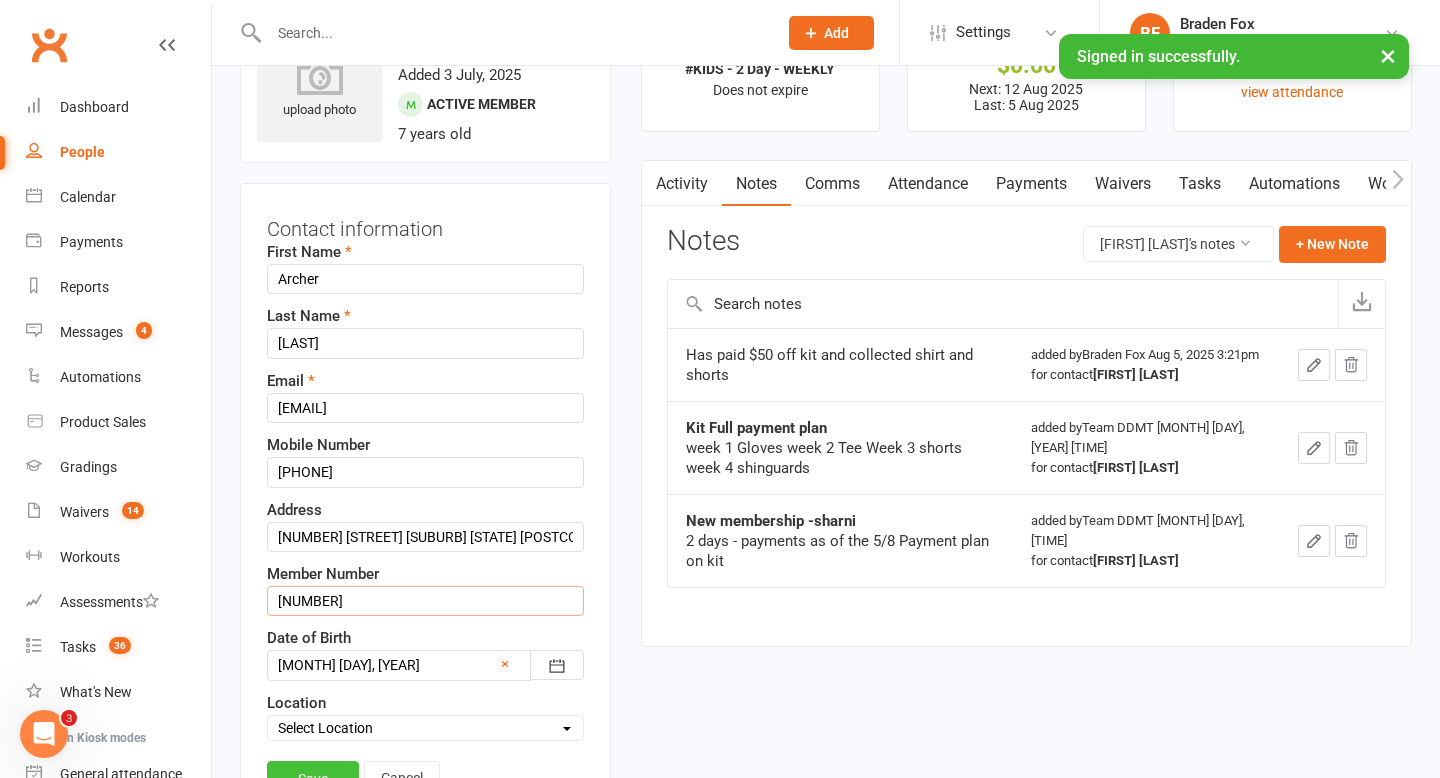 type on "213853" 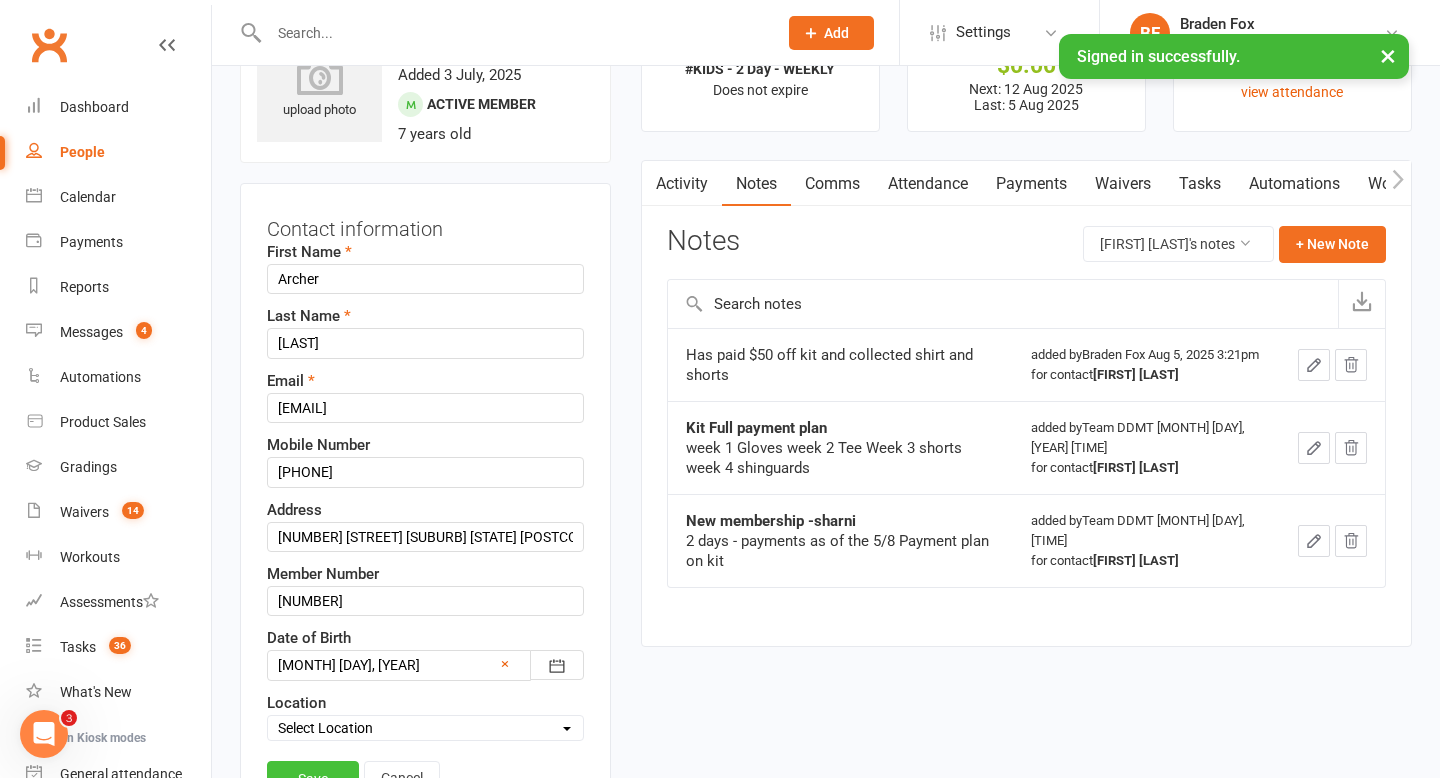 click on "Save" at bounding box center (313, 779) 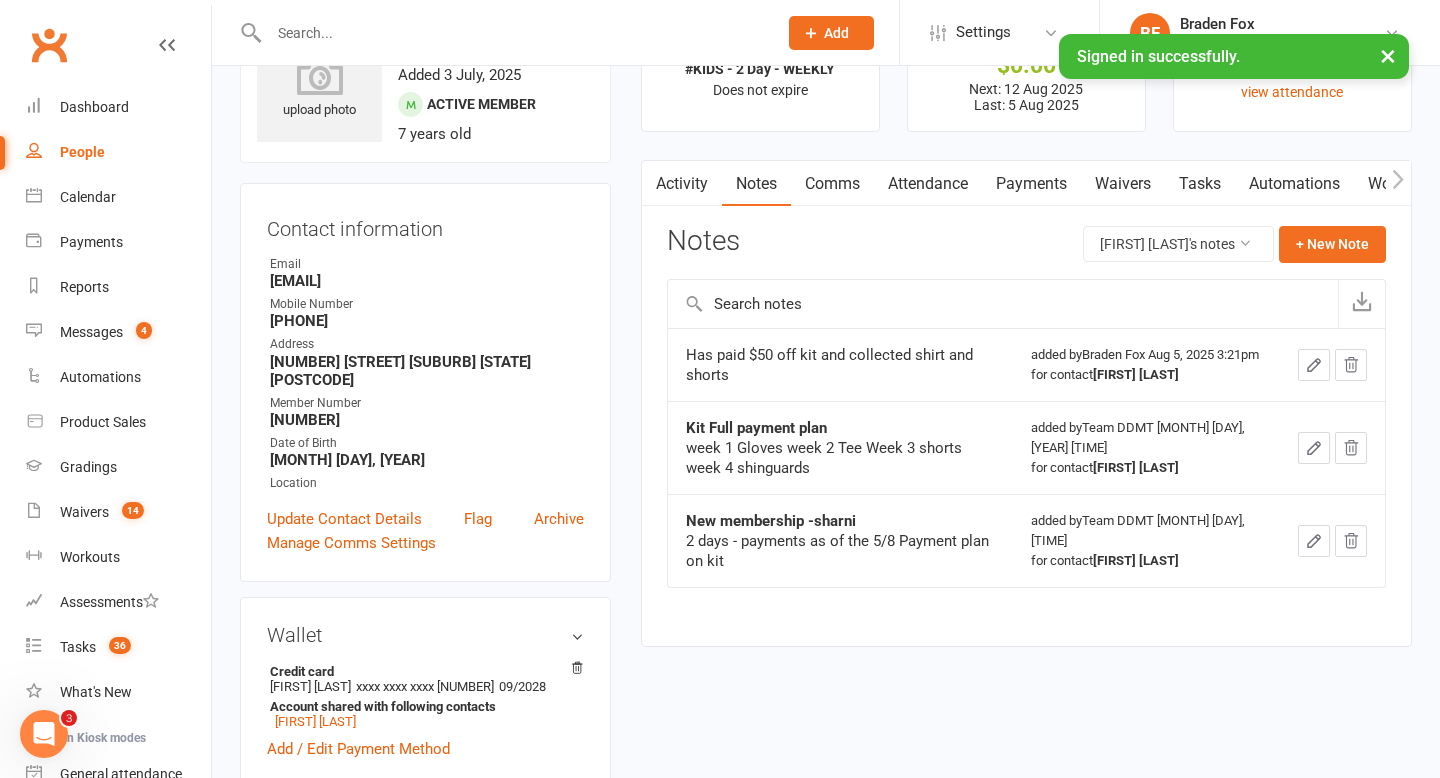 scroll, scrollTop: 0, scrollLeft: 0, axis: both 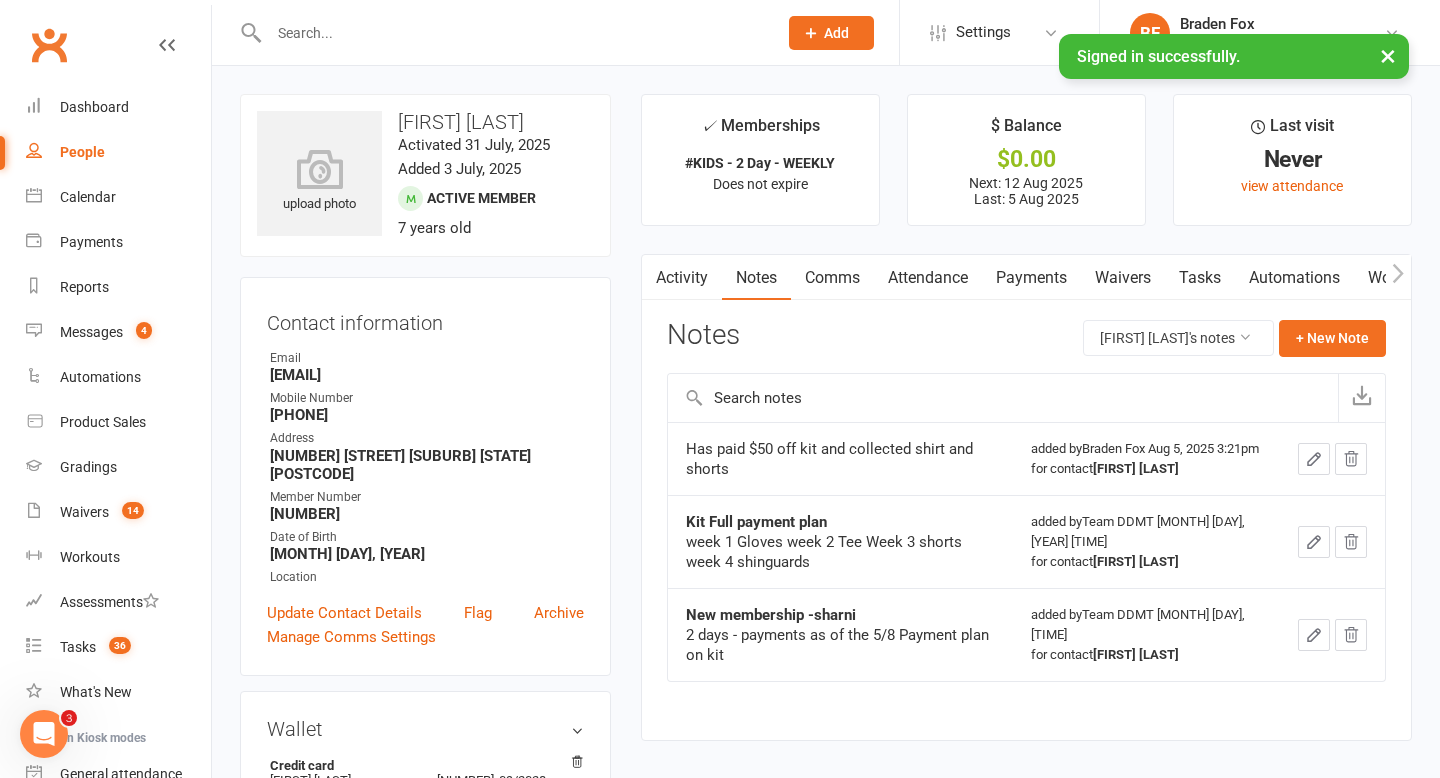 click at bounding box center [501, 32] 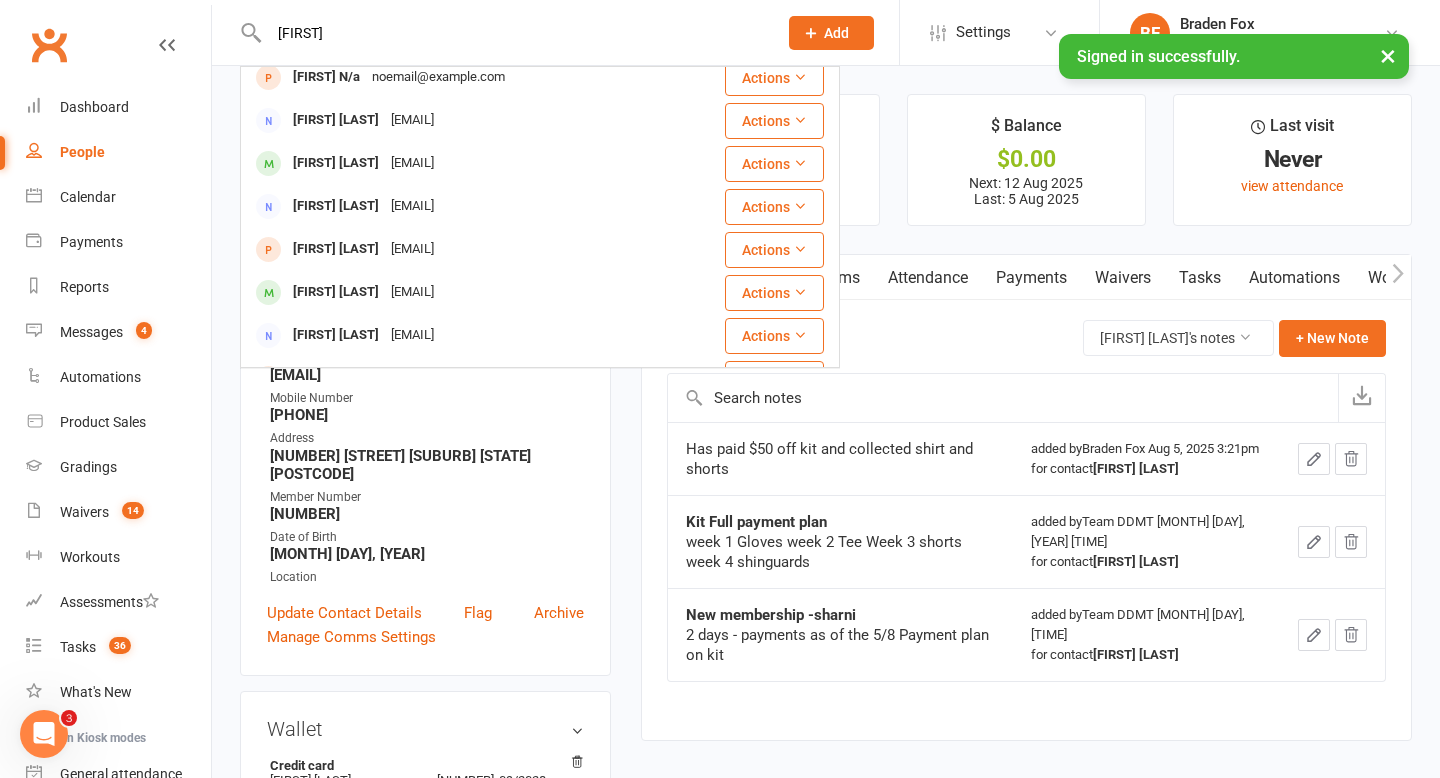 scroll, scrollTop: 198, scrollLeft: 0, axis: vertical 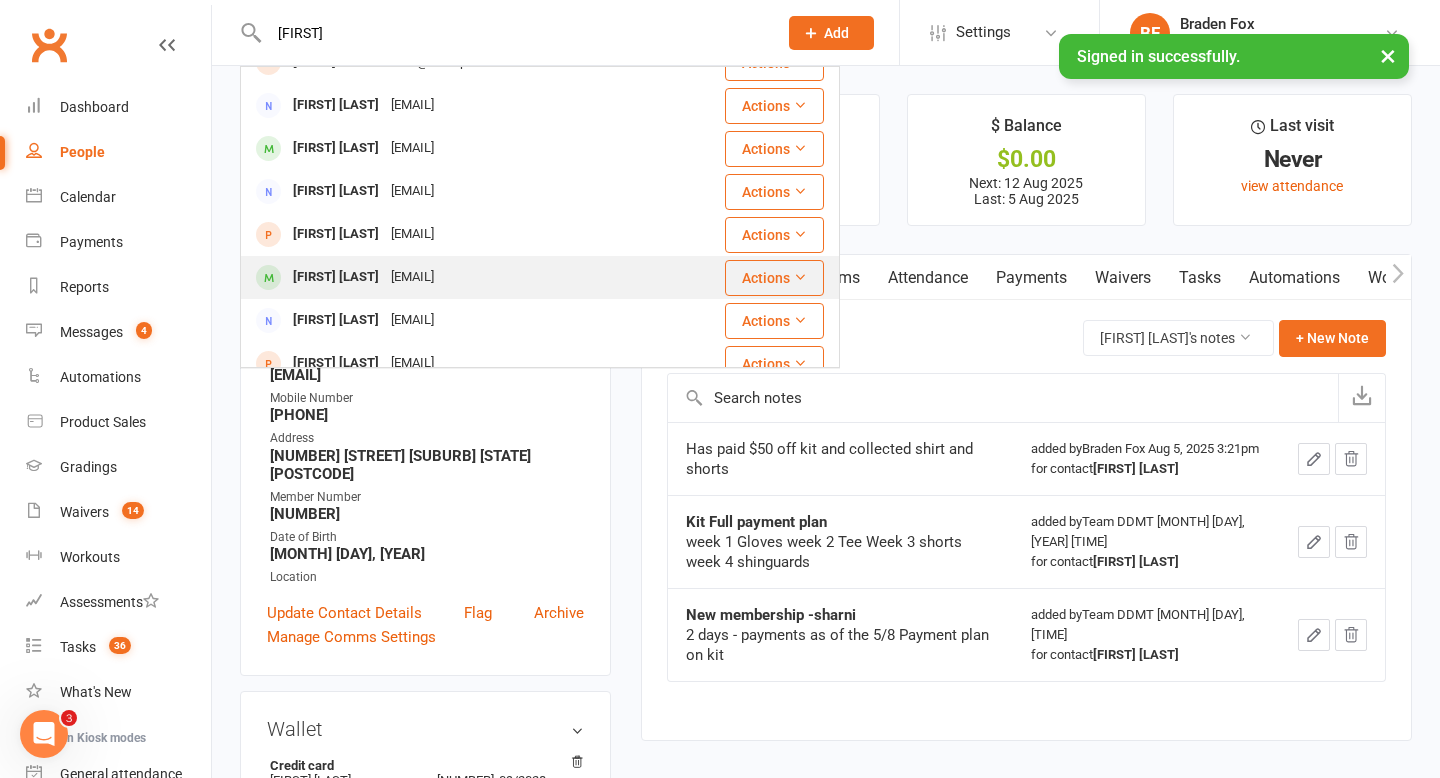 type on "[FIRST]" 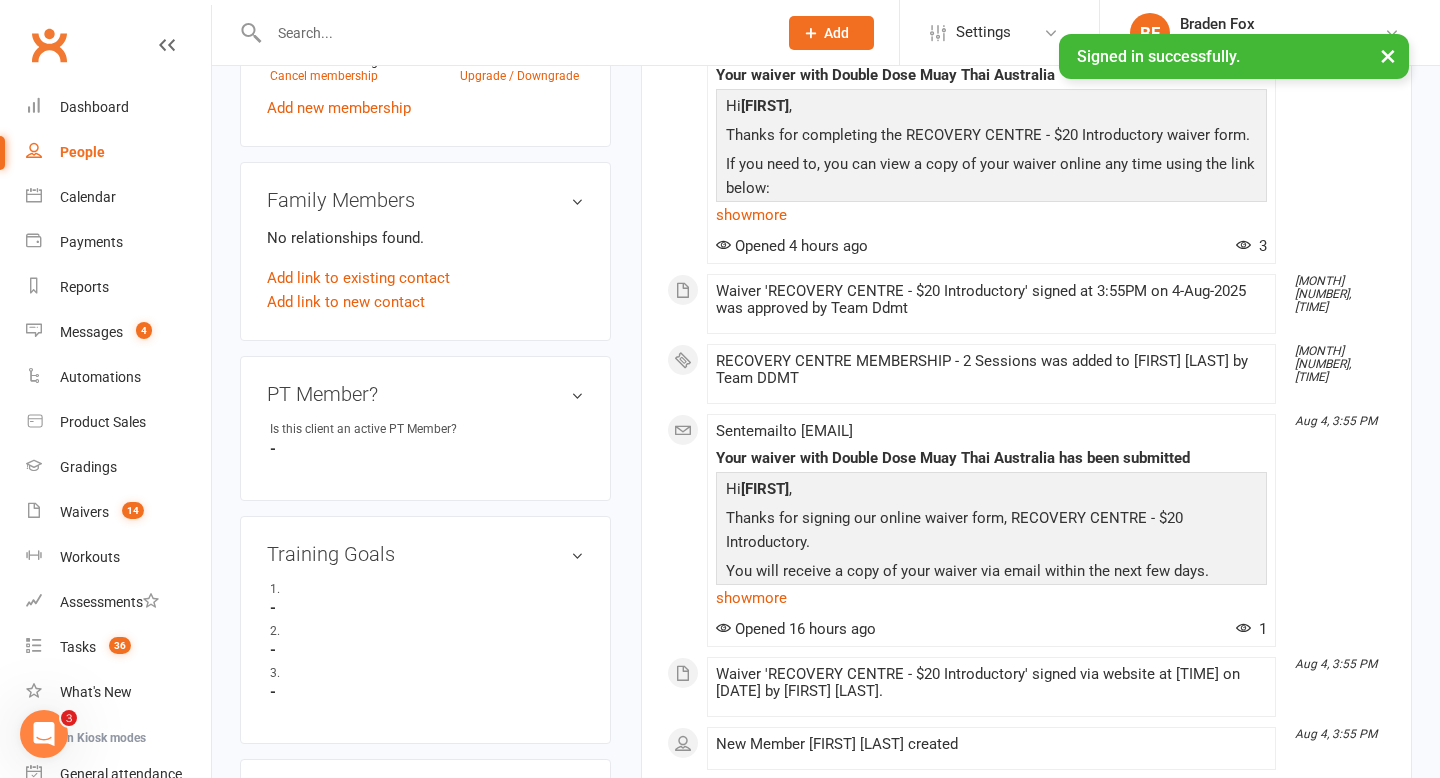 scroll, scrollTop: 0, scrollLeft: 0, axis: both 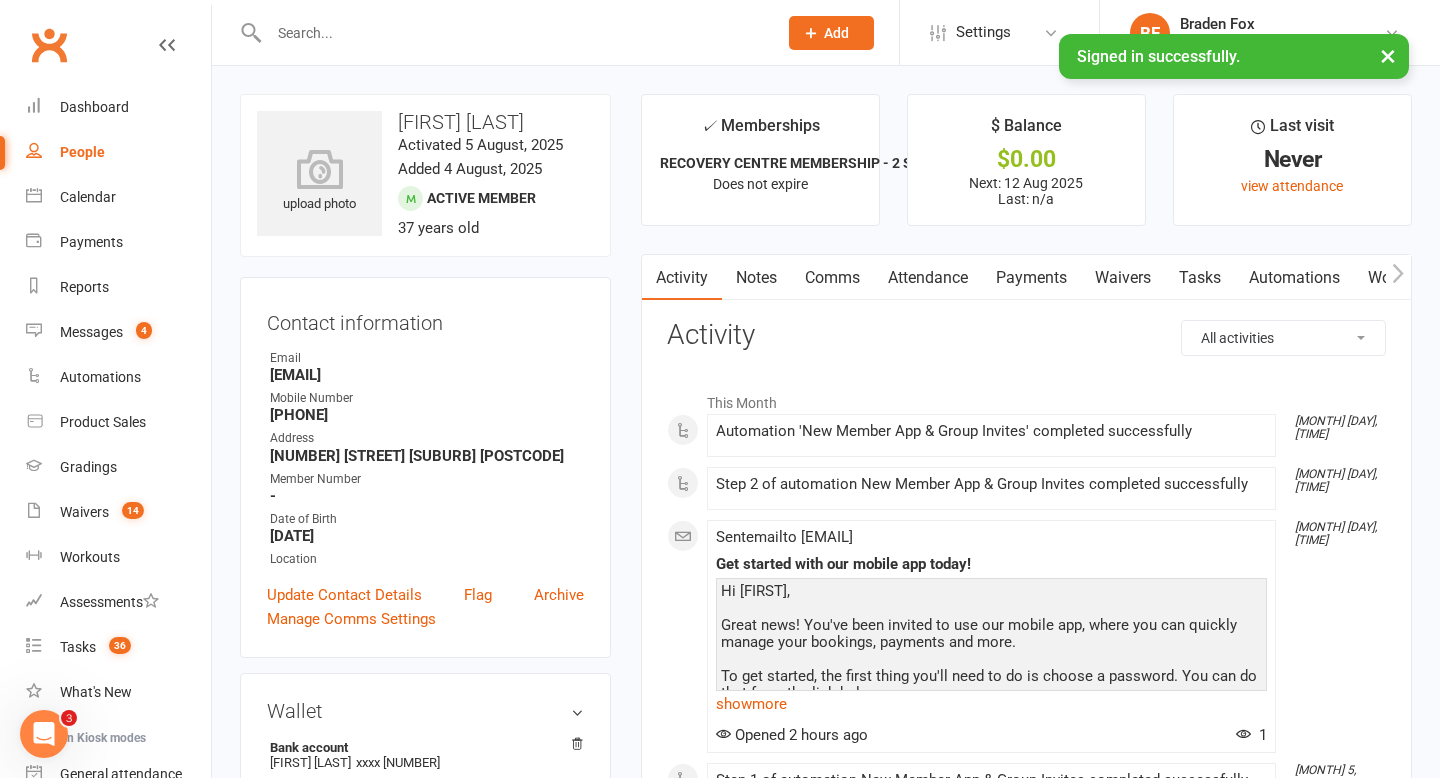 click on "[PHONE]" at bounding box center [427, 415] 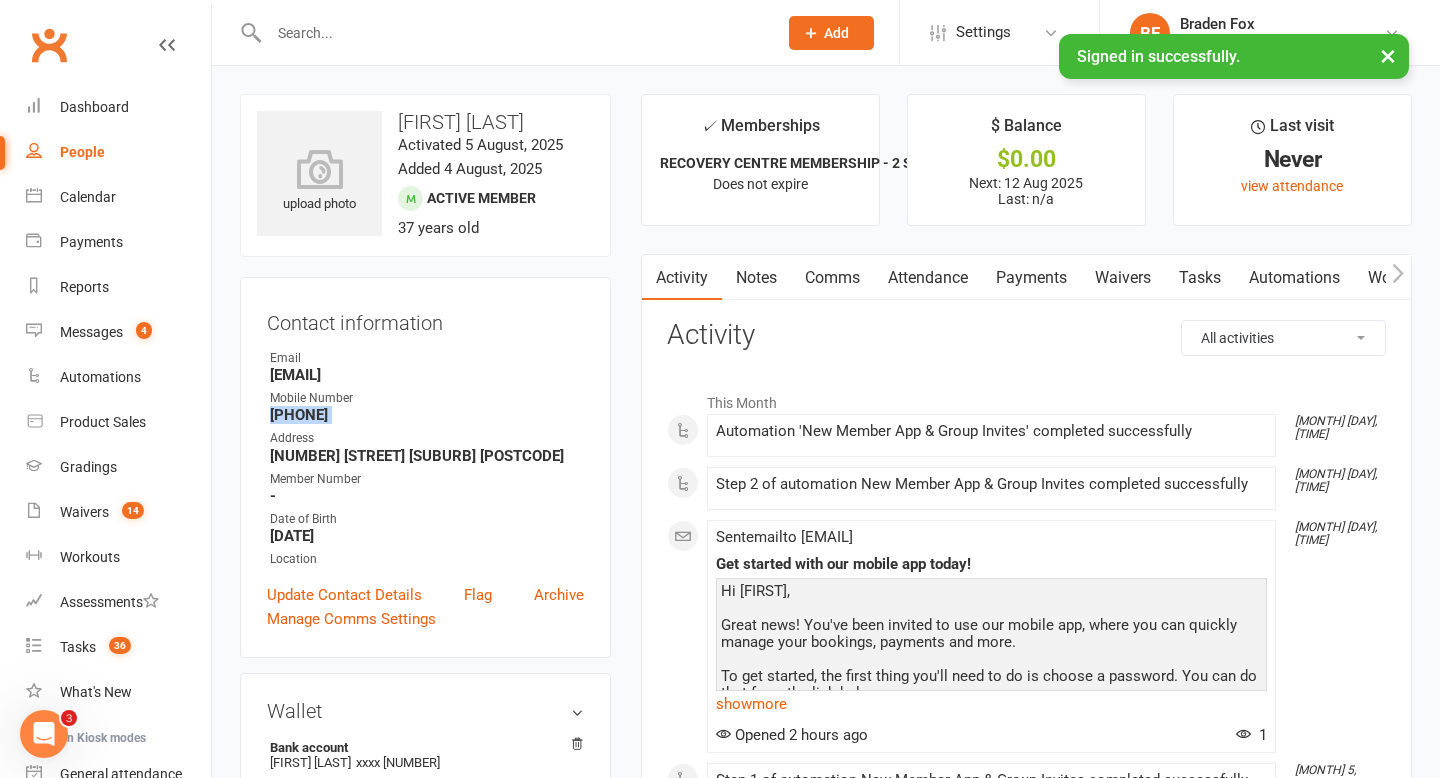 click on "[PHONE]" at bounding box center (427, 415) 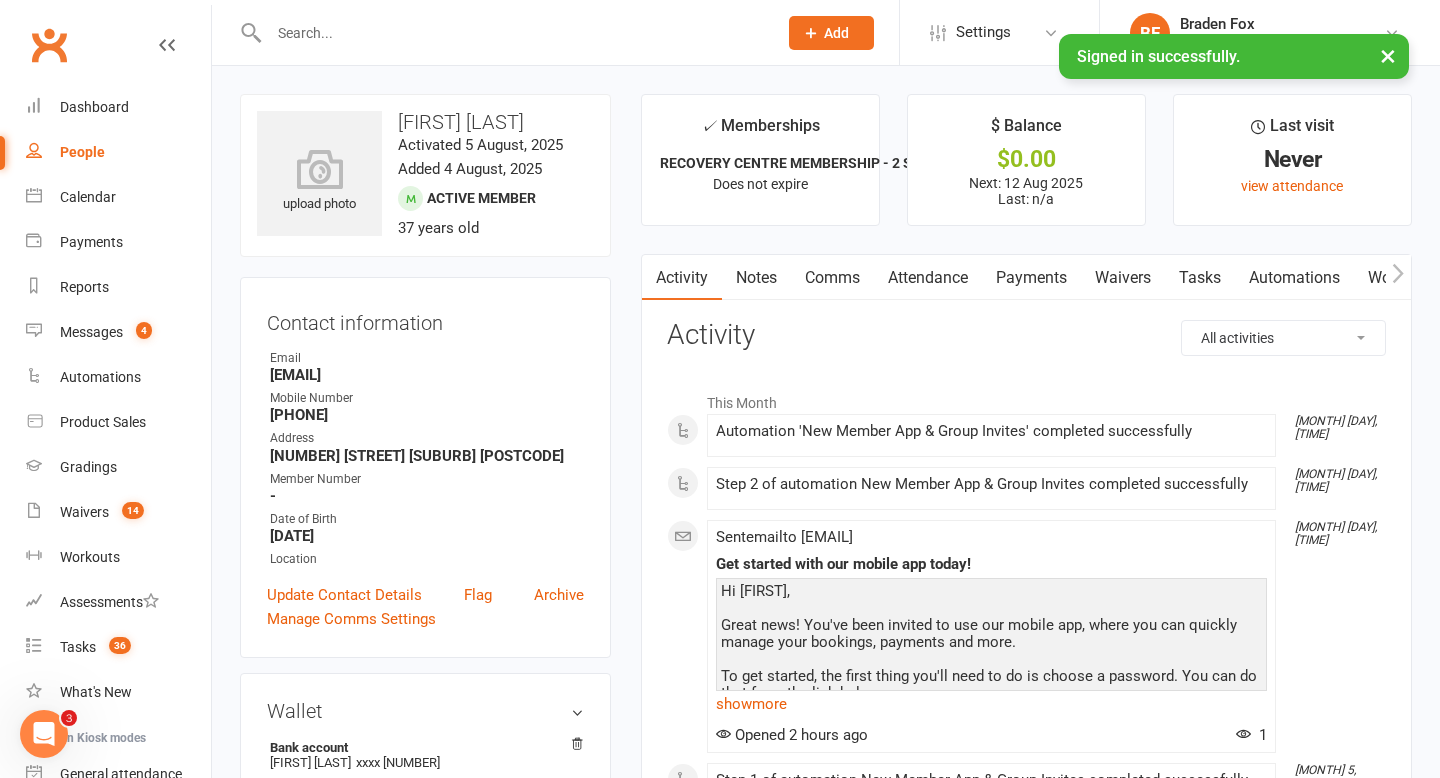 click at bounding box center [501, 32] 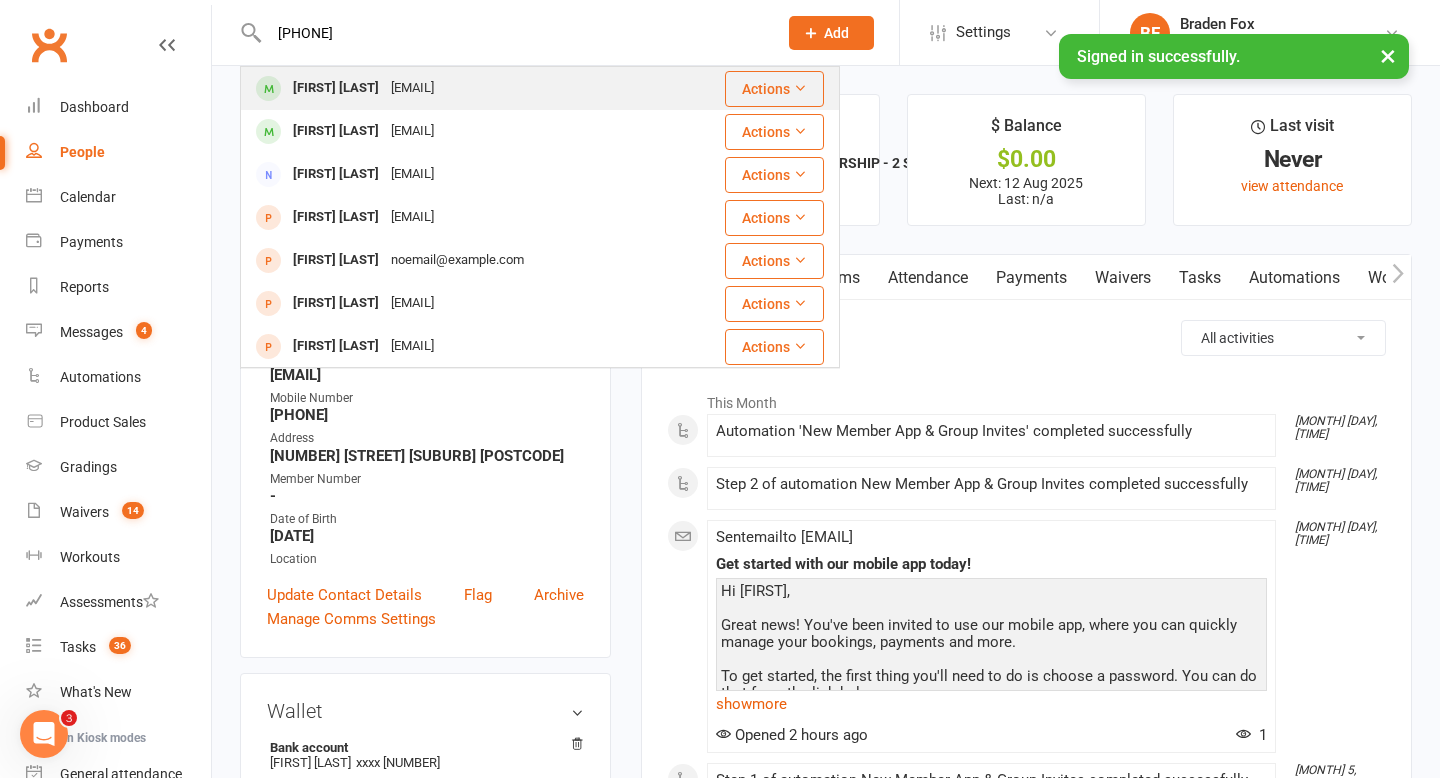 type on "[PHONE]" 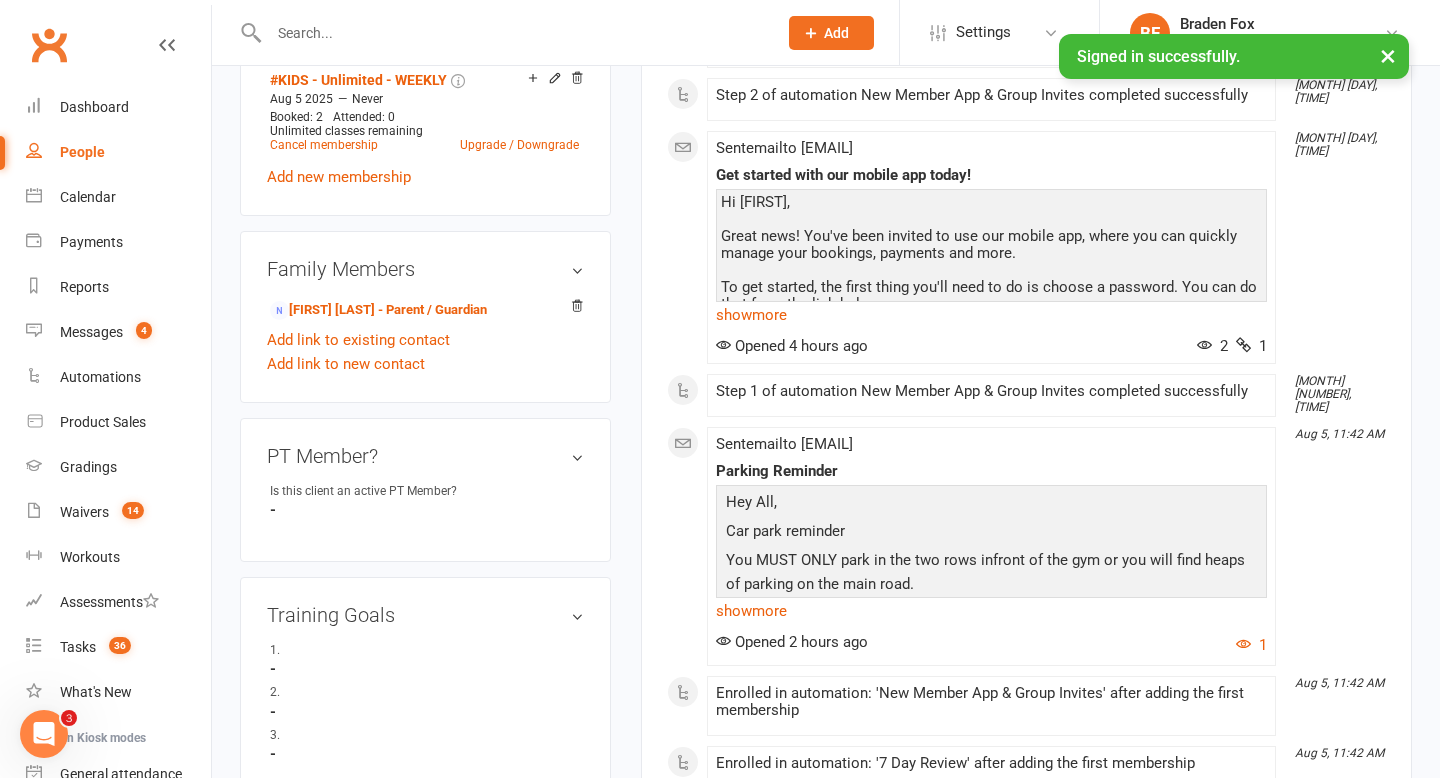 scroll, scrollTop: 0, scrollLeft: 0, axis: both 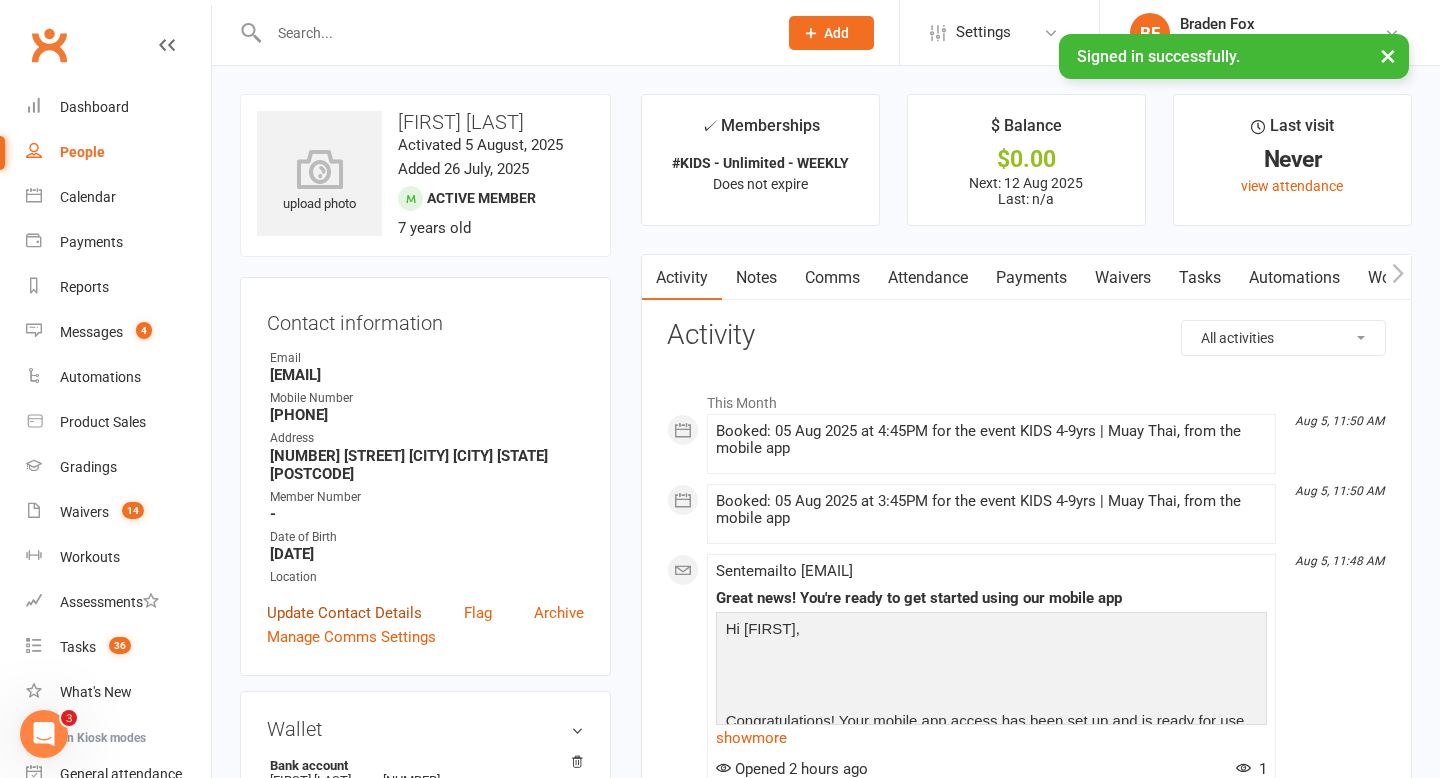 click on "Update Contact Details" at bounding box center (344, 613) 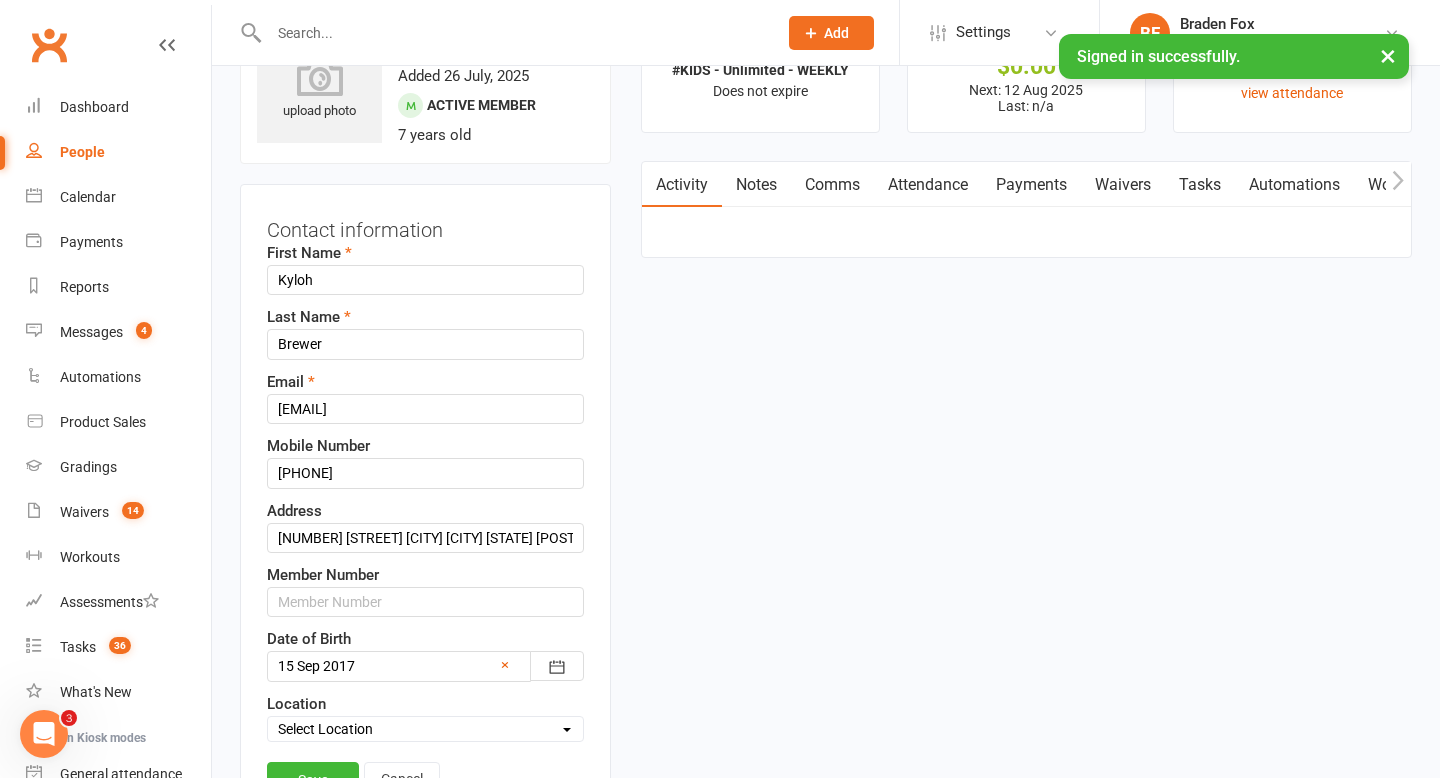 scroll, scrollTop: 94, scrollLeft: 0, axis: vertical 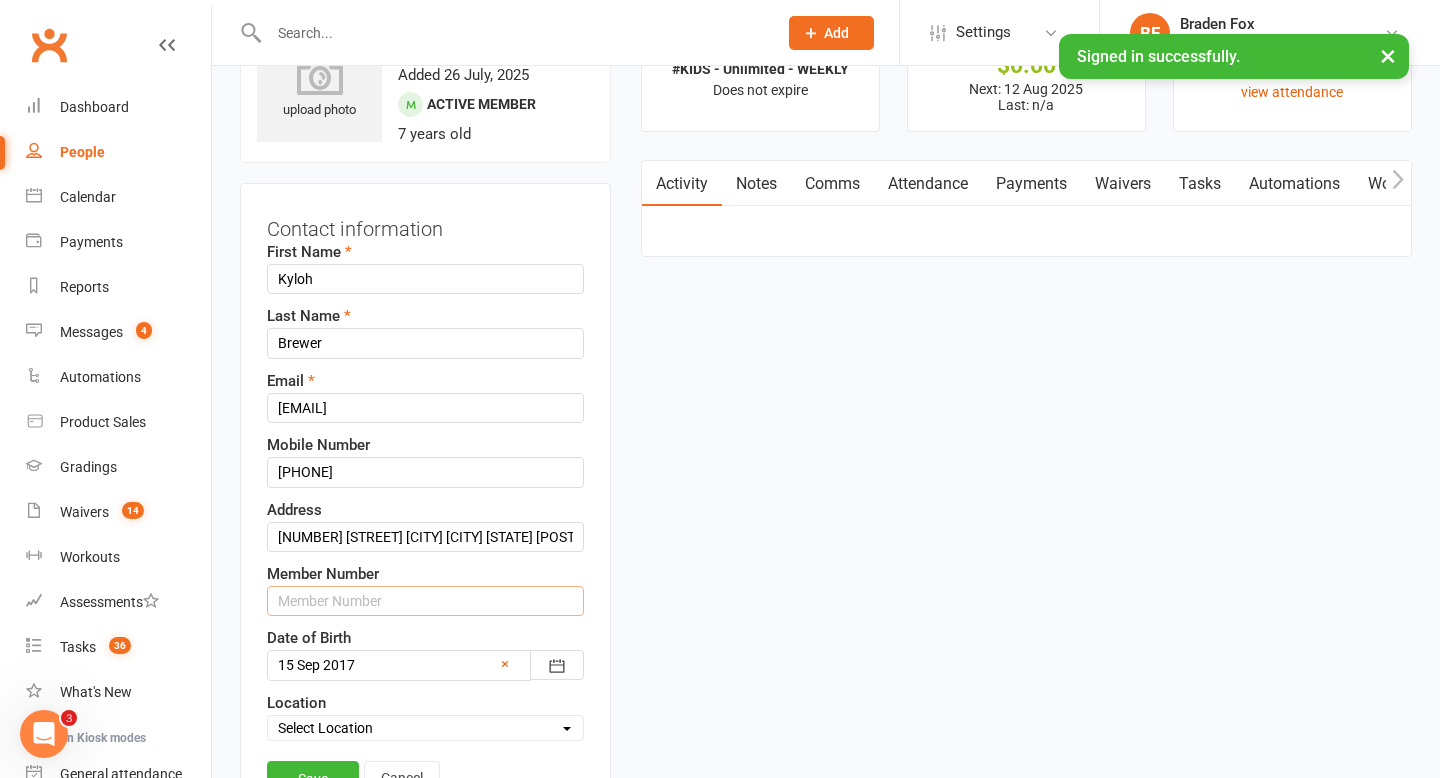 click at bounding box center (425, 601) 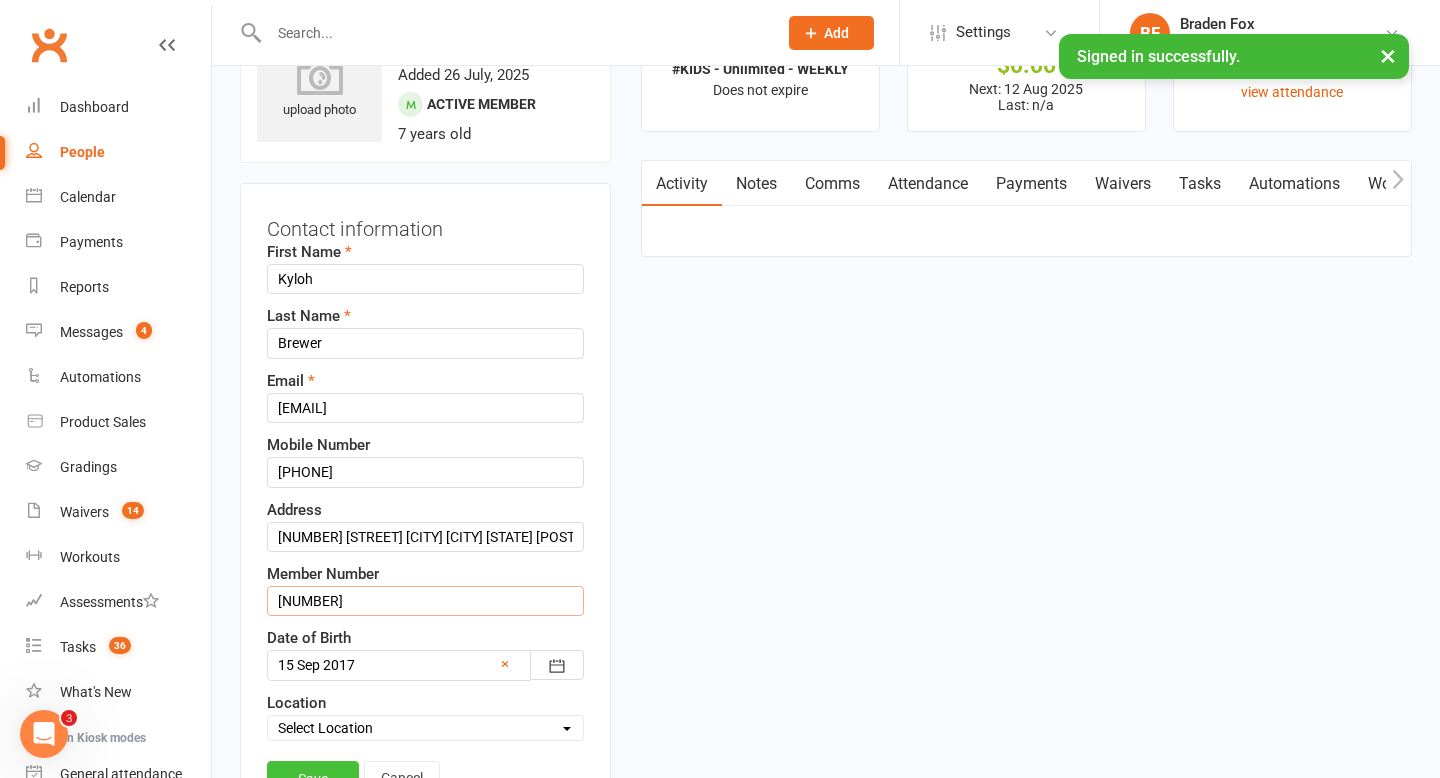 type on "261566" 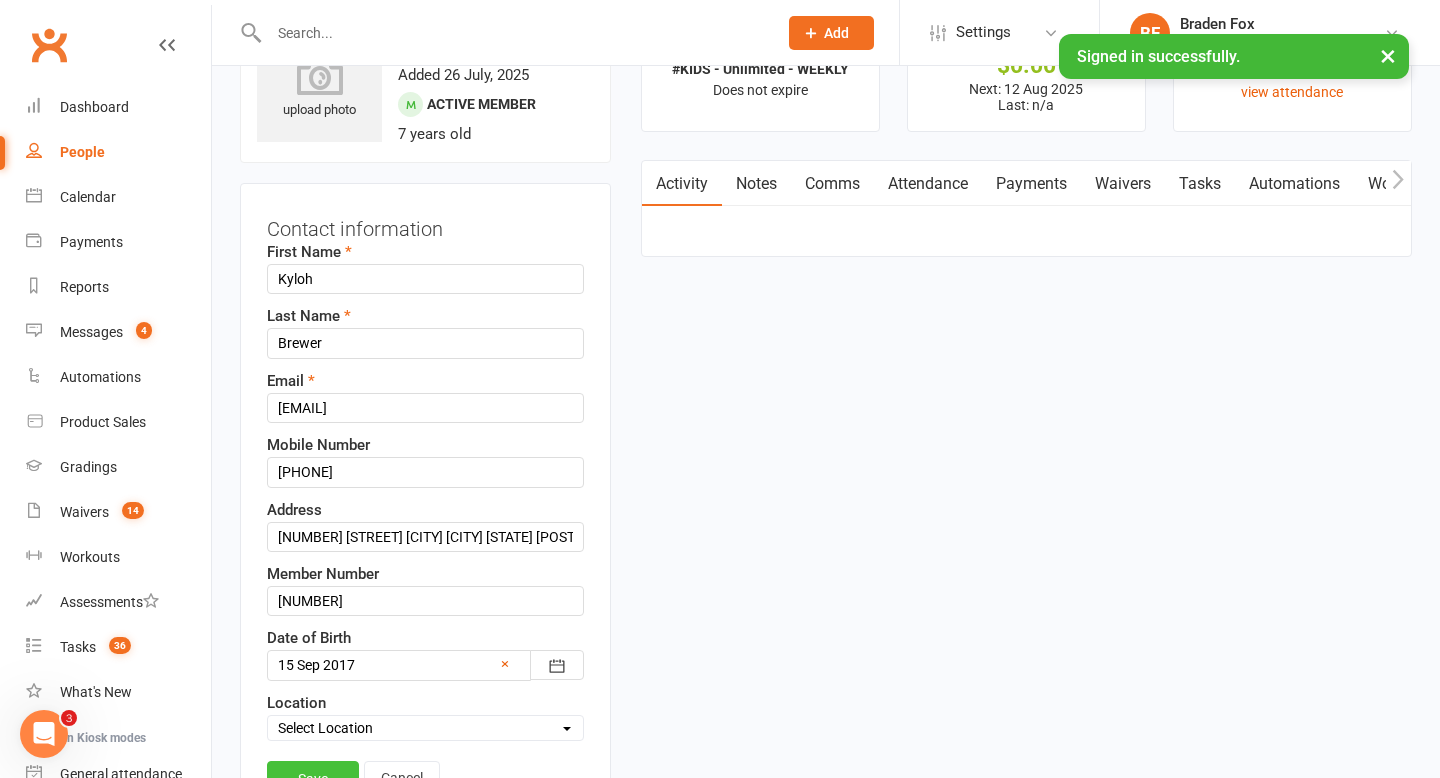 click on "Save" at bounding box center [313, 779] 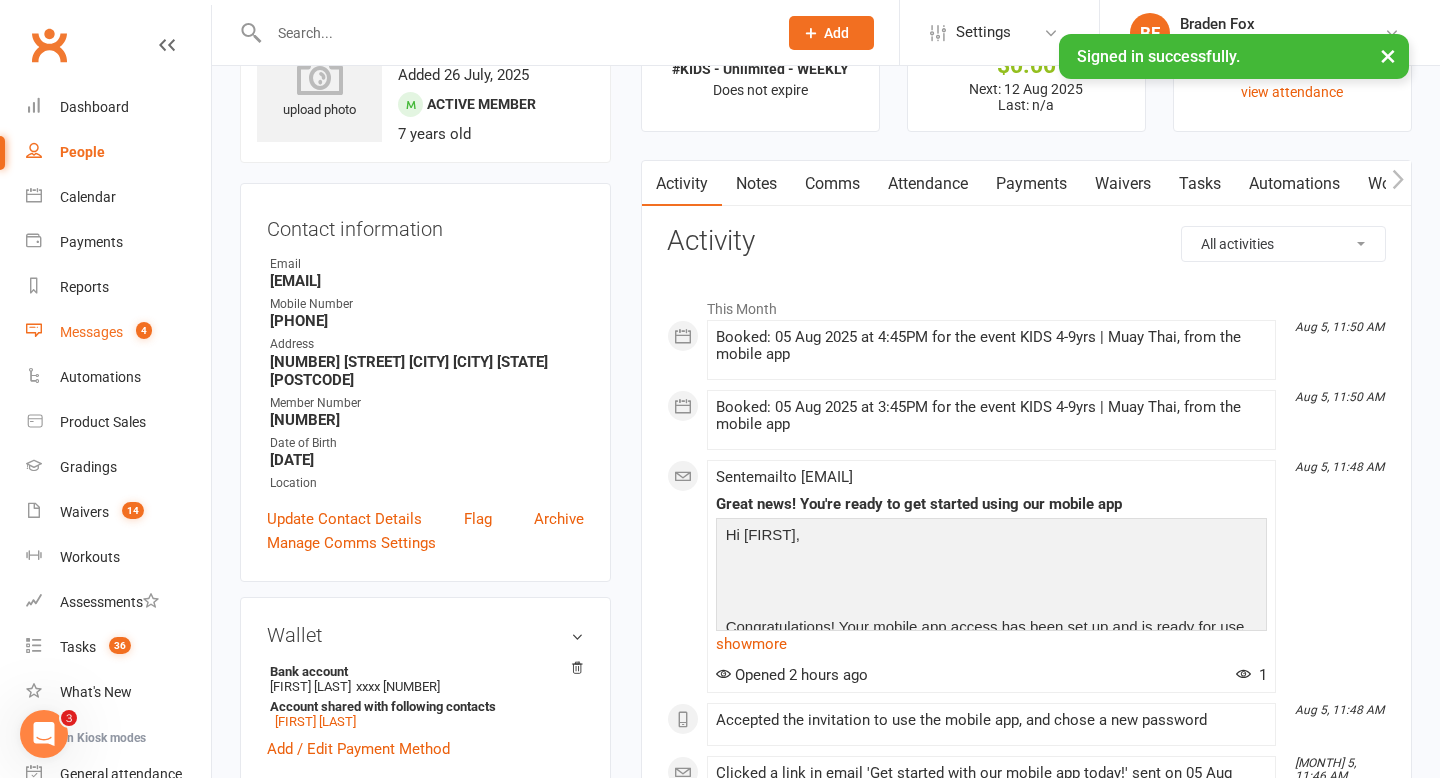 click on "4" at bounding box center [139, 332] 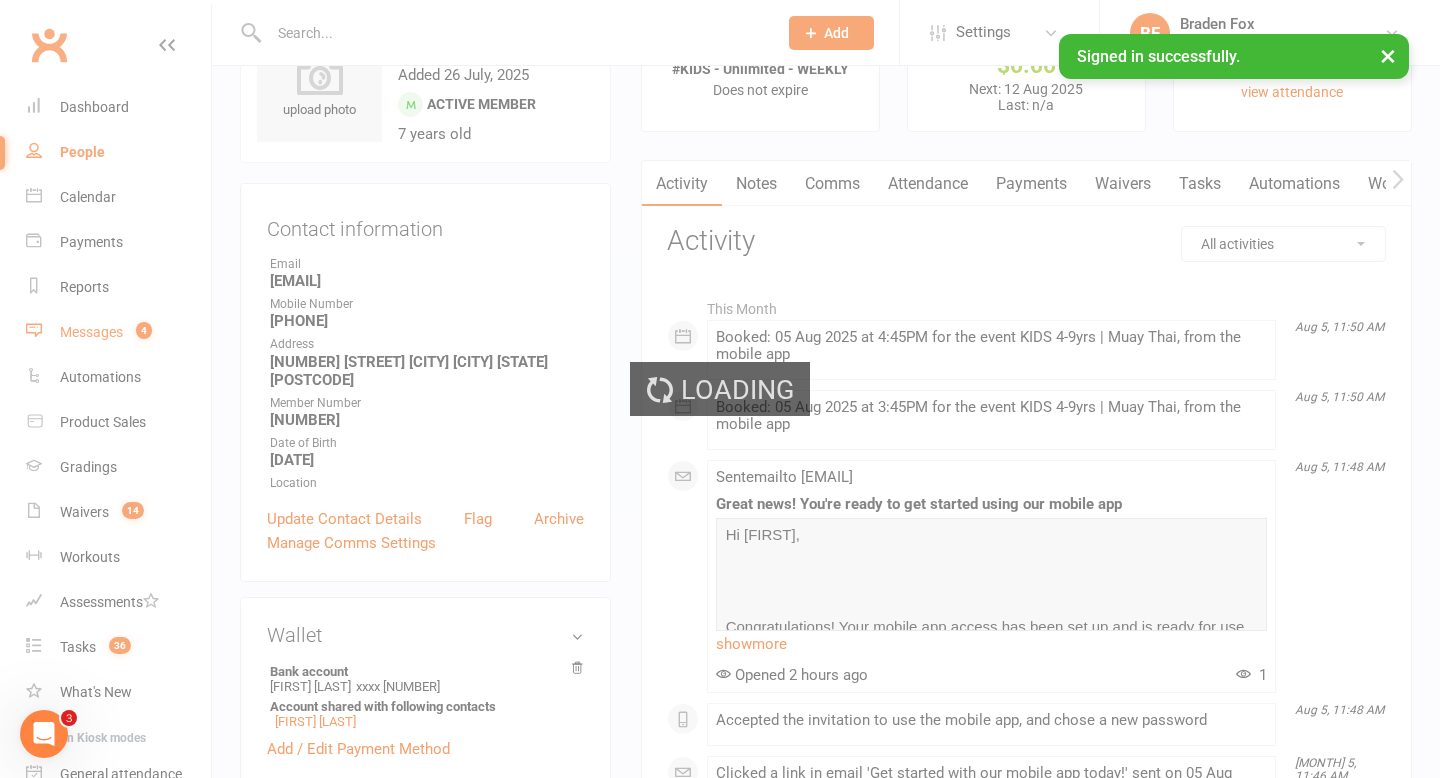 scroll, scrollTop: 0, scrollLeft: 0, axis: both 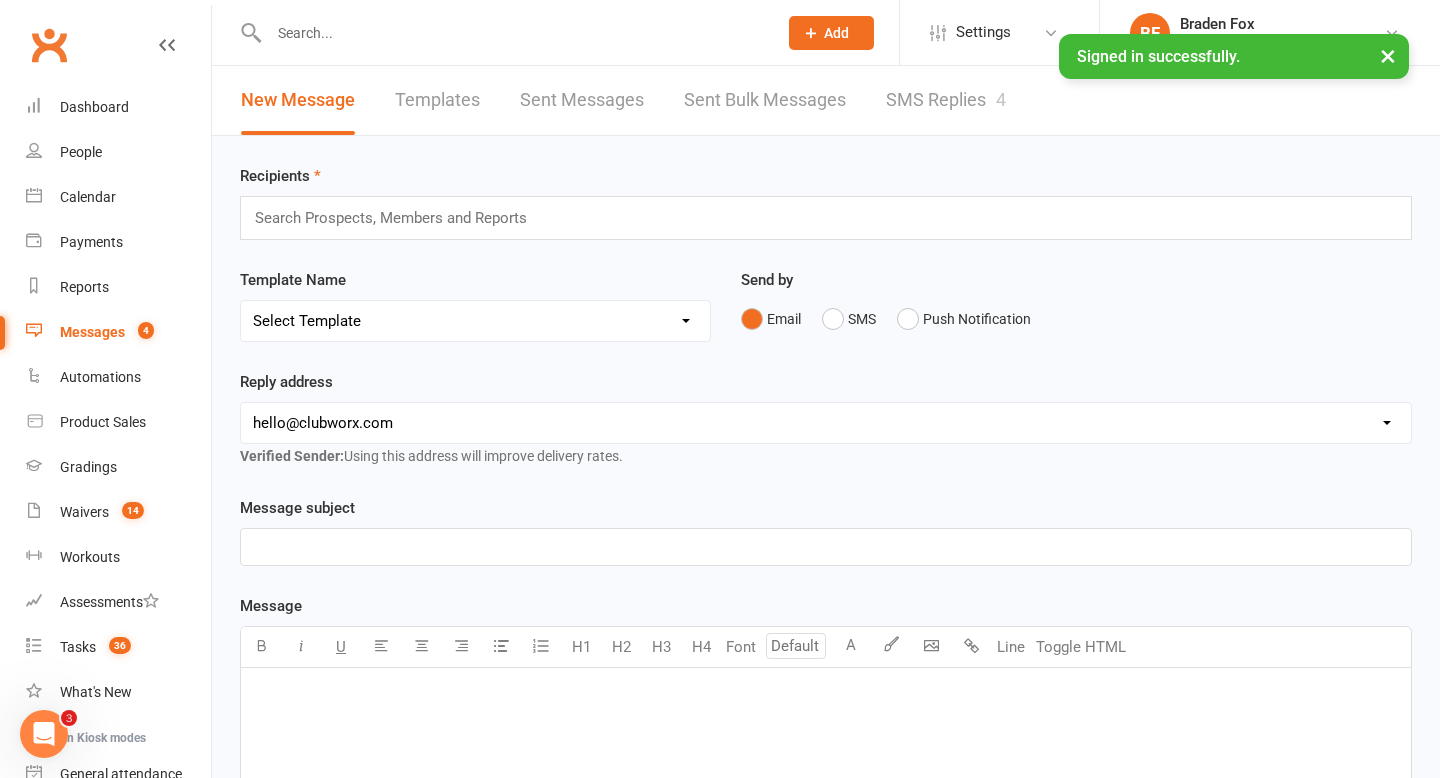click on "SMS Replies  4" at bounding box center [946, 100] 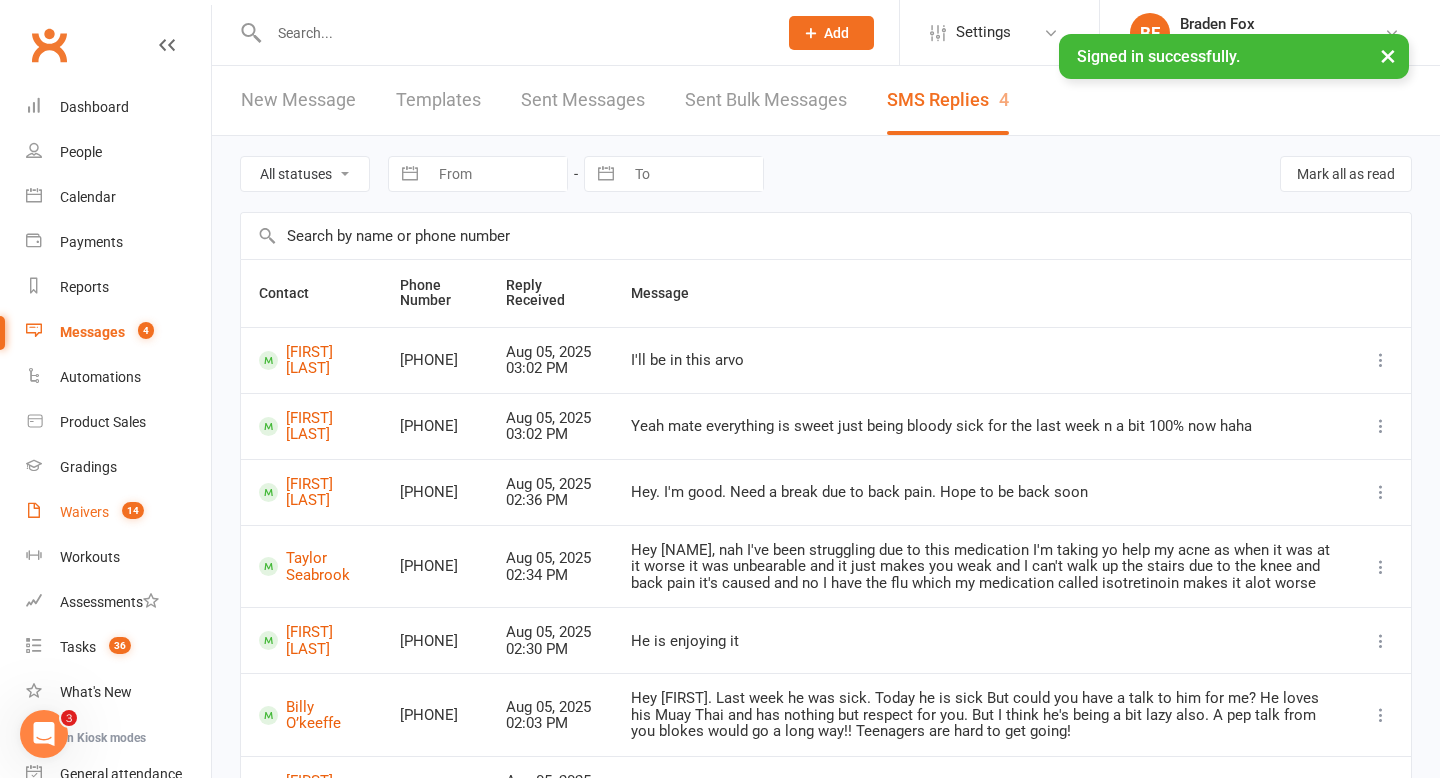 click on "Waivers   14" at bounding box center (118, 512) 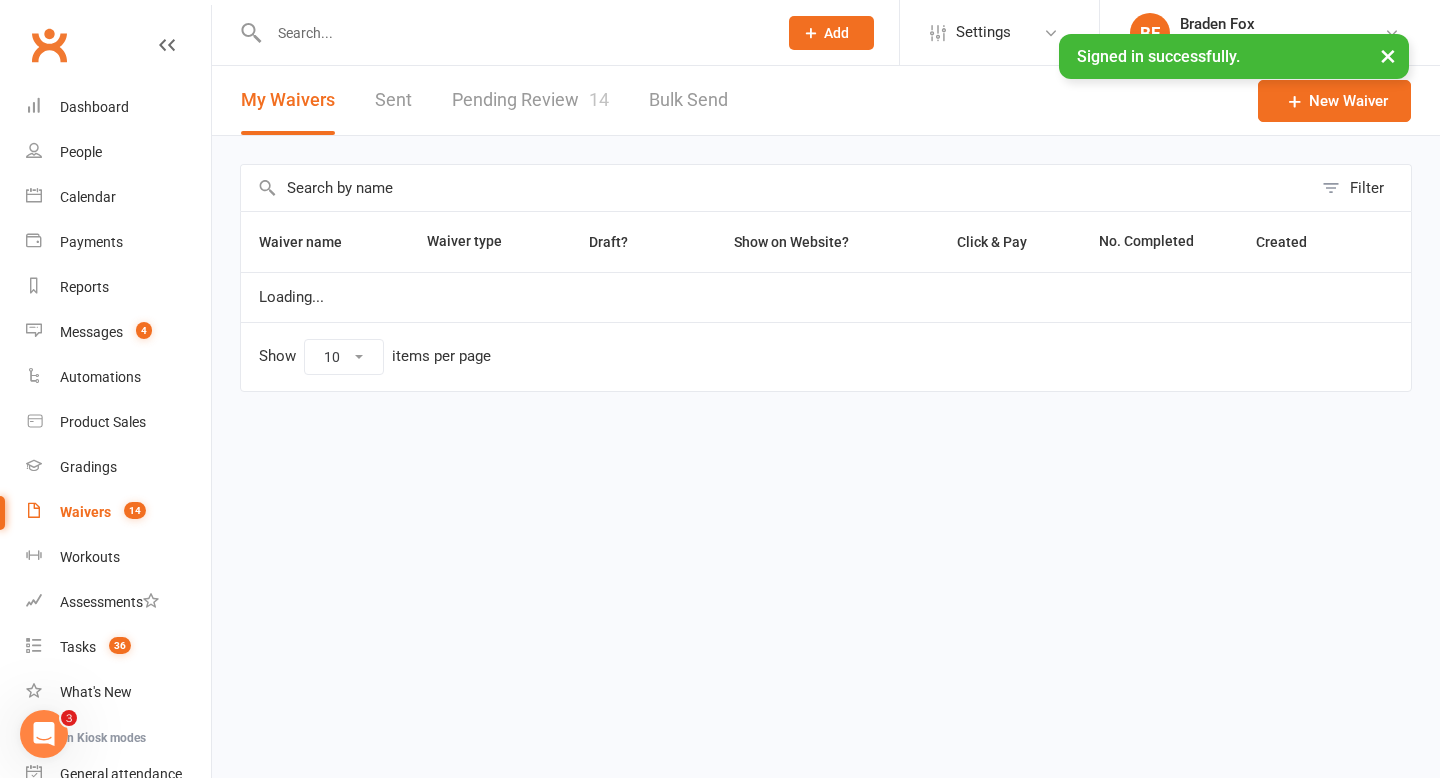 click on "Pending Review 14" at bounding box center (530, 100) 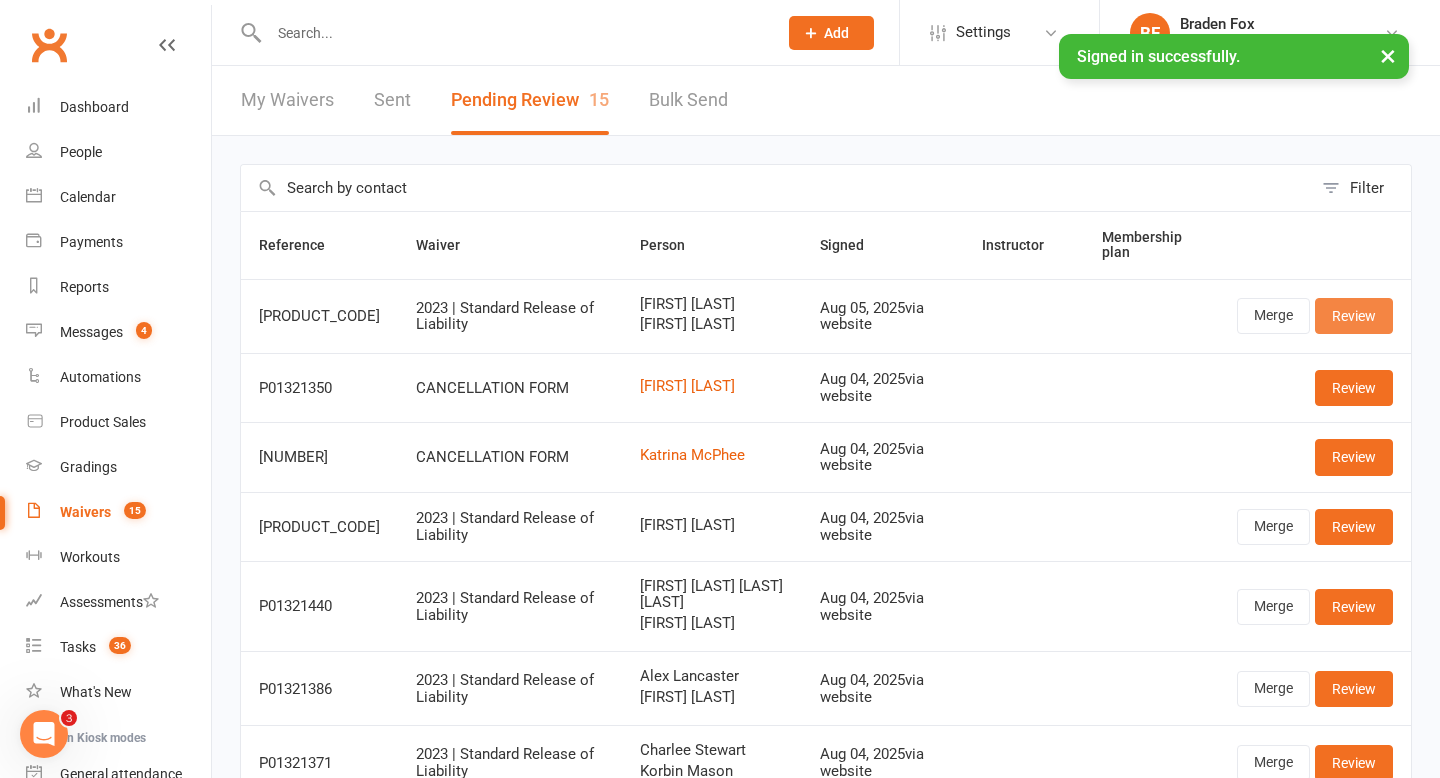 click on "Review" at bounding box center [1354, 316] 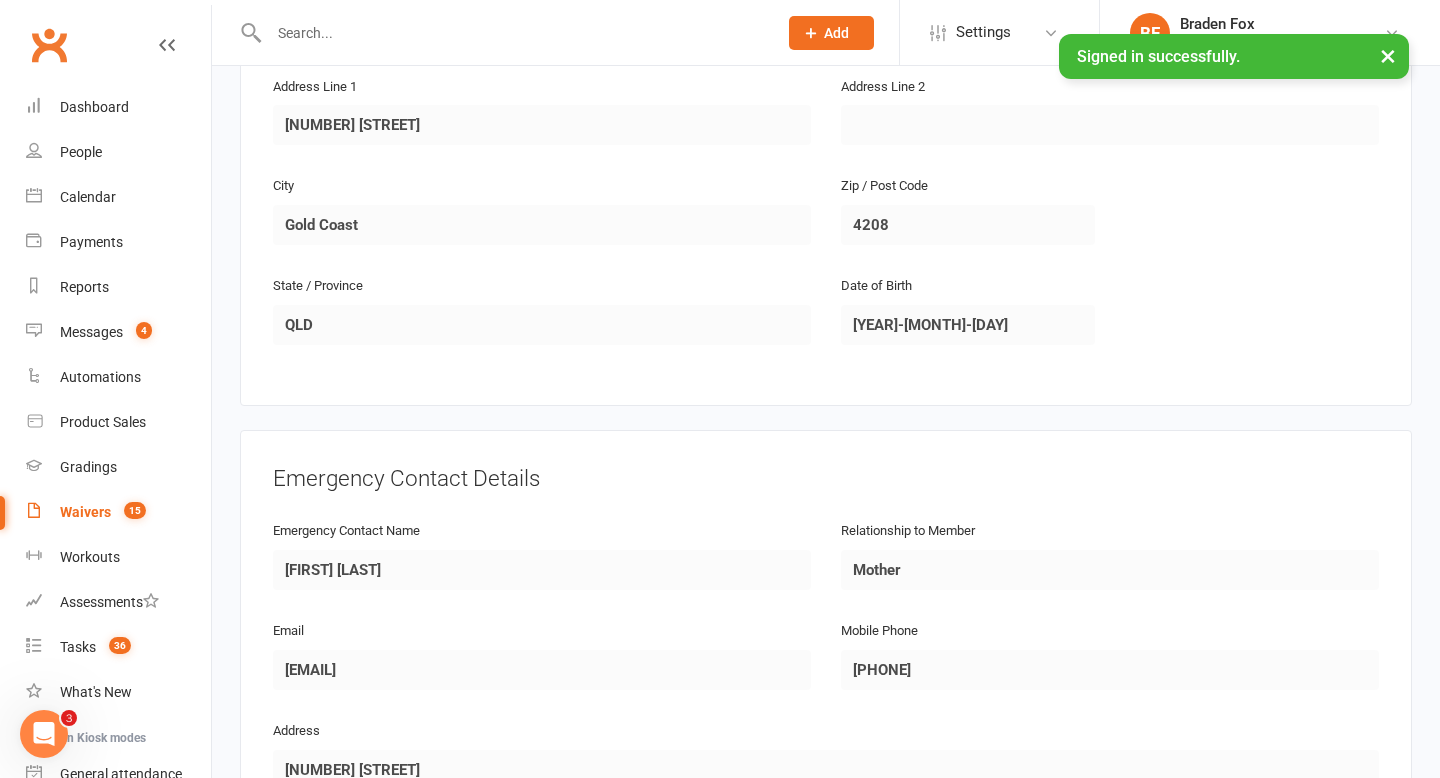 scroll, scrollTop: 1589, scrollLeft: 0, axis: vertical 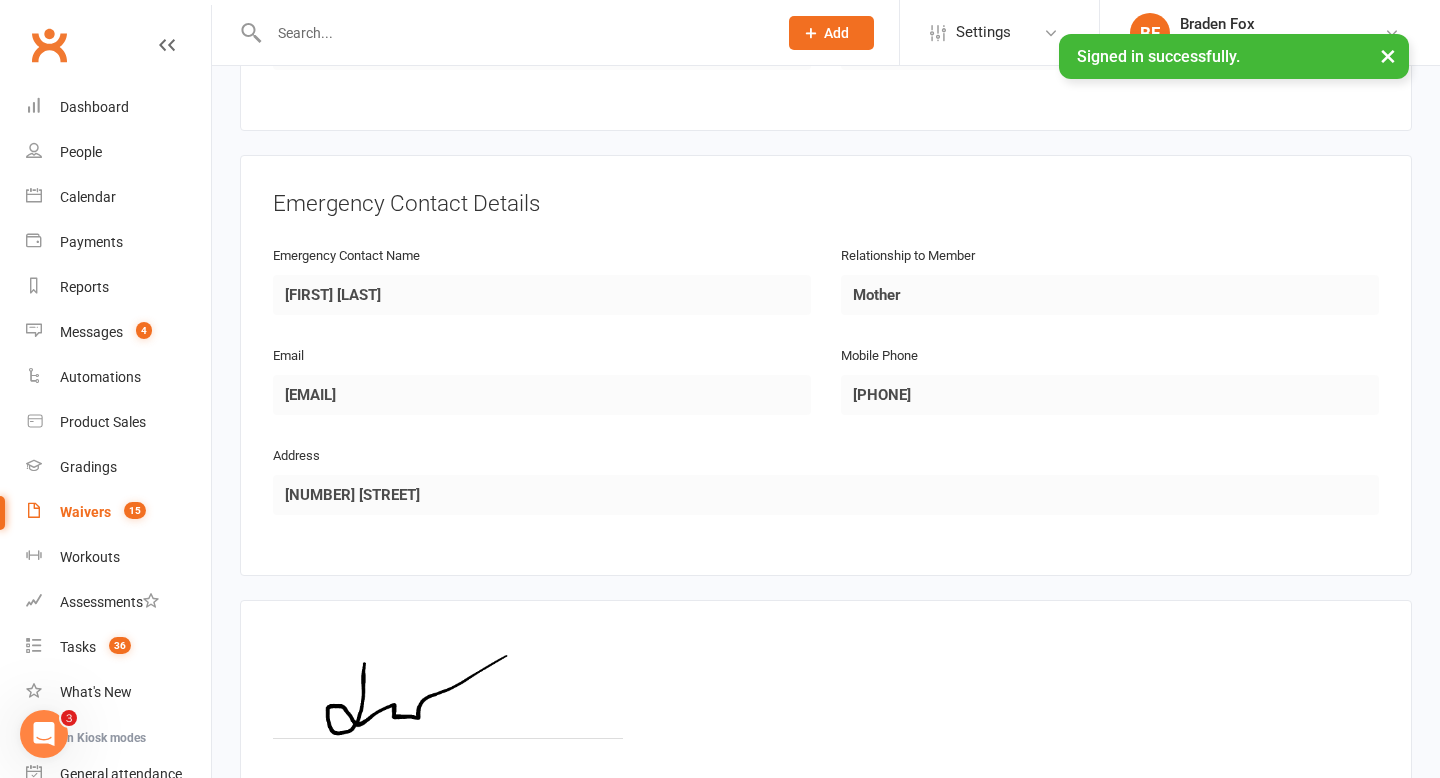 click on "Waivers   15" at bounding box center (118, 512) 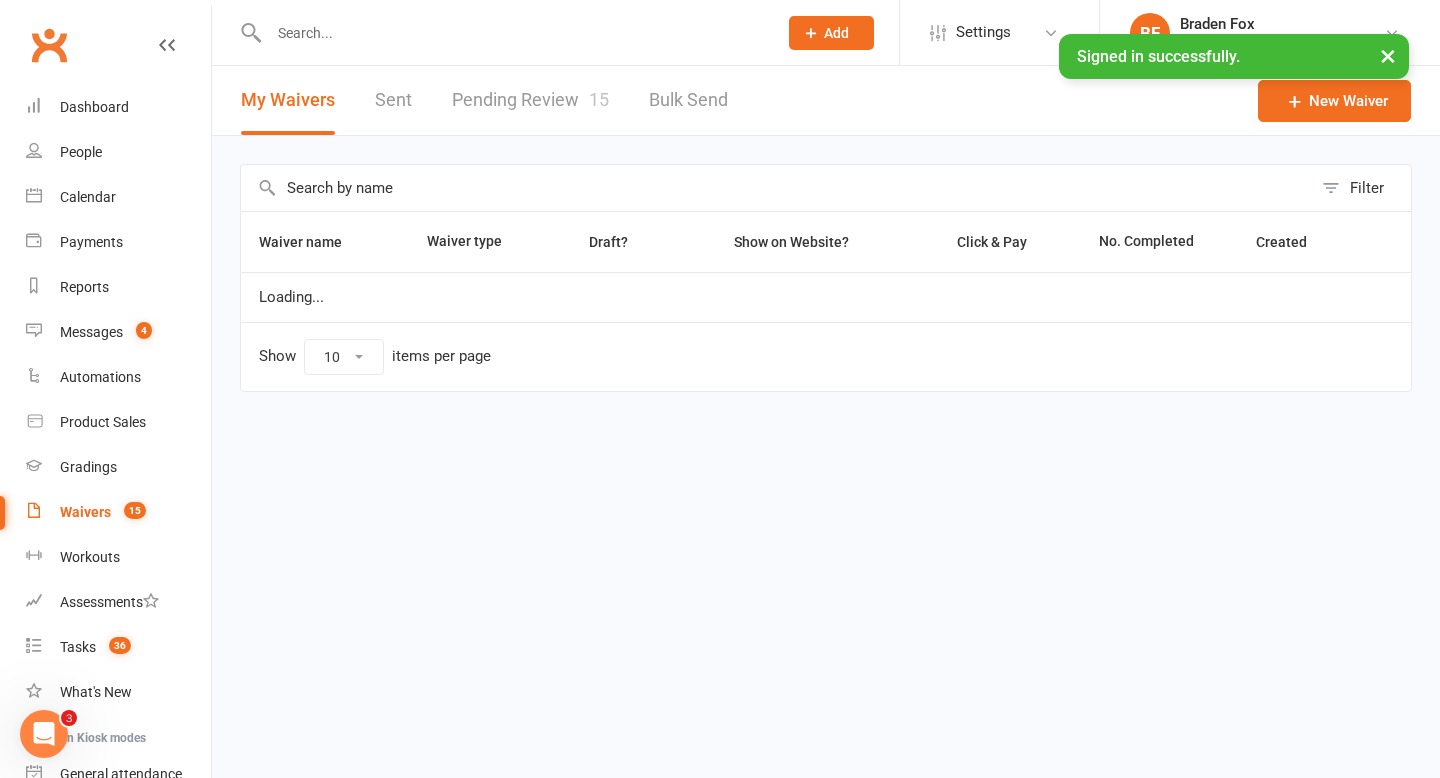 click on "Pending Review 15" at bounding box center (530, 100) 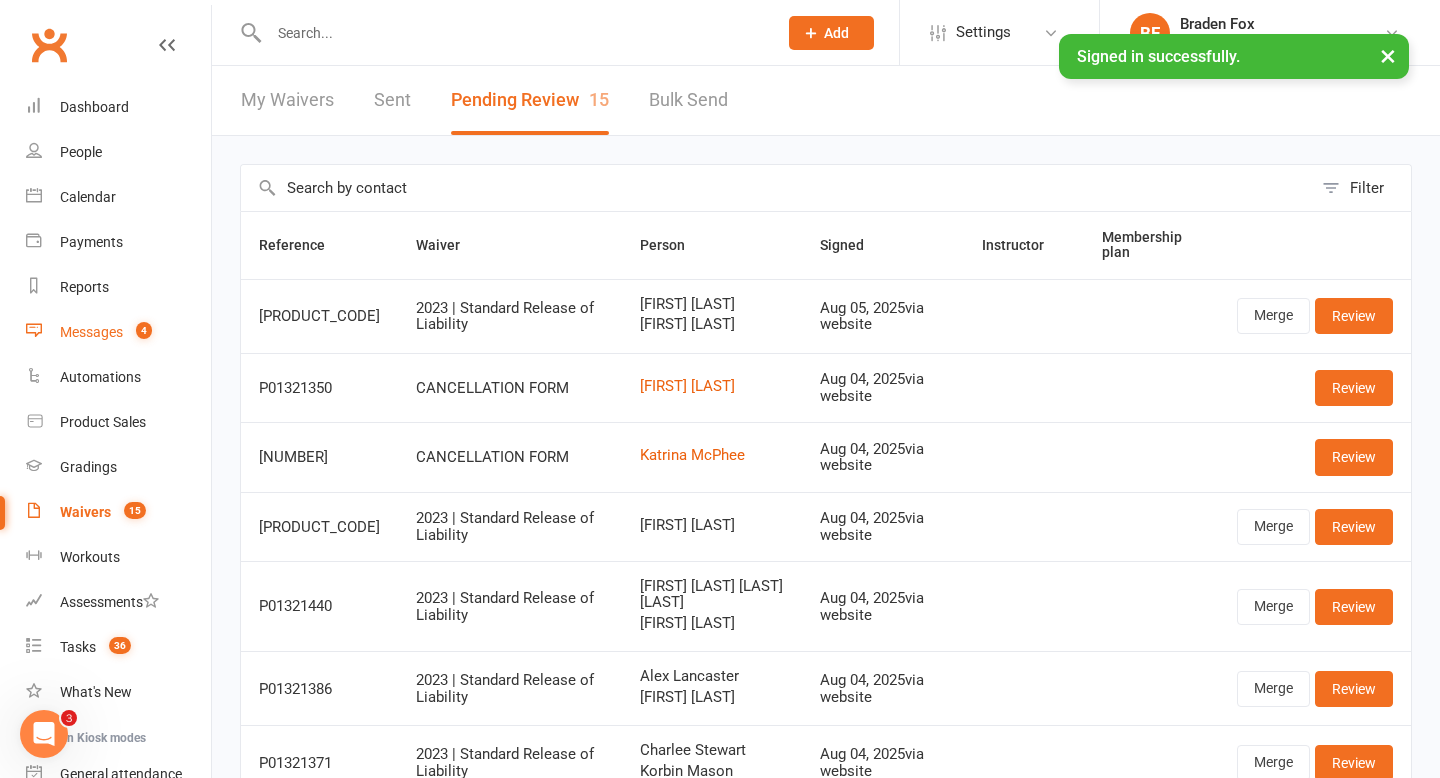 click on "Messages   4" at bounding box center (118, 332) 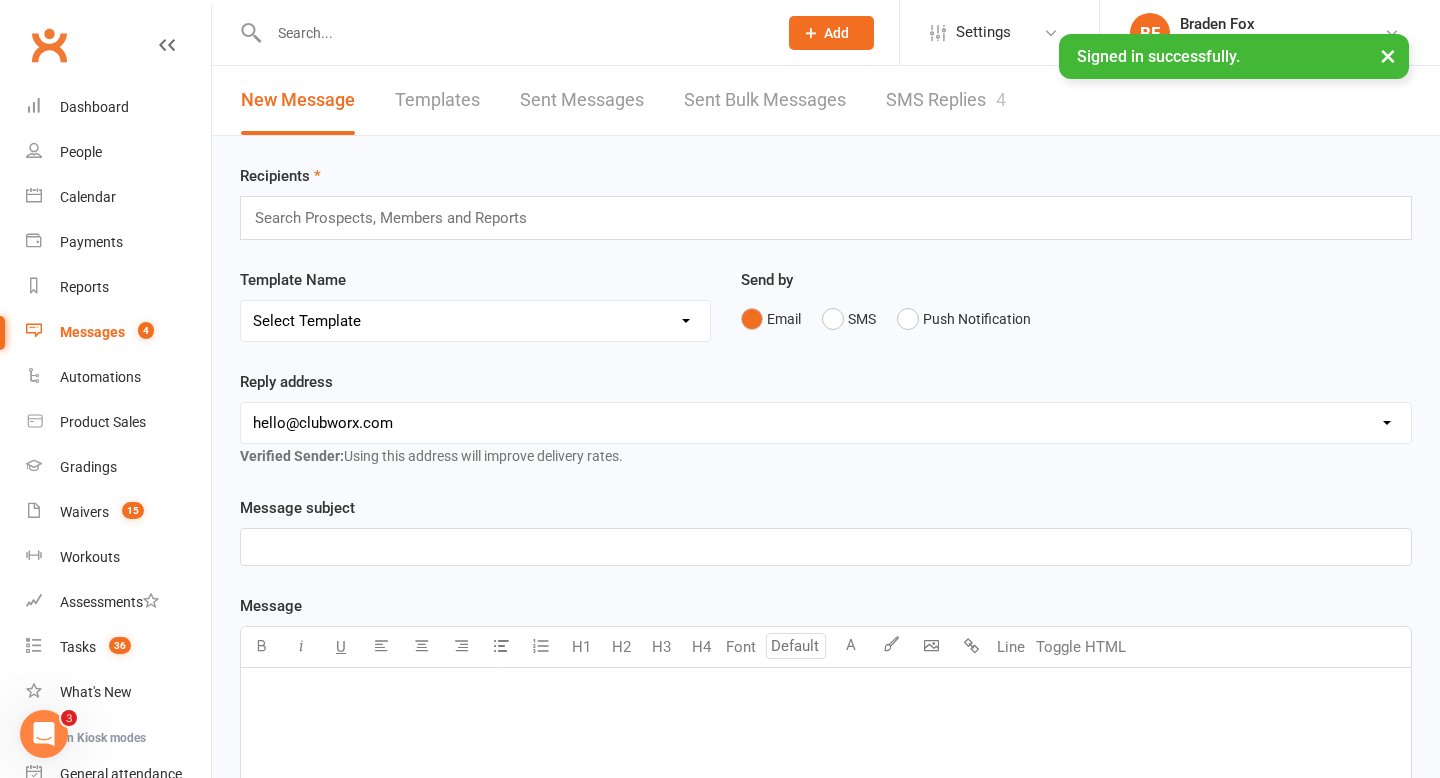 click on "SMS Replies  4" at bounding box center [946, 100] 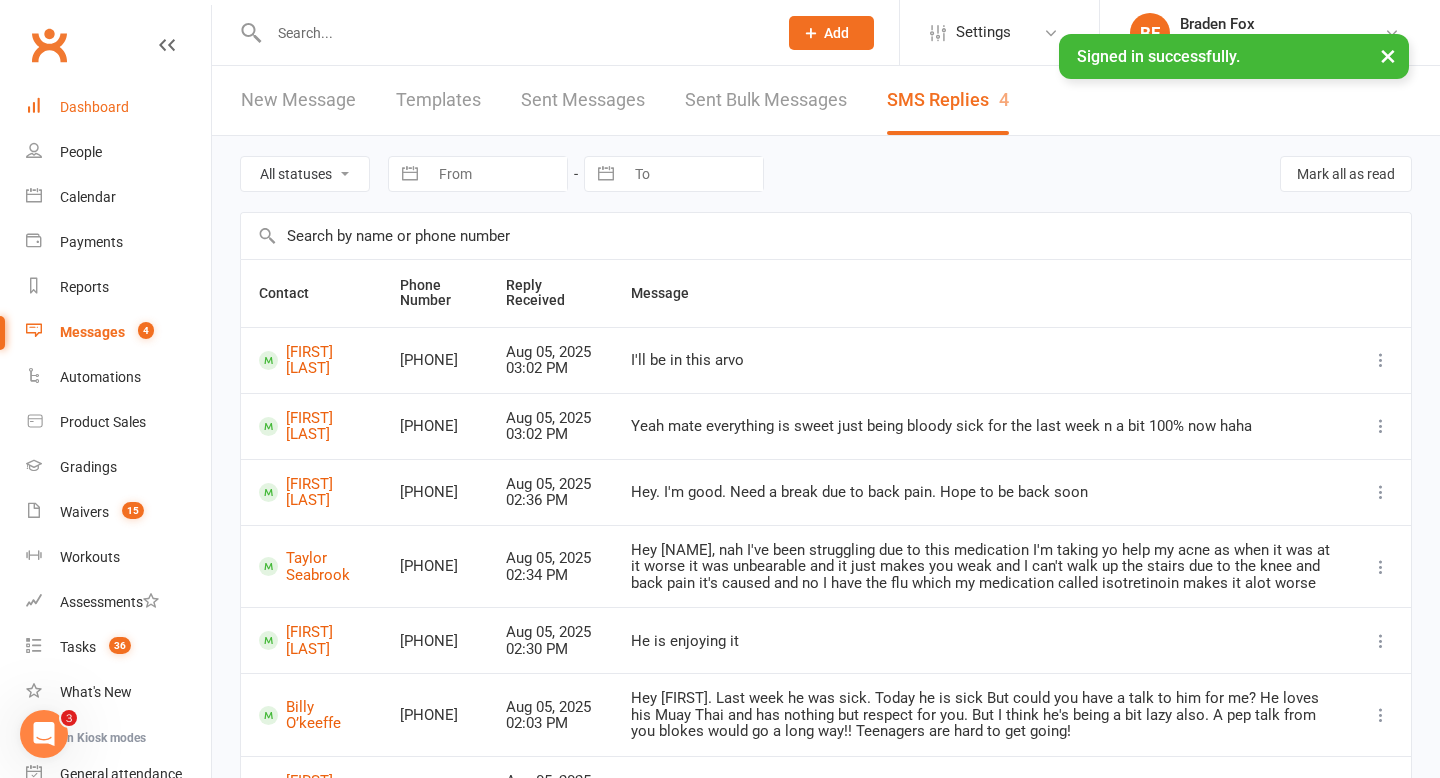 click on "Dashboard" at bounding box center (94, 107) 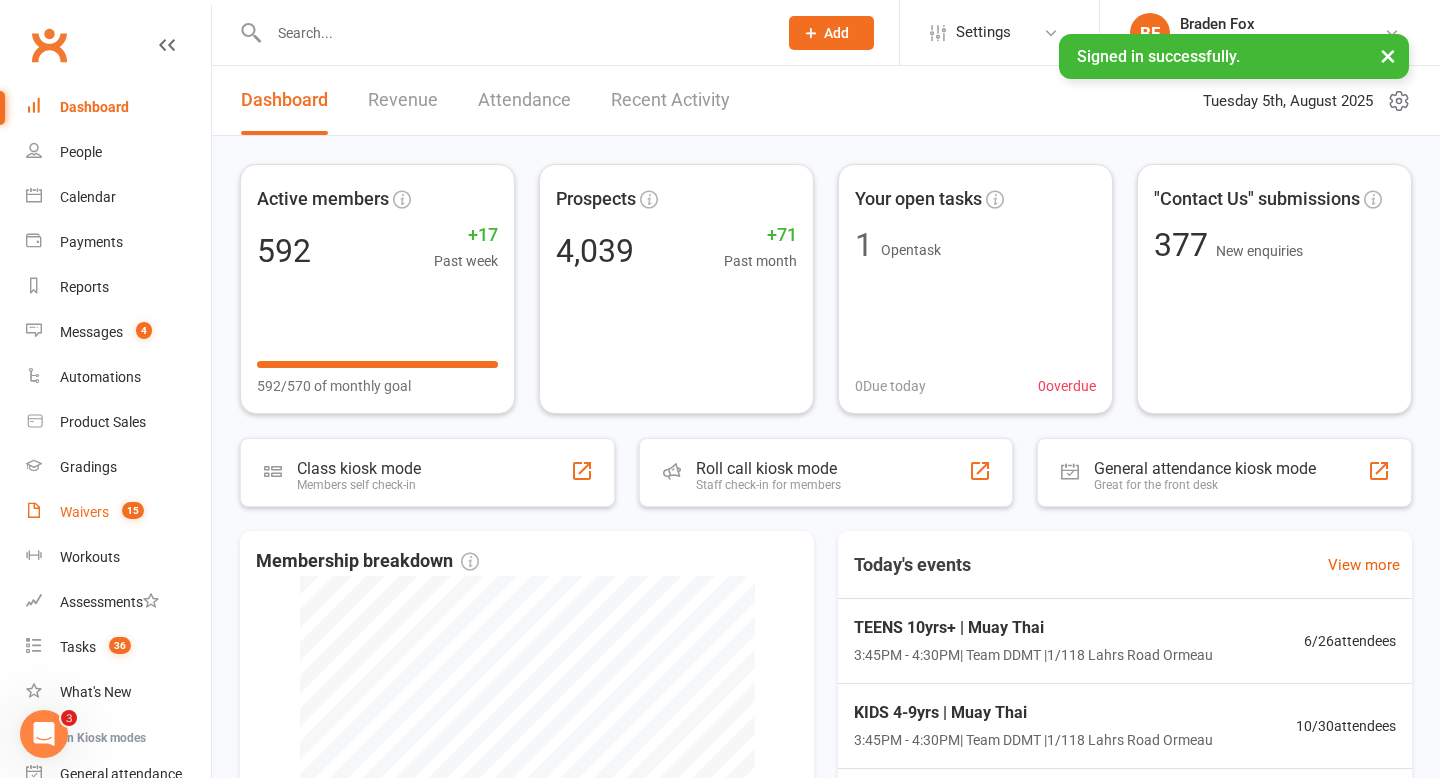 click on "Waivers" at bounding box center [84, 512] 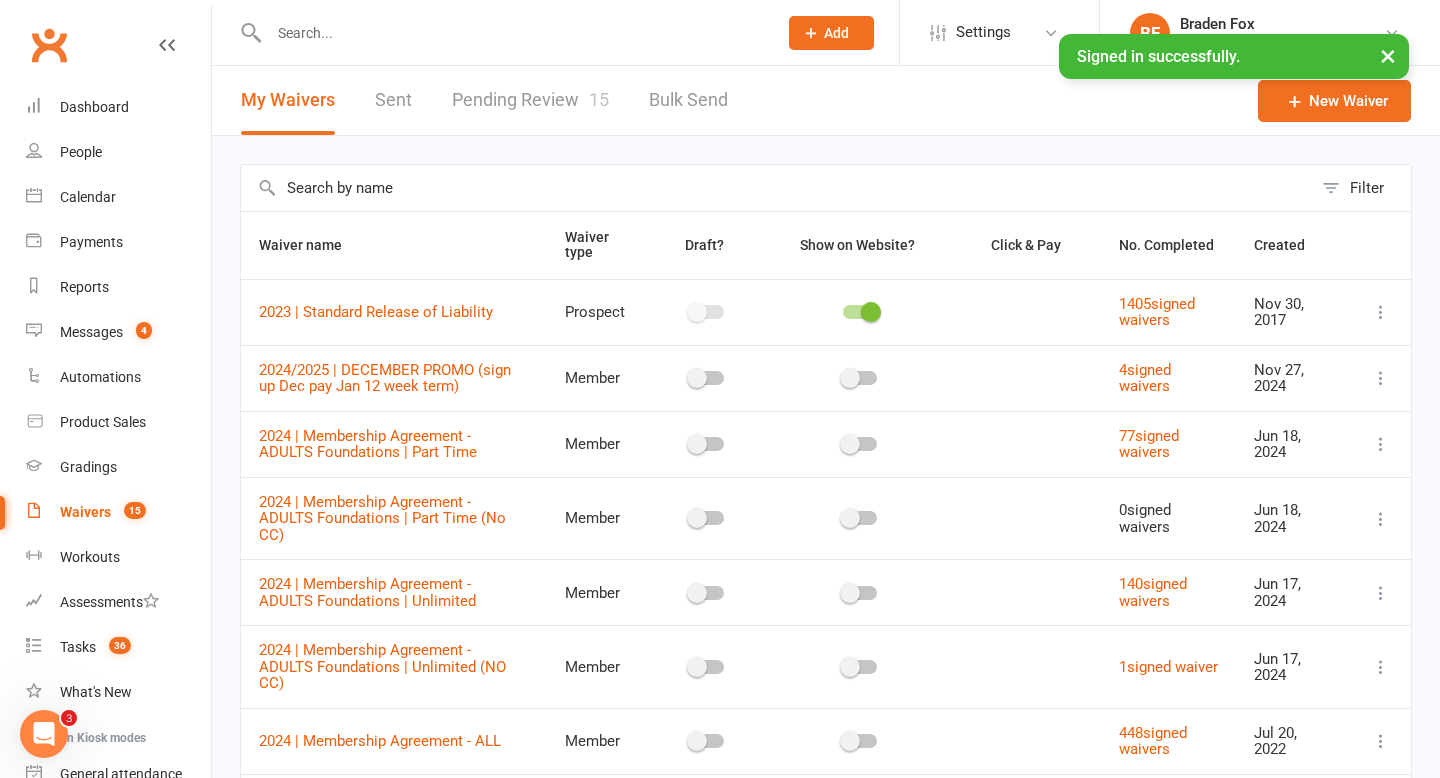 click on "Pending Review 15" at bounding box center [530, 100] 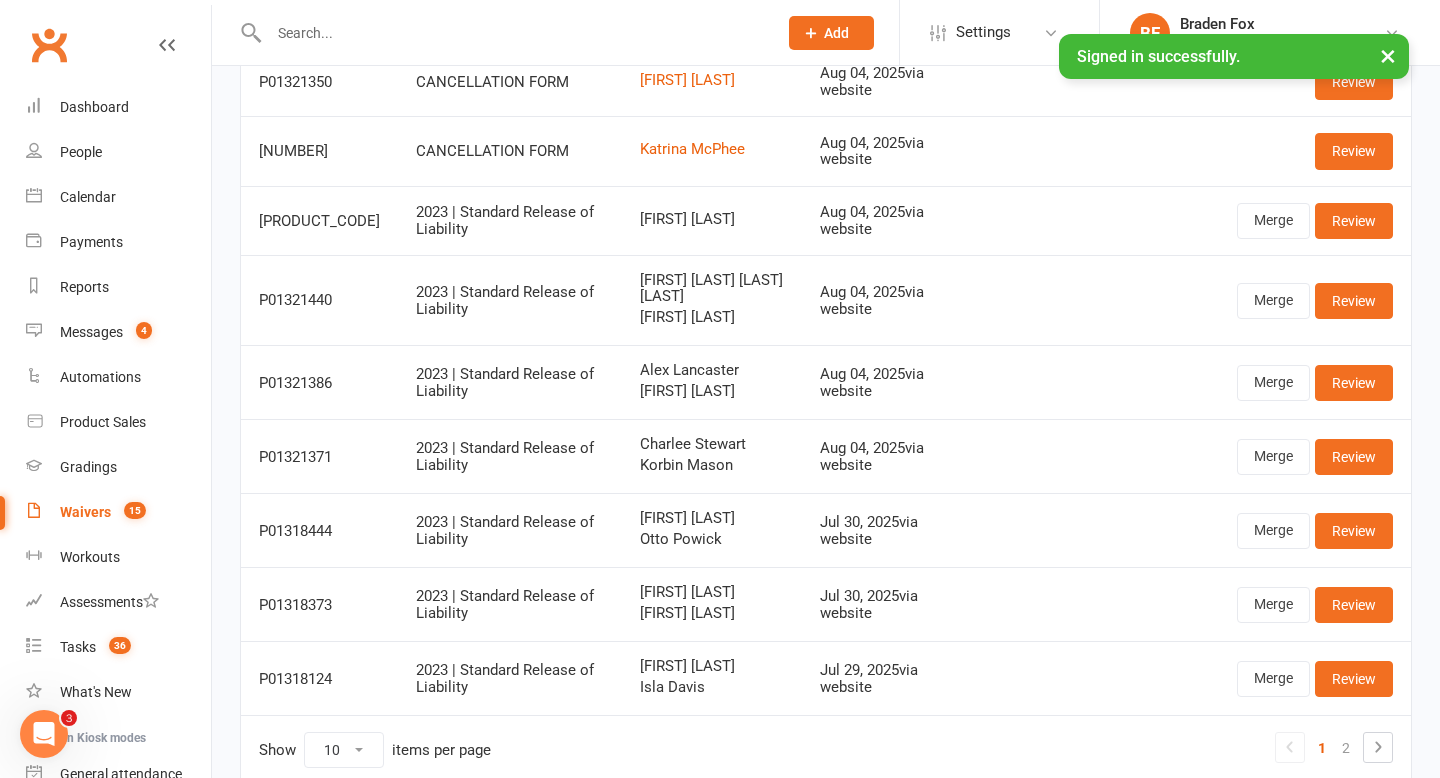 scroll, scrollTop: 307, scrollLeft: 0, axis: vertical 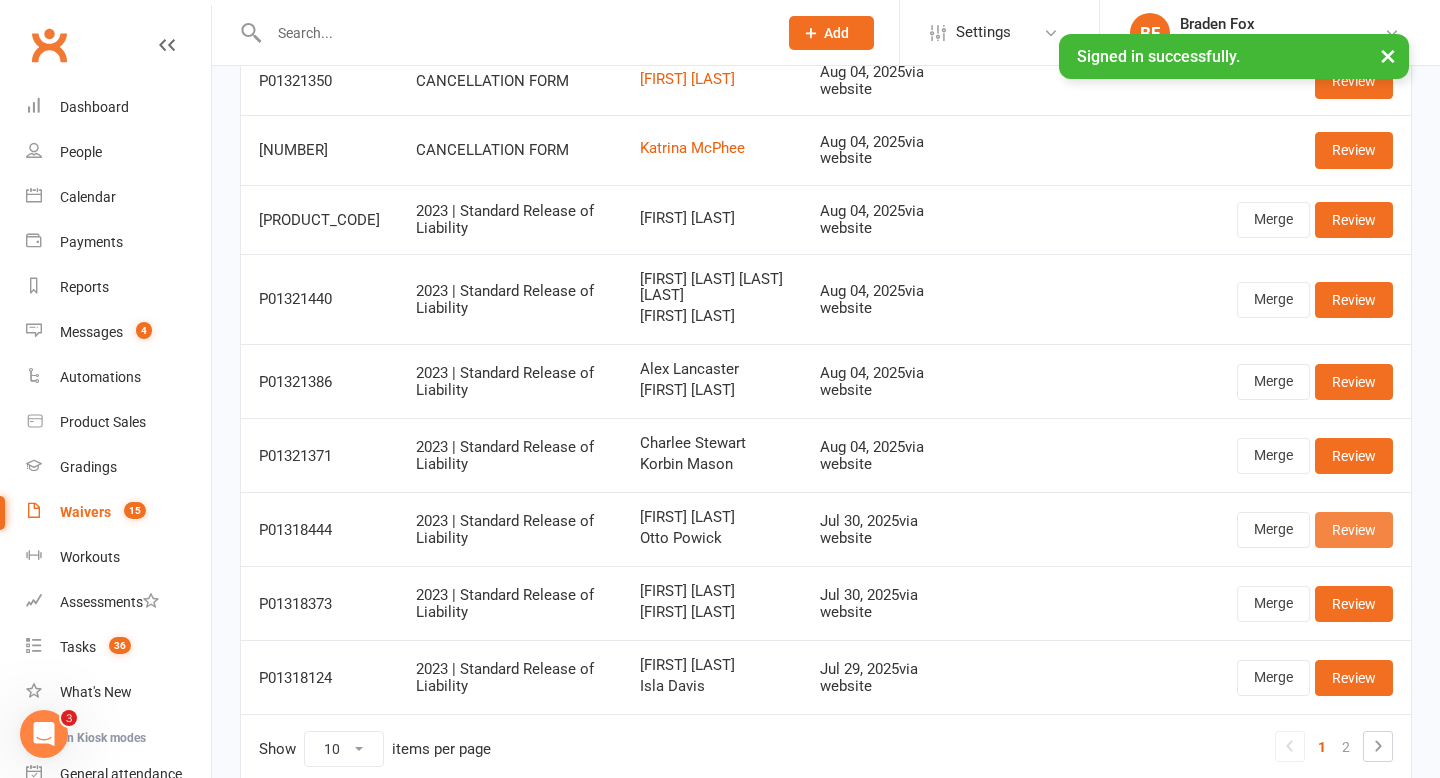 click on "Review" at bounding box center [1354, 530] 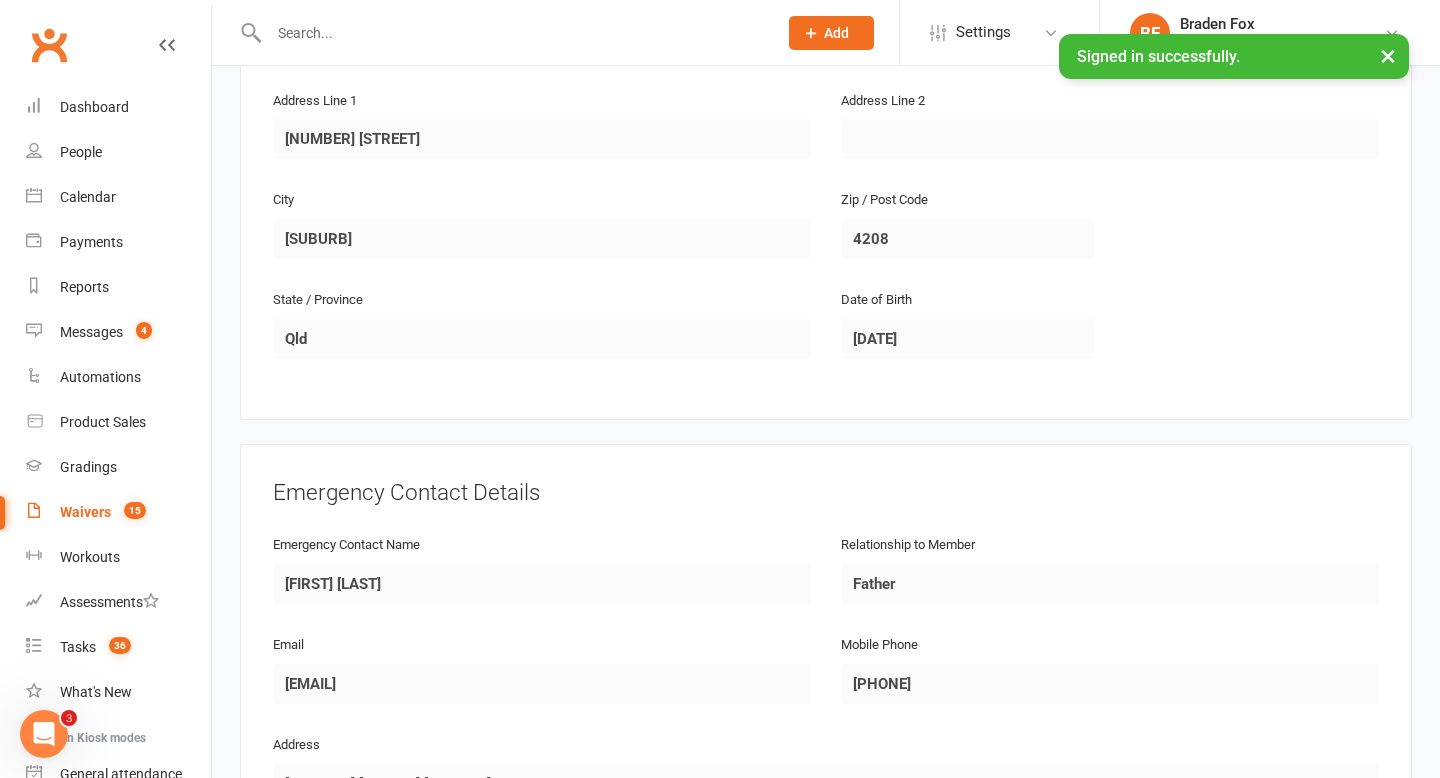 scroll, scrollTop: 1730, scrollLeft: 0, axis: vertical 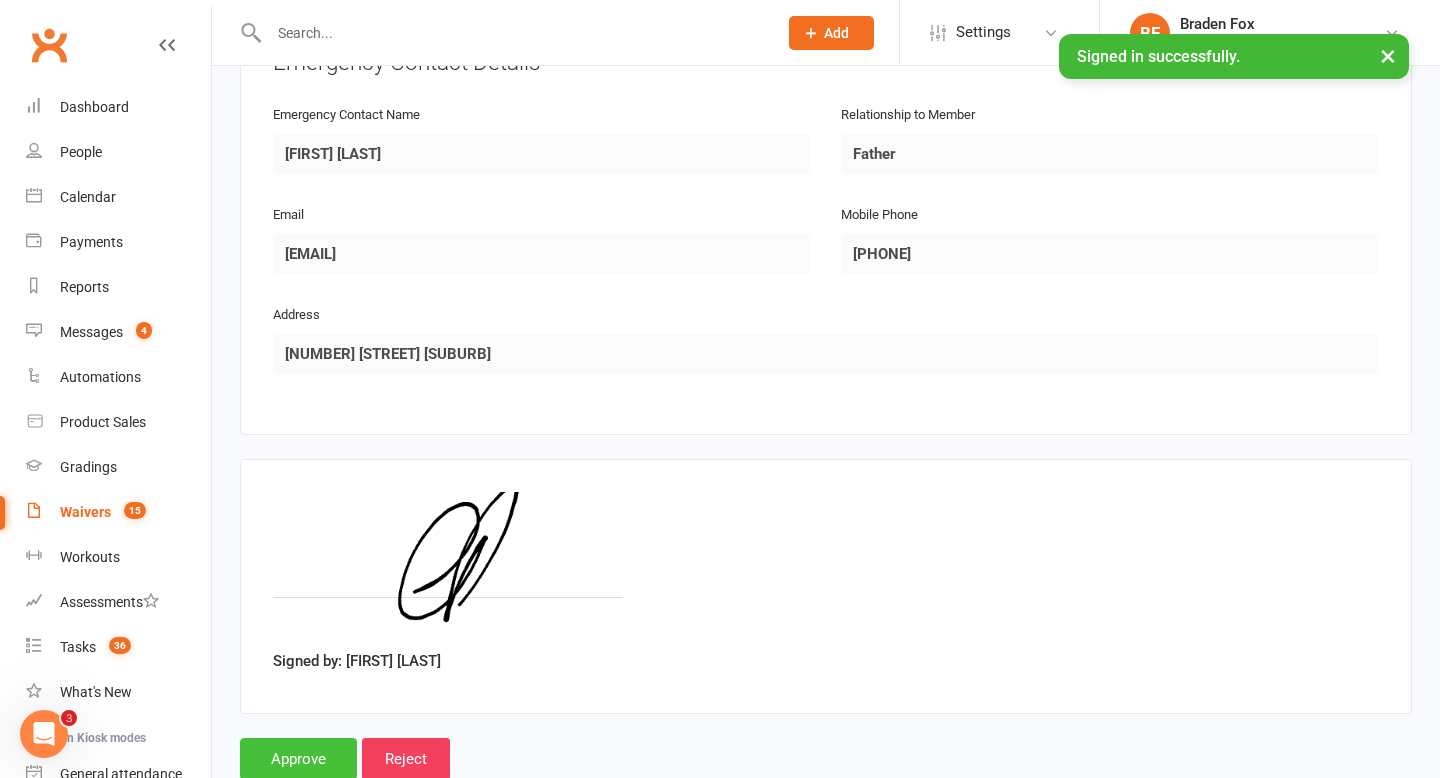 click on "Approve" at bounding box center [298, 759] 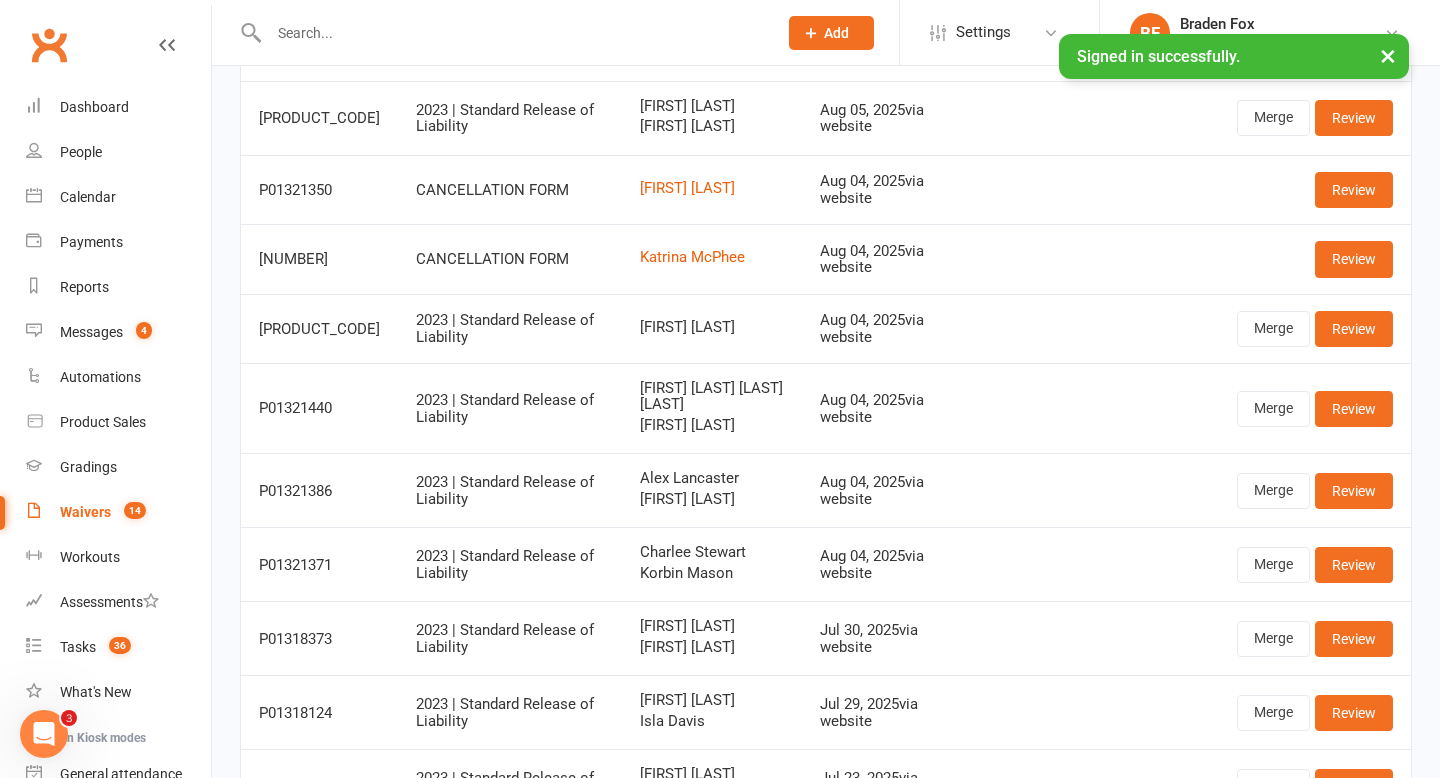 scroll, scrollTop: 398, scrollLeft: 0, axis: vertical 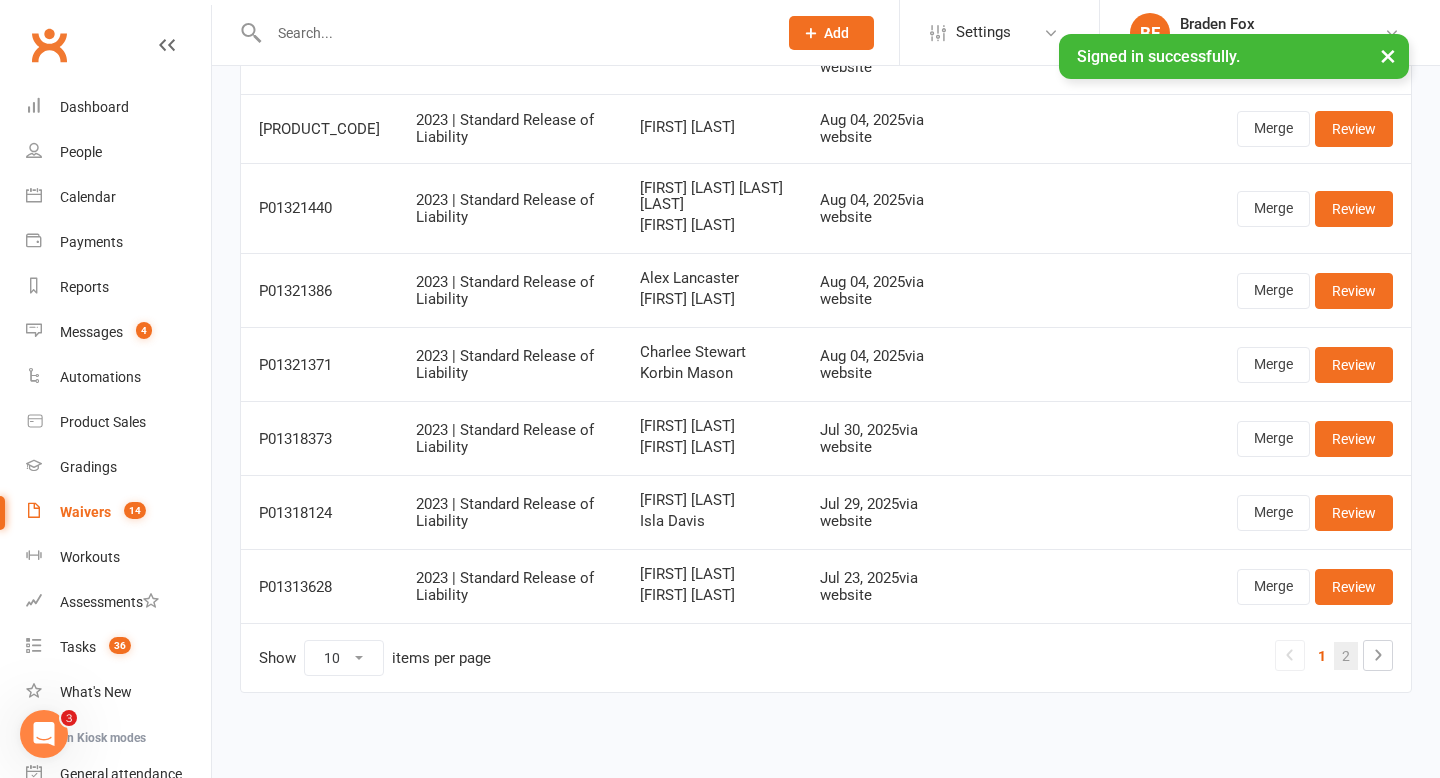 click on "2" at bounding box center (1346, 656) 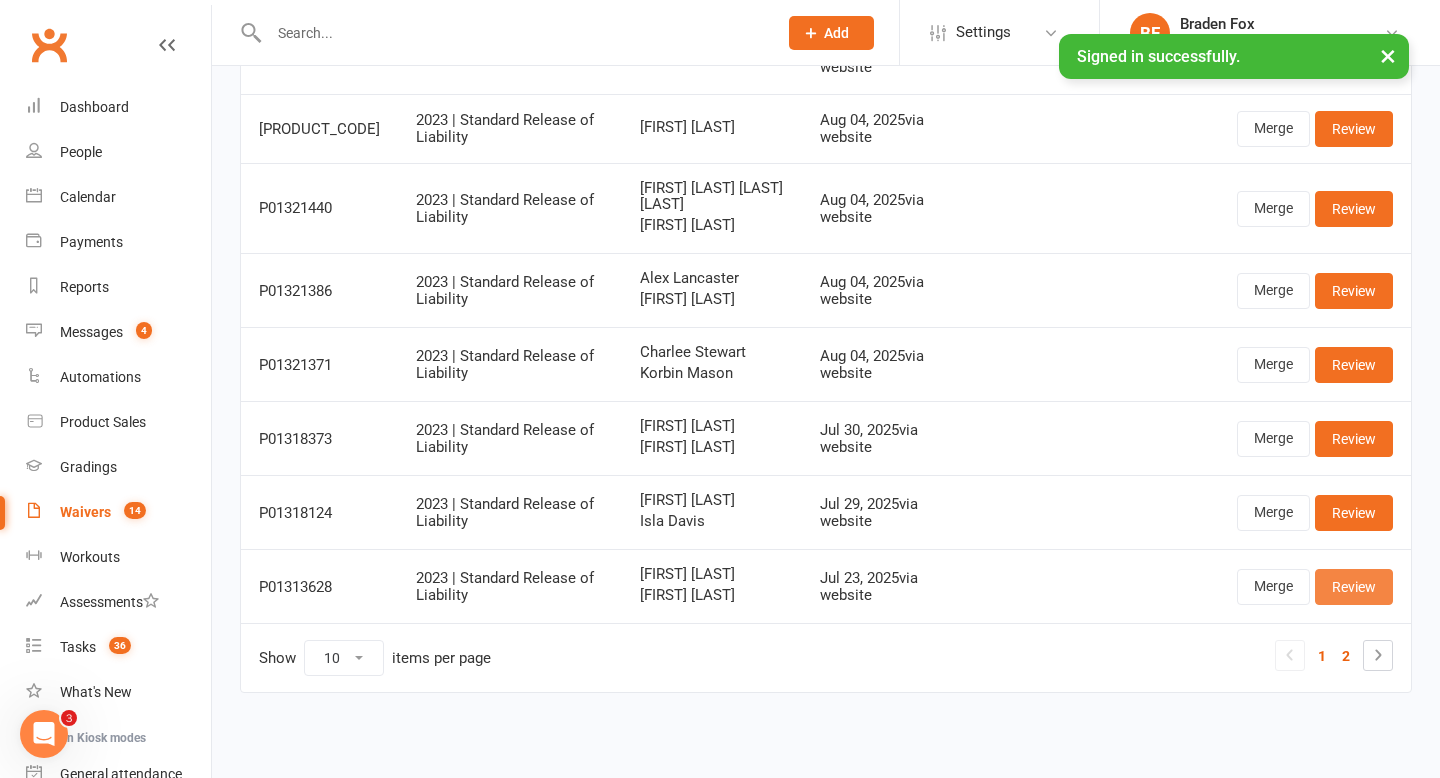 scroll, scrollTop: 0, scrollLeft: 0, axis: both 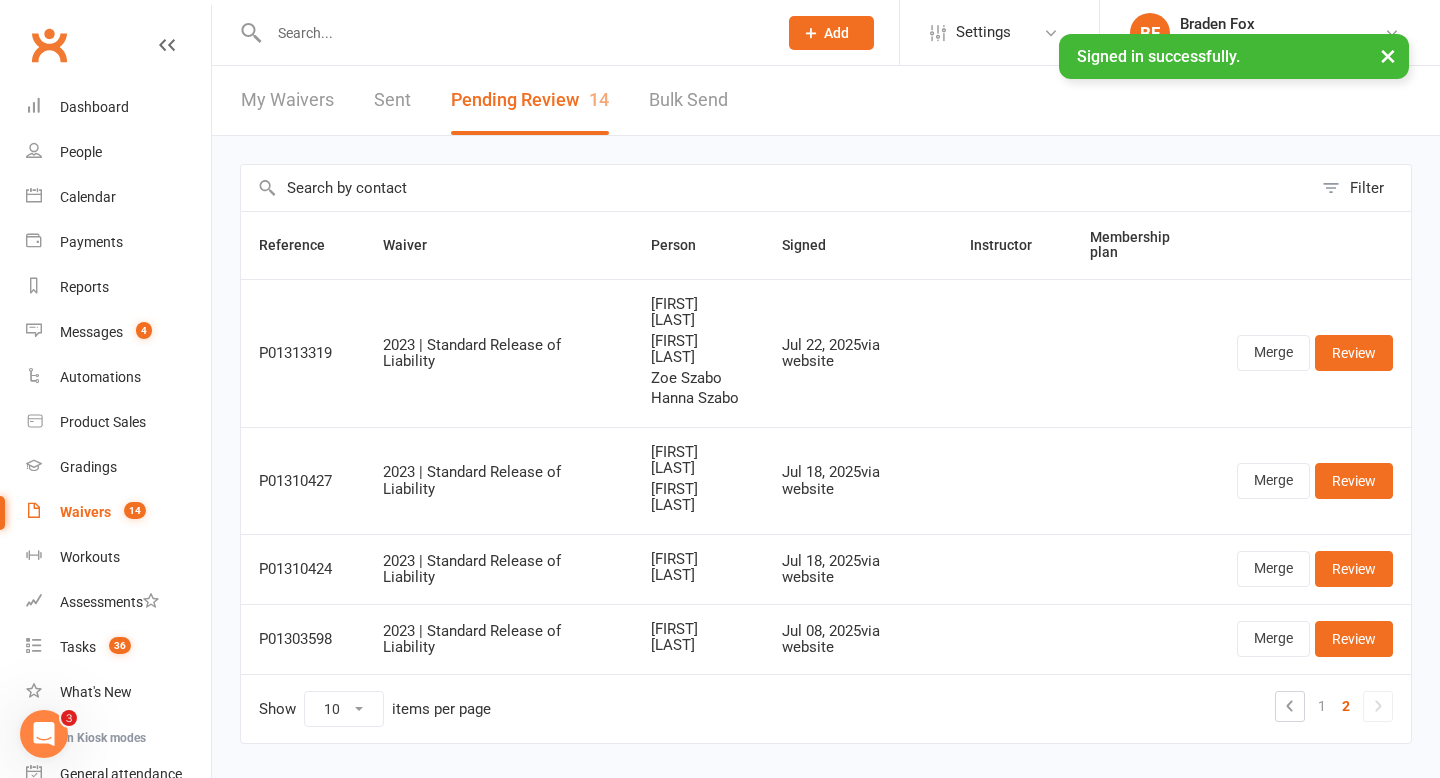 click at bounding box center [513, 33] 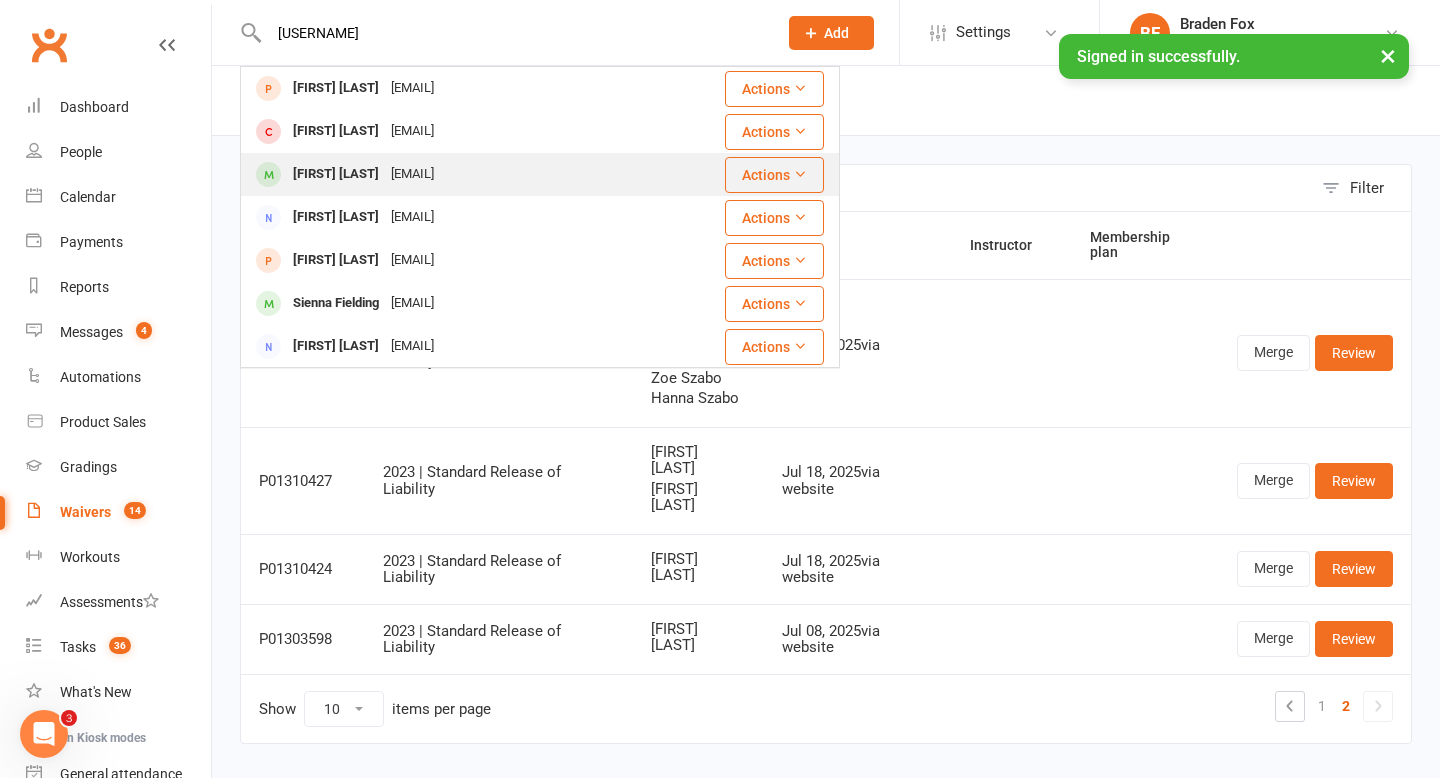 type on "feilding" 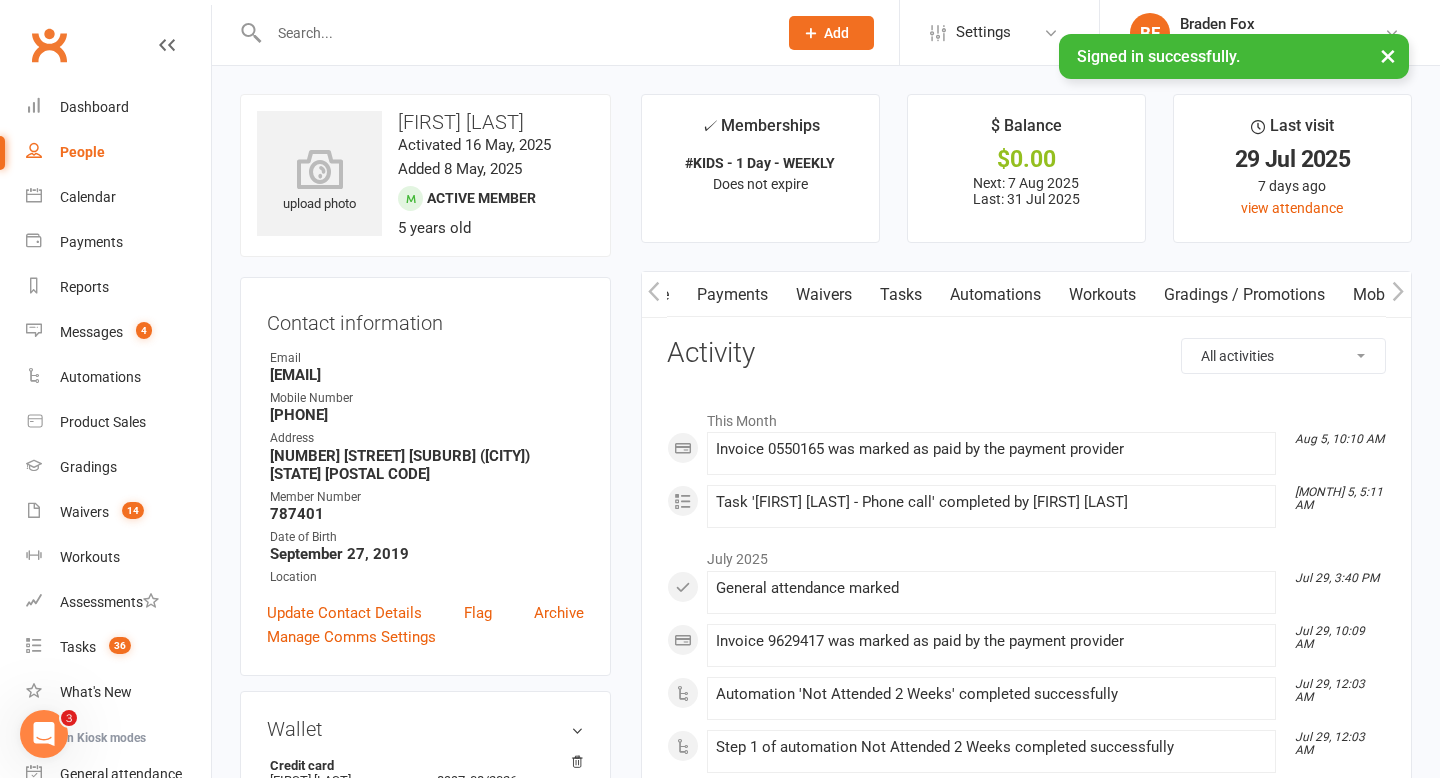 scroll, scrollTop: 0, scrollLeft: 394, axis: horizontal 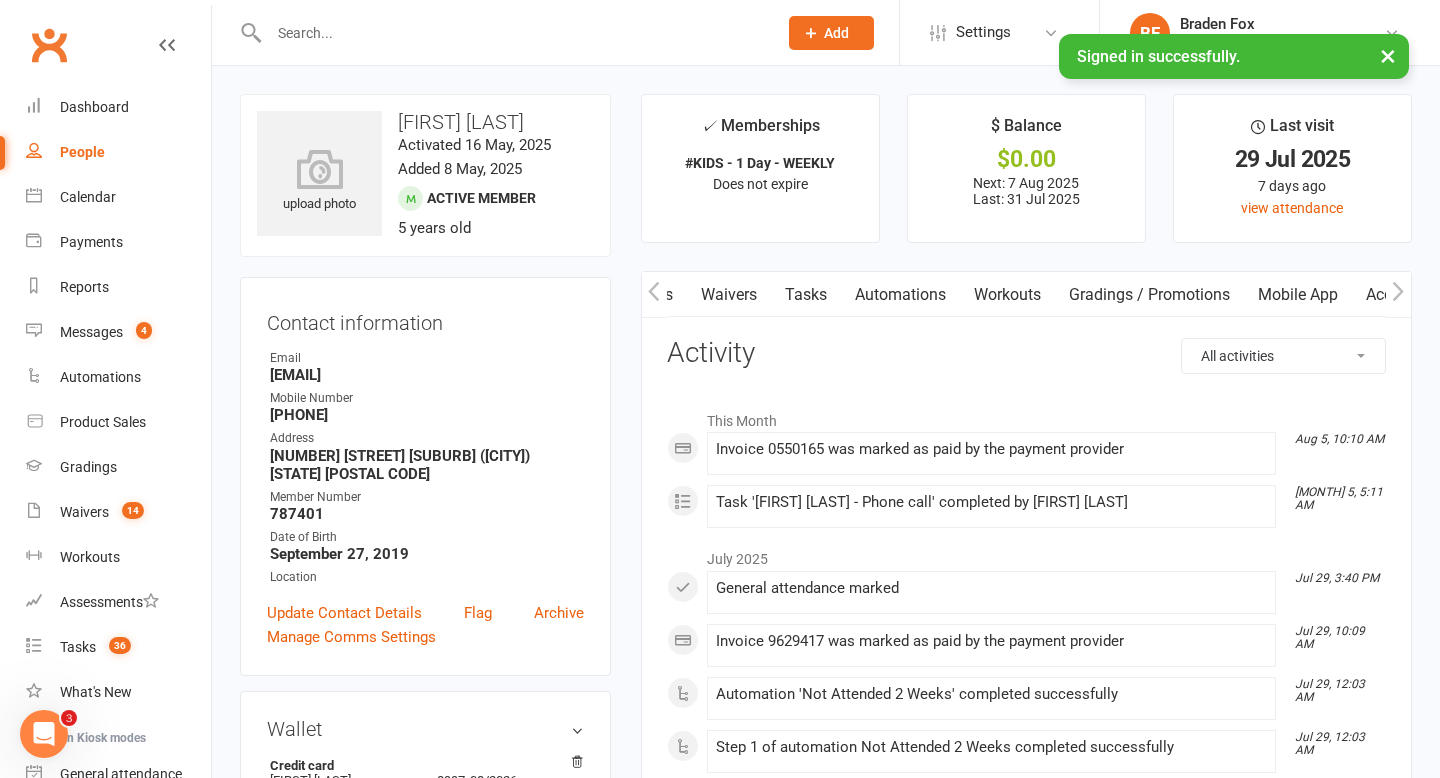click on "Mobile App" at bounding box center (1298, 295) 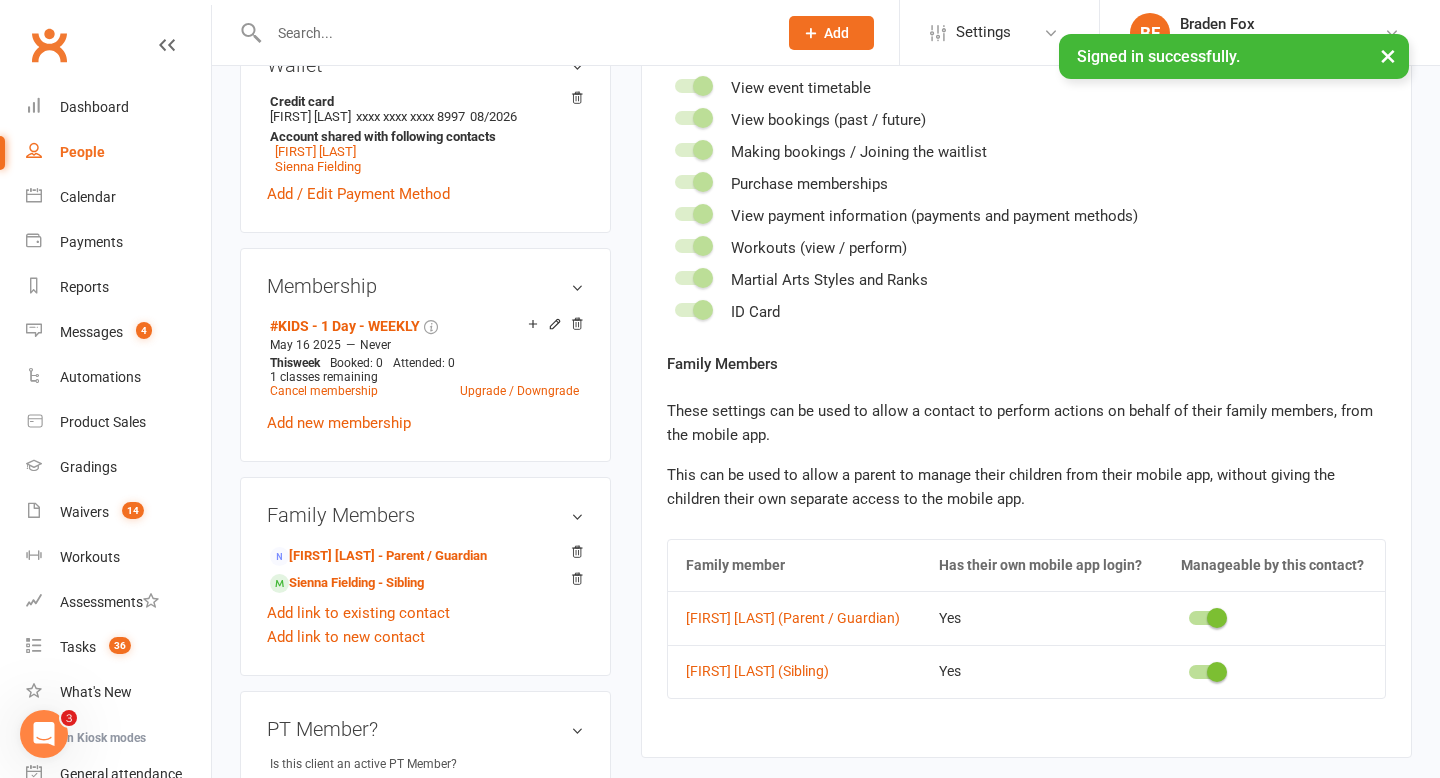scroll, scrollTop: 675, scrollLeft: 0, axis: vertical 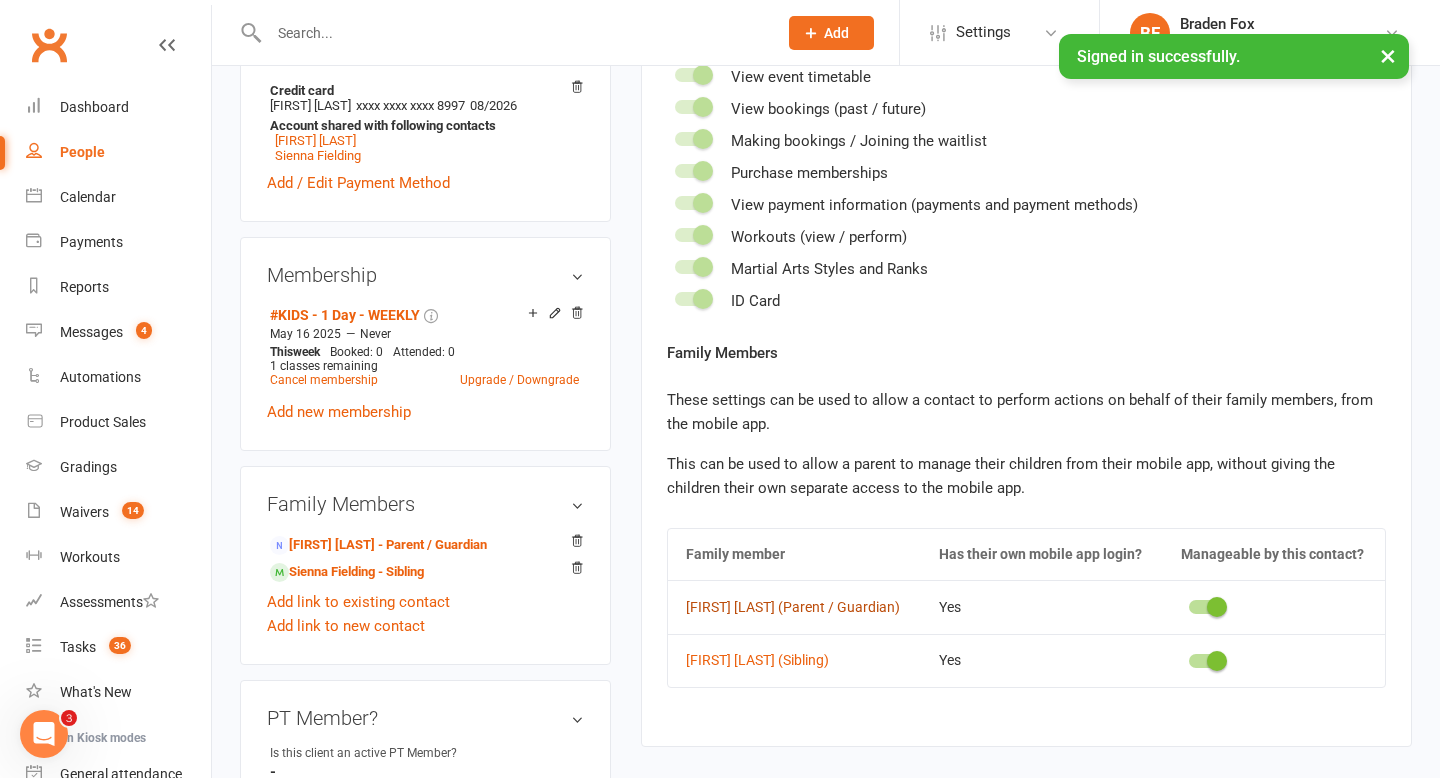 click on "Fiona Dimase (Parent / Guardian)" at bounding box center [794, 607] 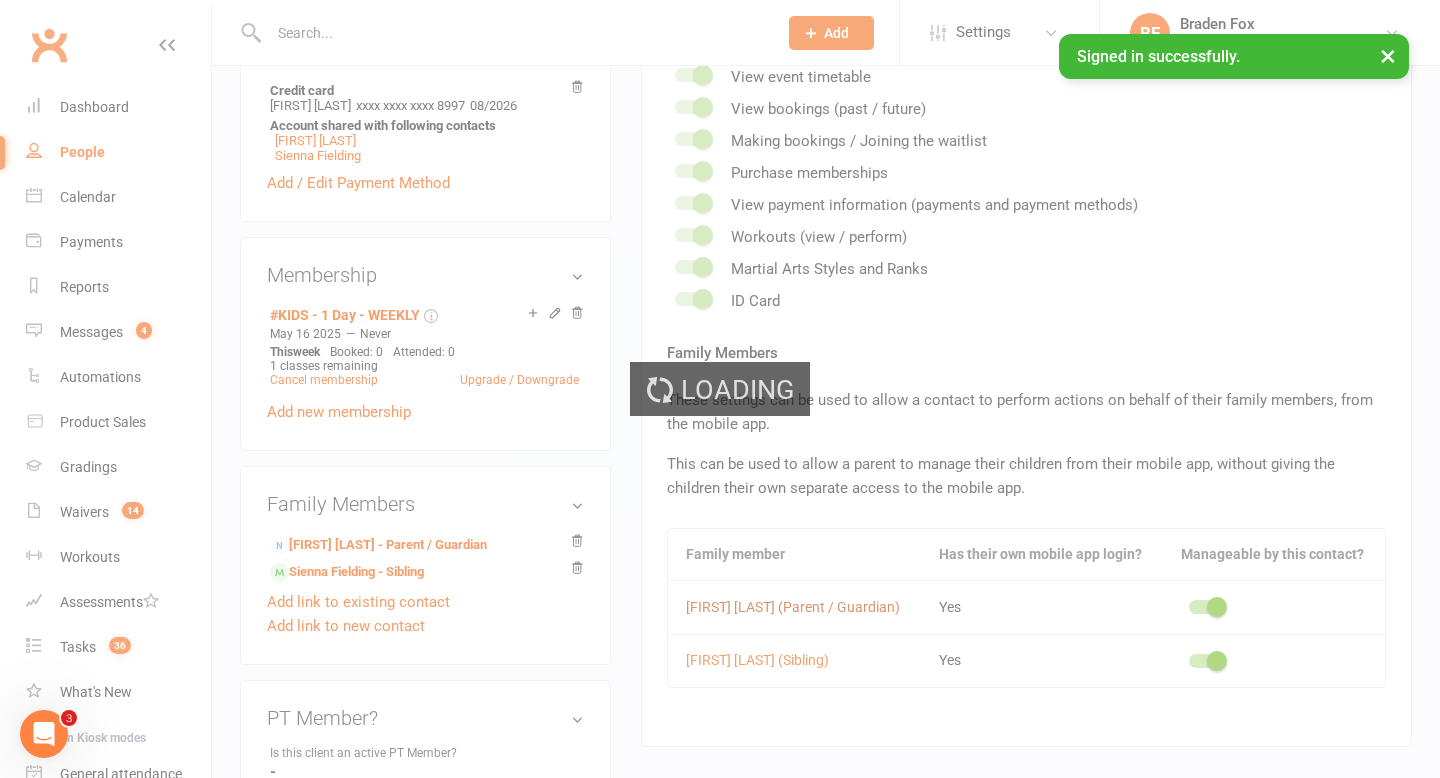 scroll, scrollTop: 0, scrollLeft: 0, axis: both 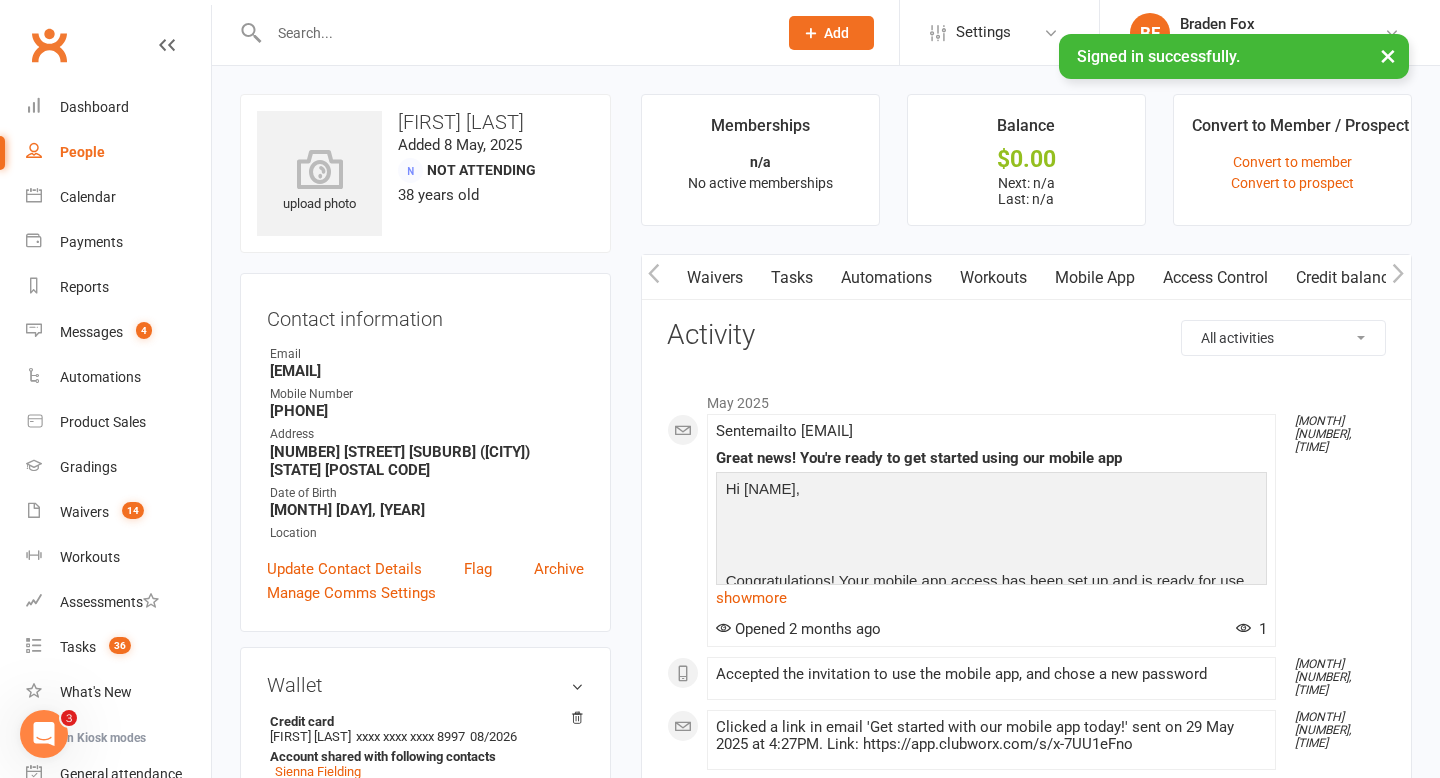 click on "Mobile App" at bounding box center [1095, 278] 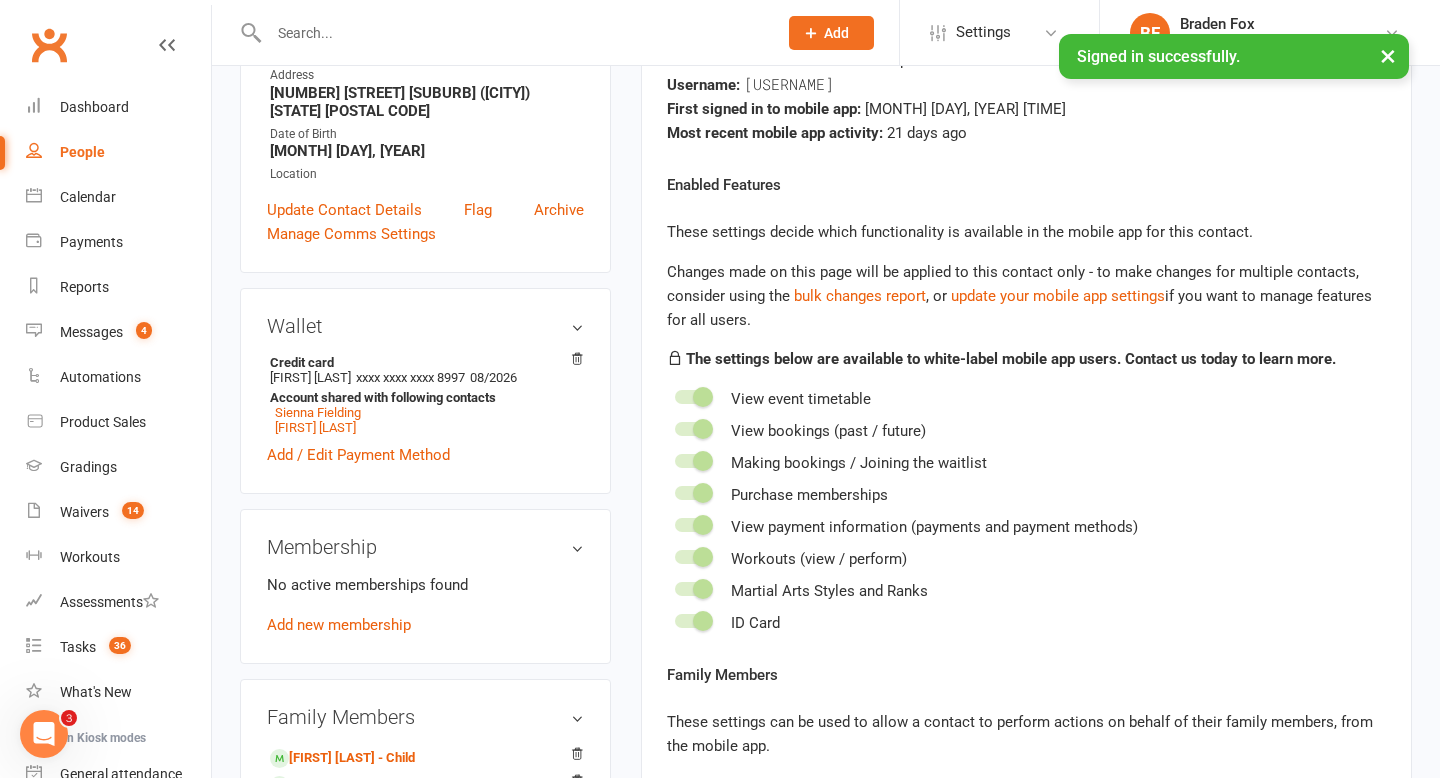 scroll, scrollTop: 0, scrollLeft: 0, axis: both 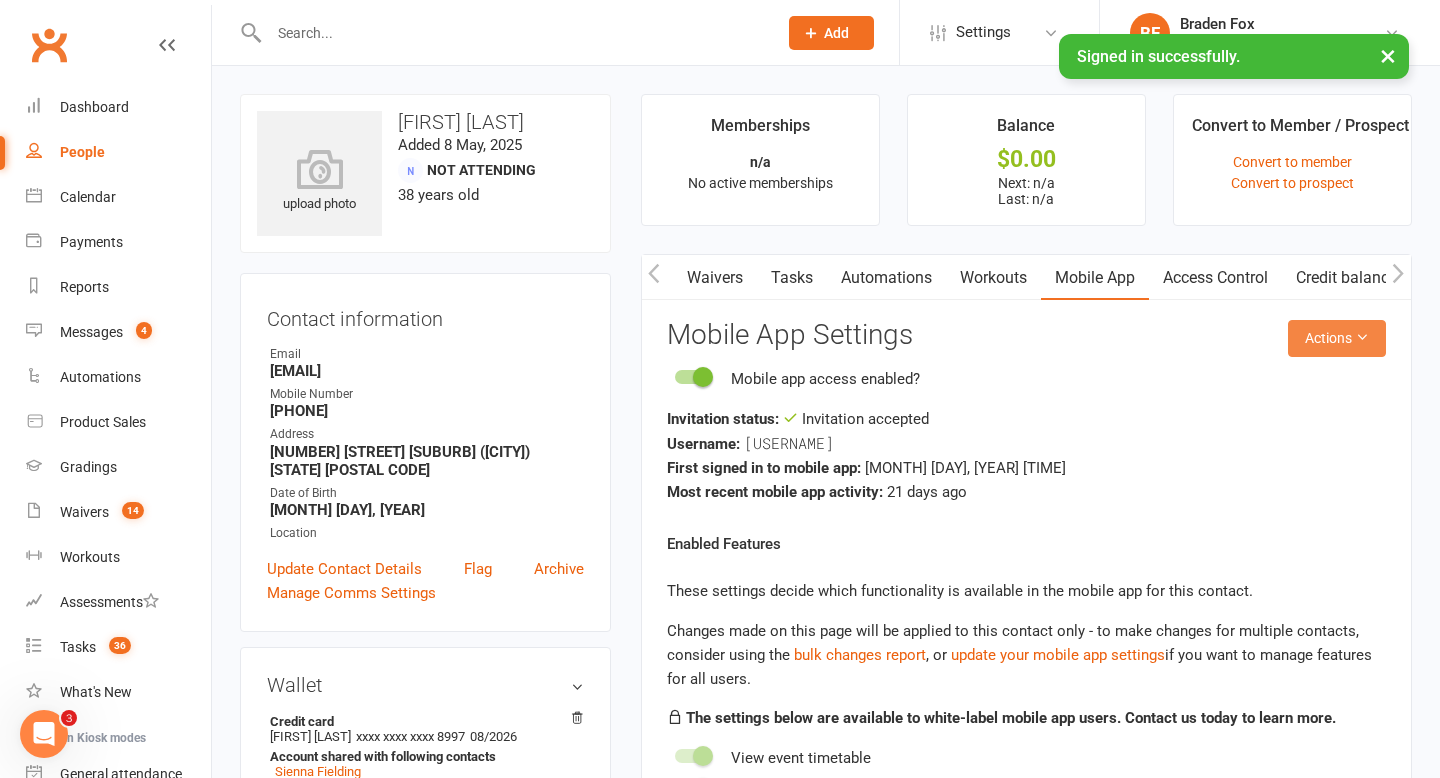 click on "Actions" at bounding box center [1337, 338] 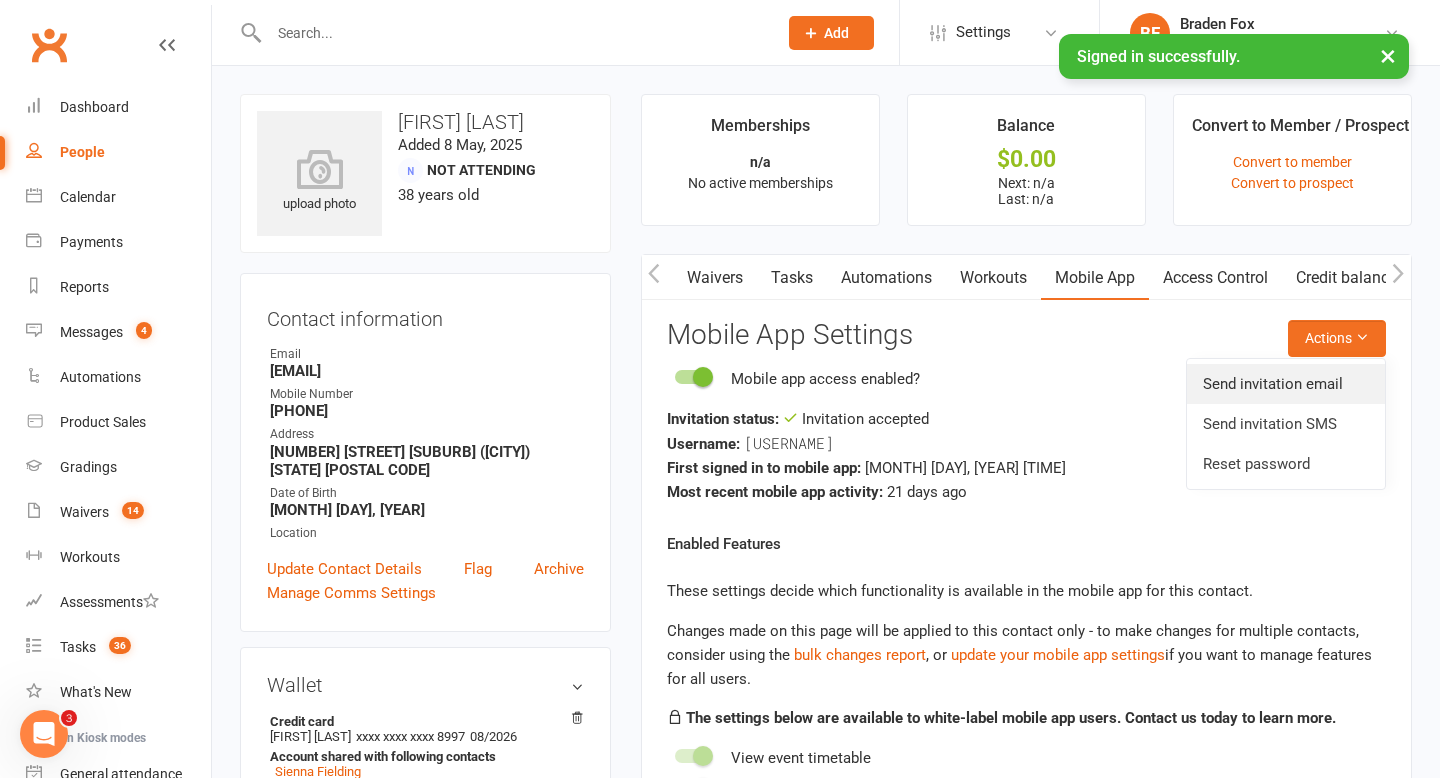 click on "Send invitation email" at bounding box center [1286, 384] 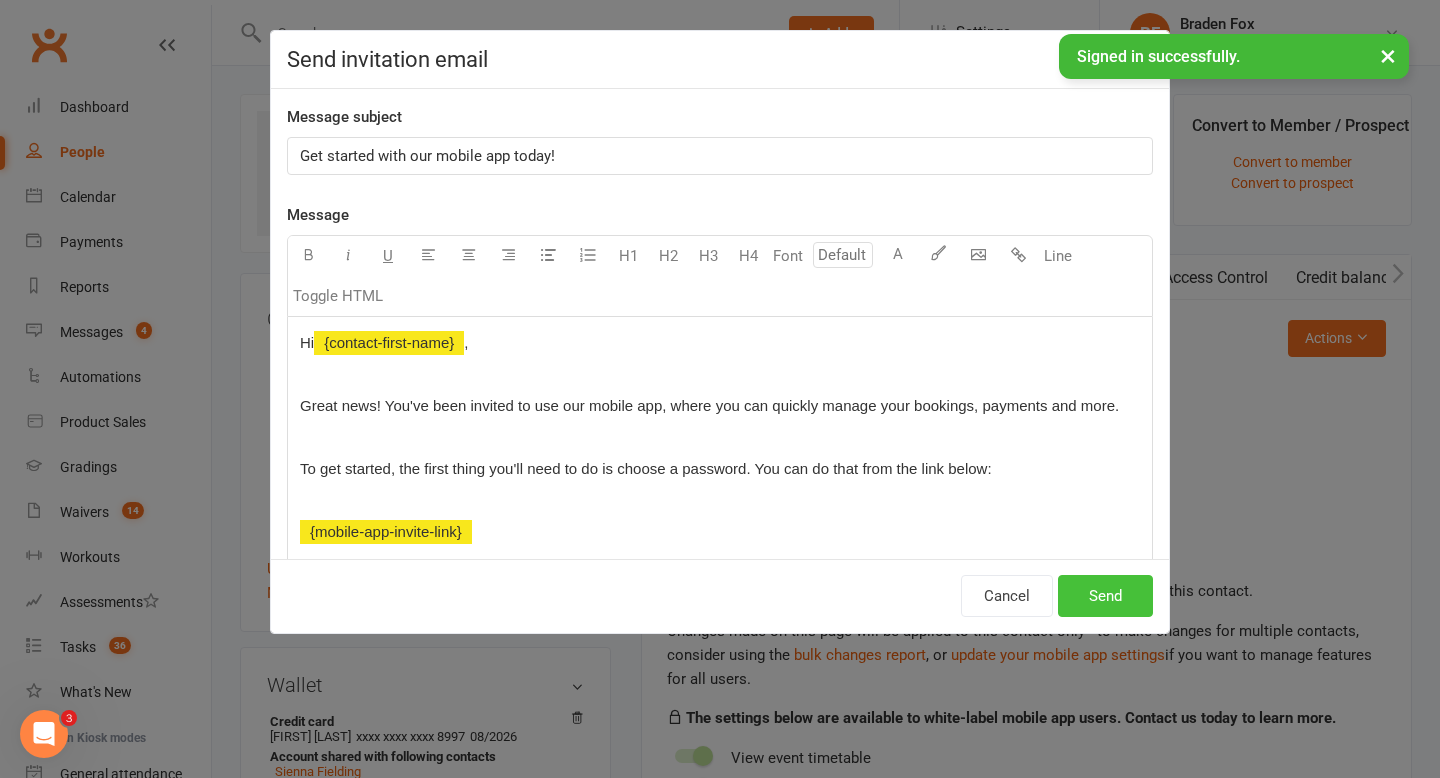 click on "Send" at bounding box center [1105, 596] 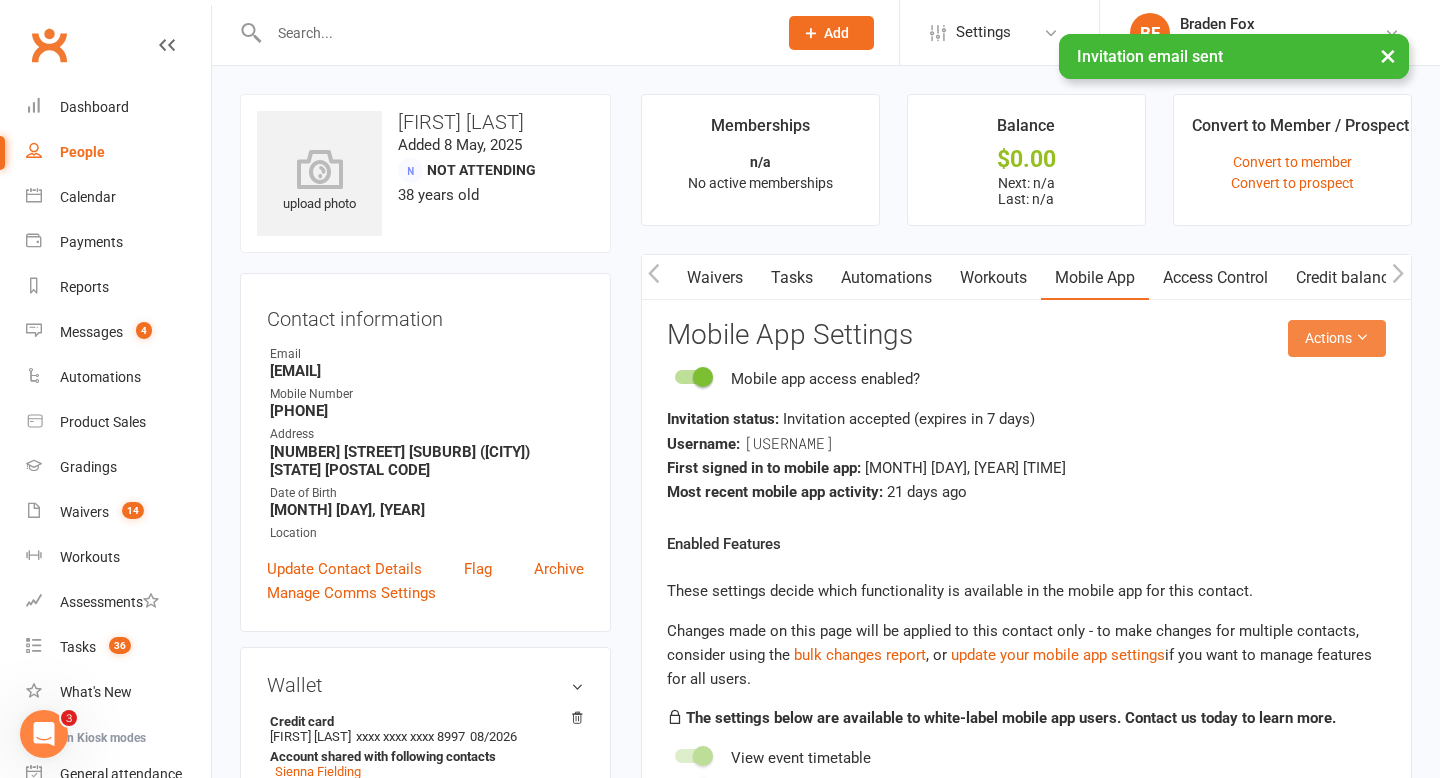 click on "Actions" at bounding box center [1337, 338] 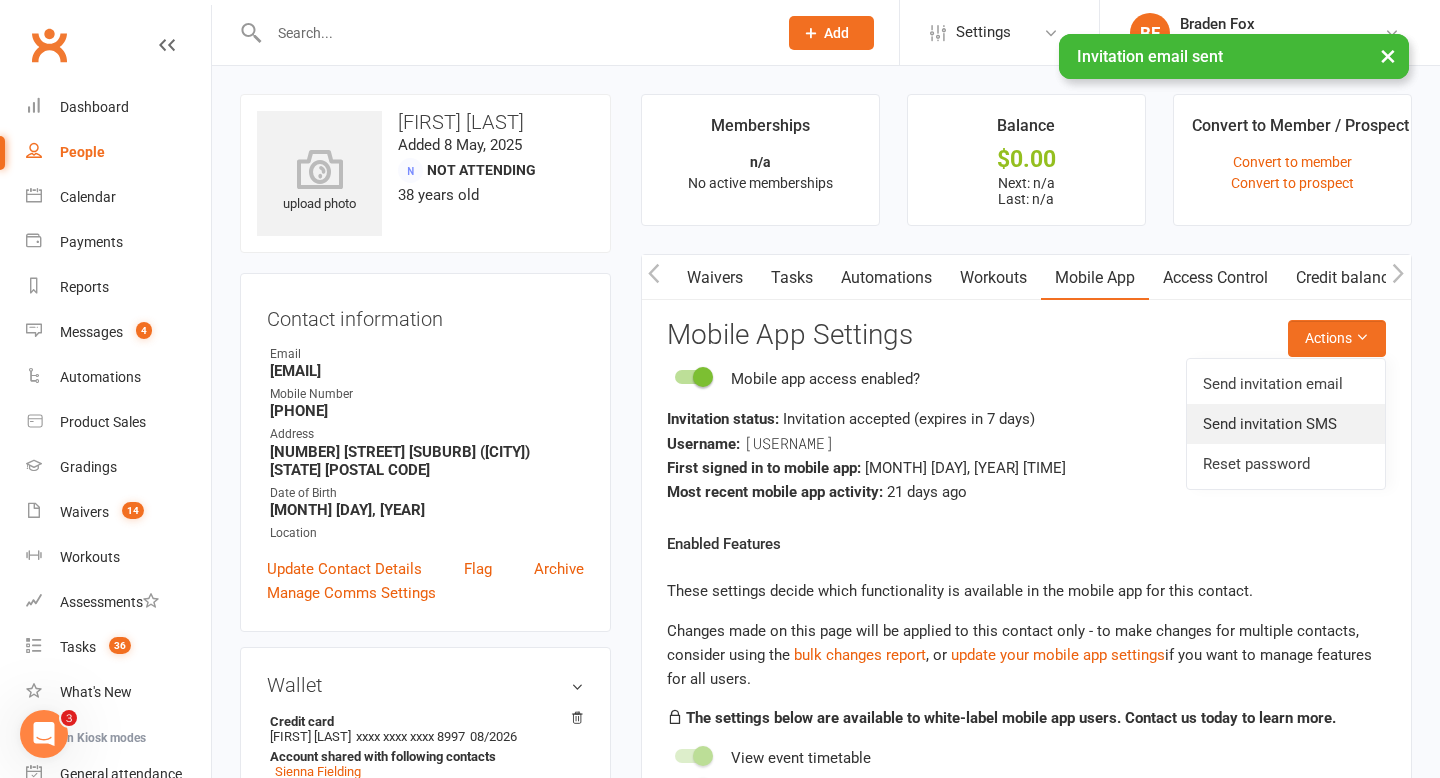 click on "Send invitation SMS" at bounding box center (1286, 424) 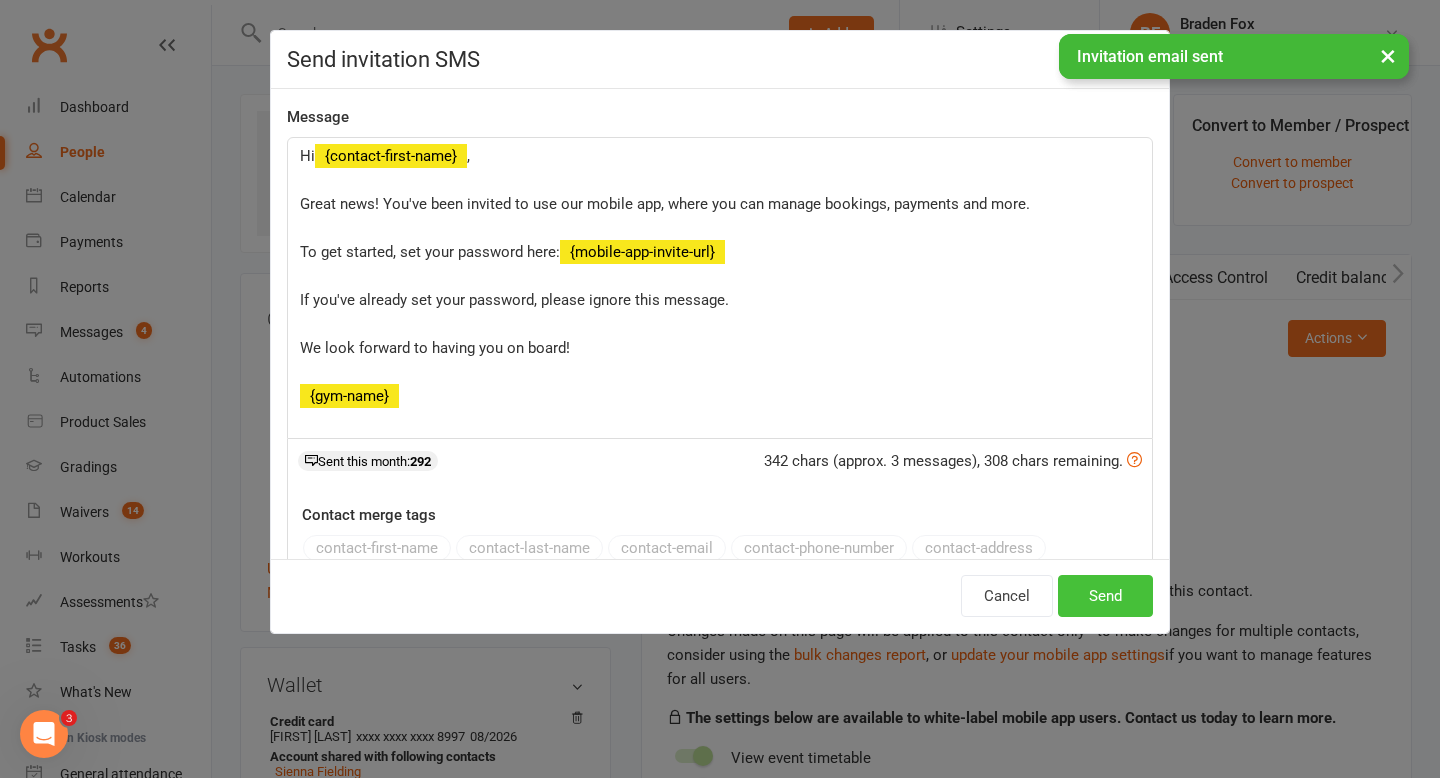click on "Send" at bounding box center [1105, 596] 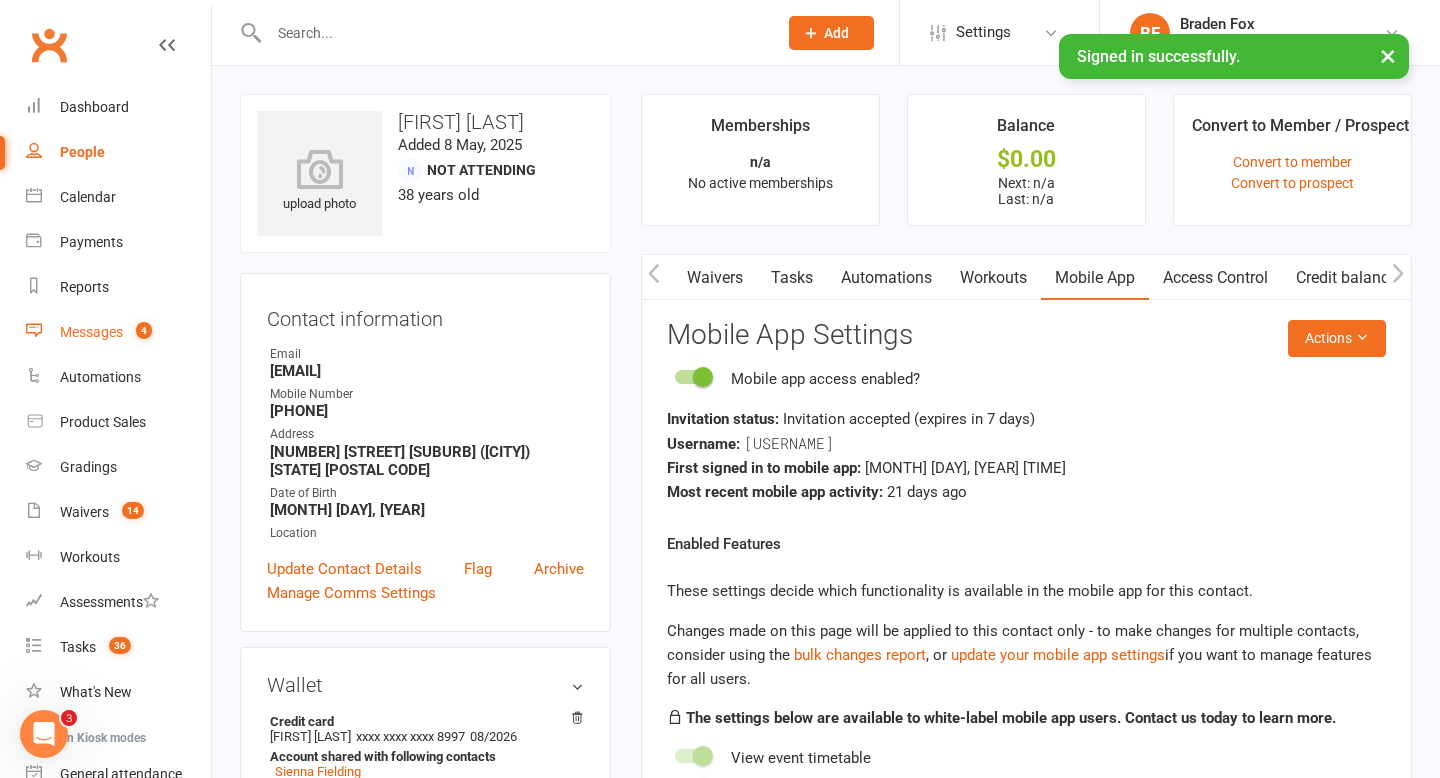 click on "Messages" at bounding box center [91, 332] 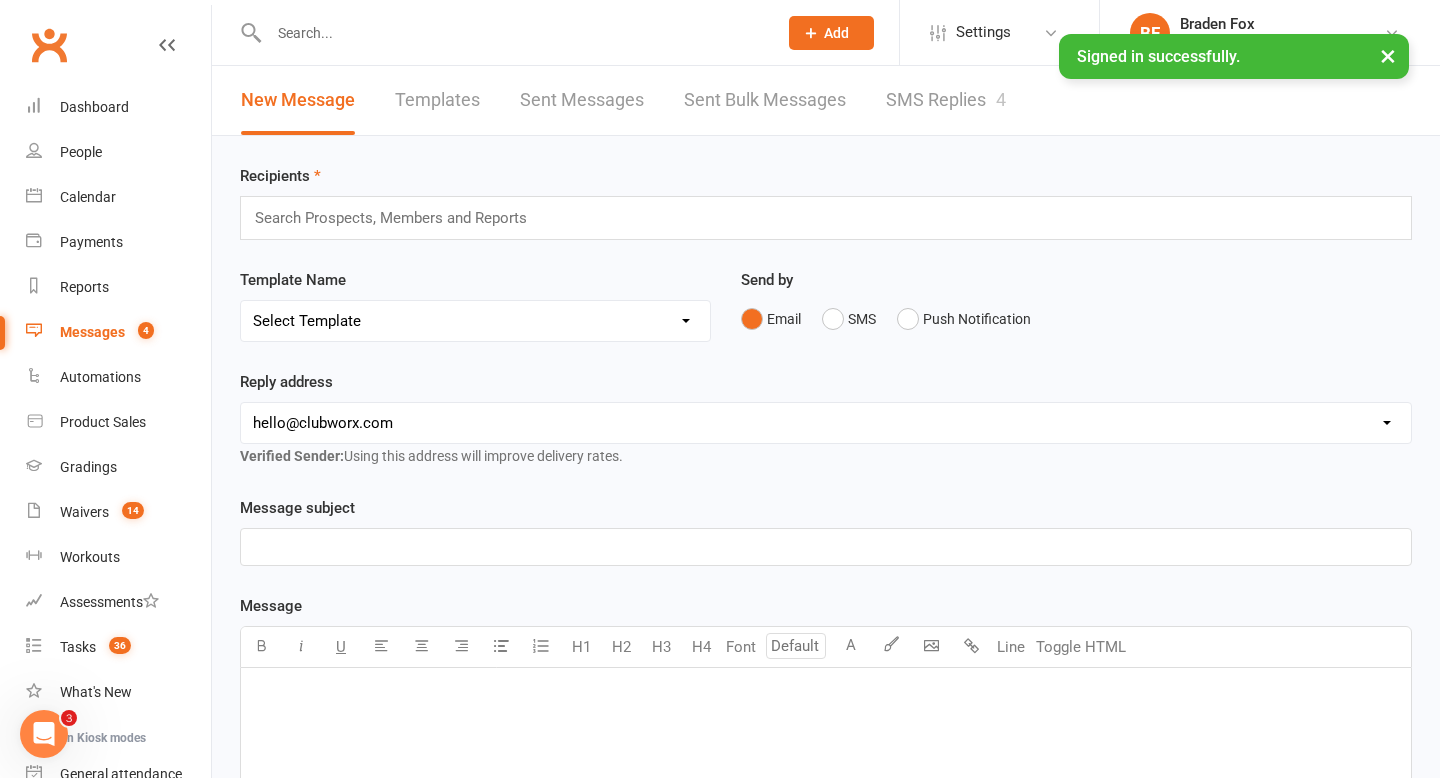 click on "SMS Replies  4" at bounding box center (946, 100) 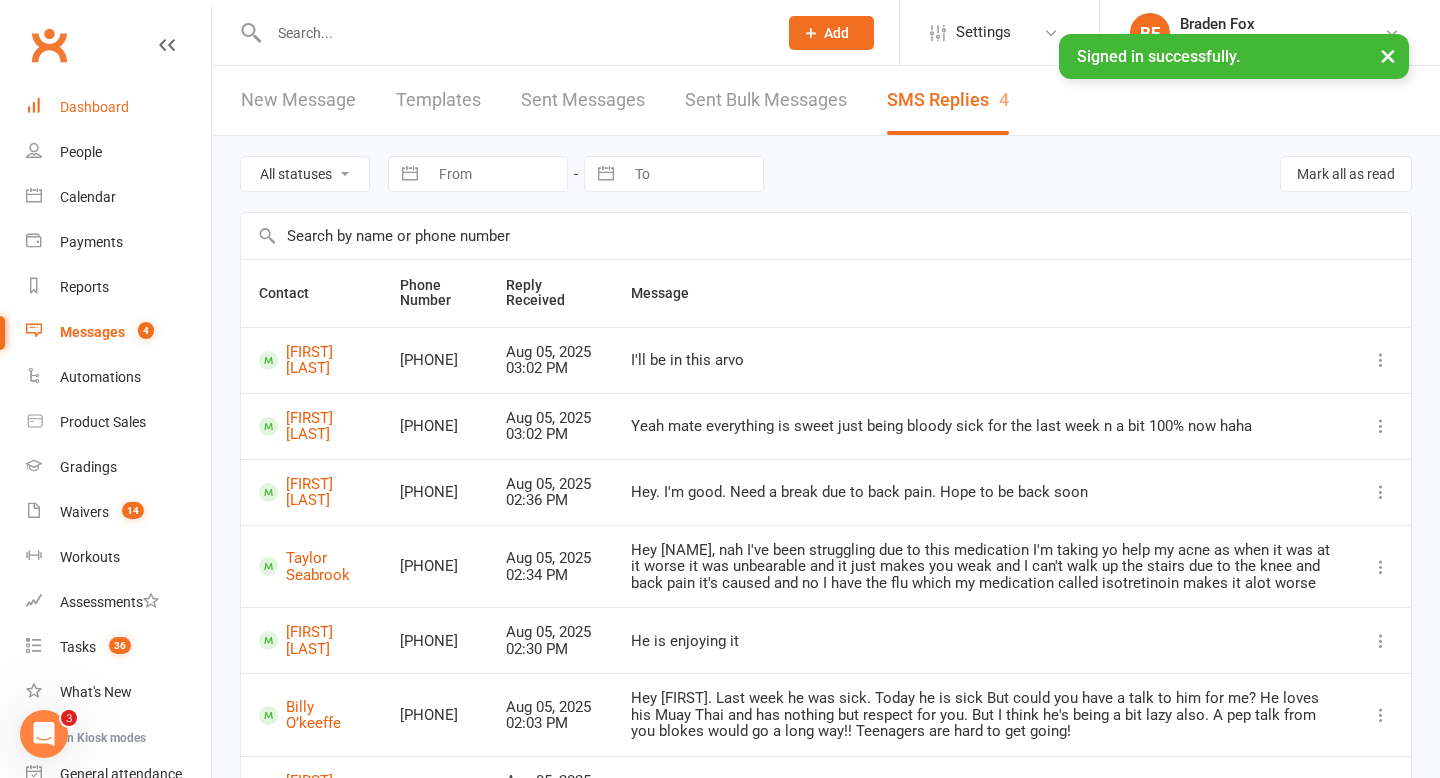 click on "Dashboard" at bounding box center [118, 107] 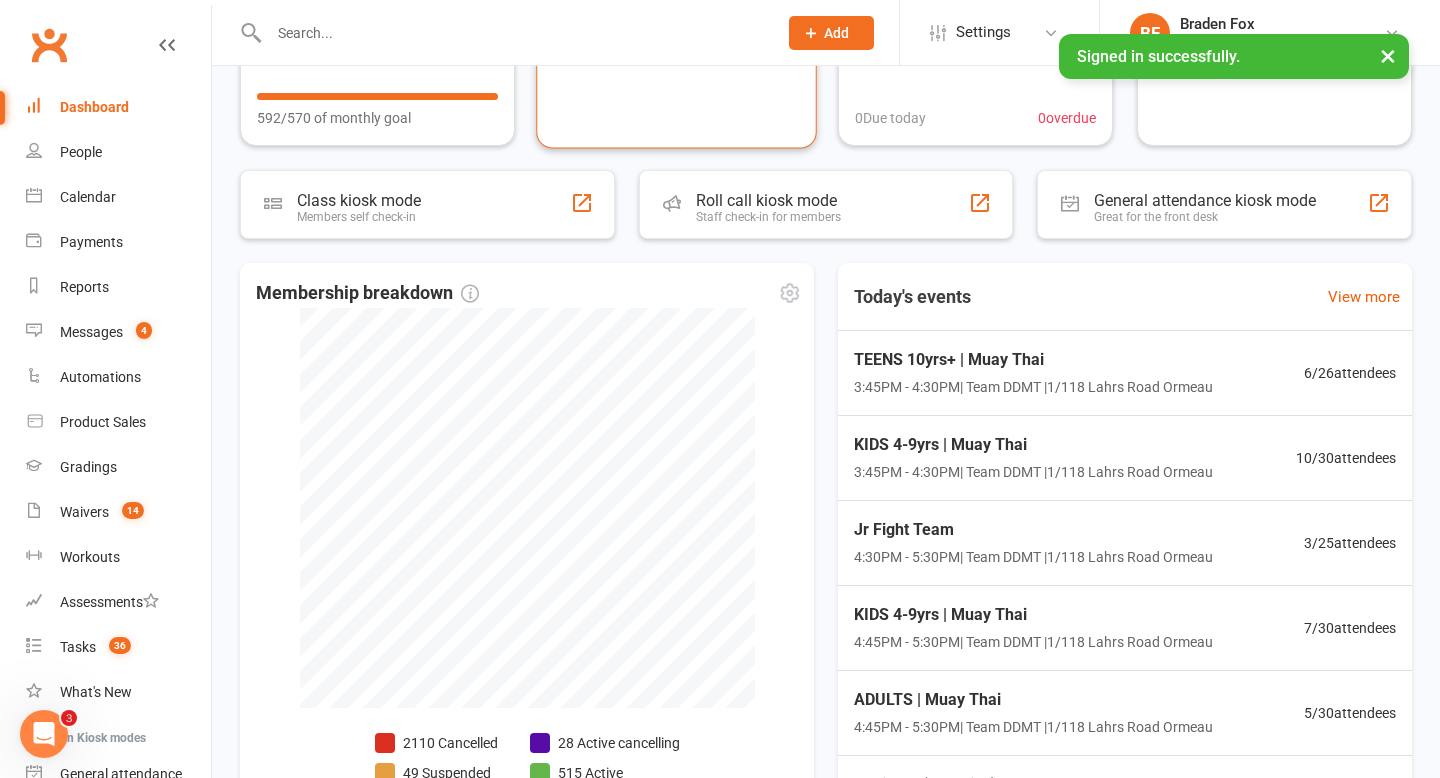 scroll, scrollTop: 433, scrollLeft: 0, axis: vertical 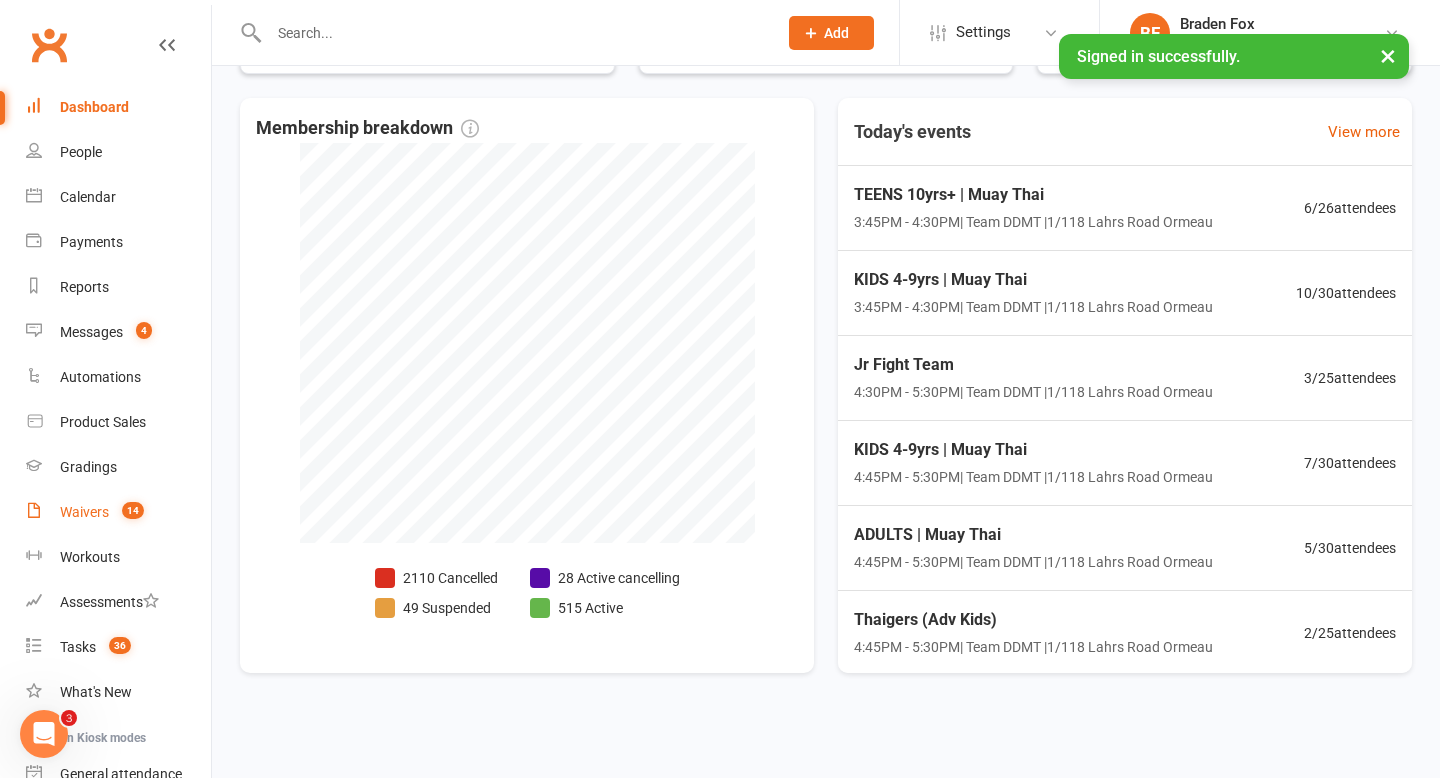 click on "14" at bounding box center (128, 512) 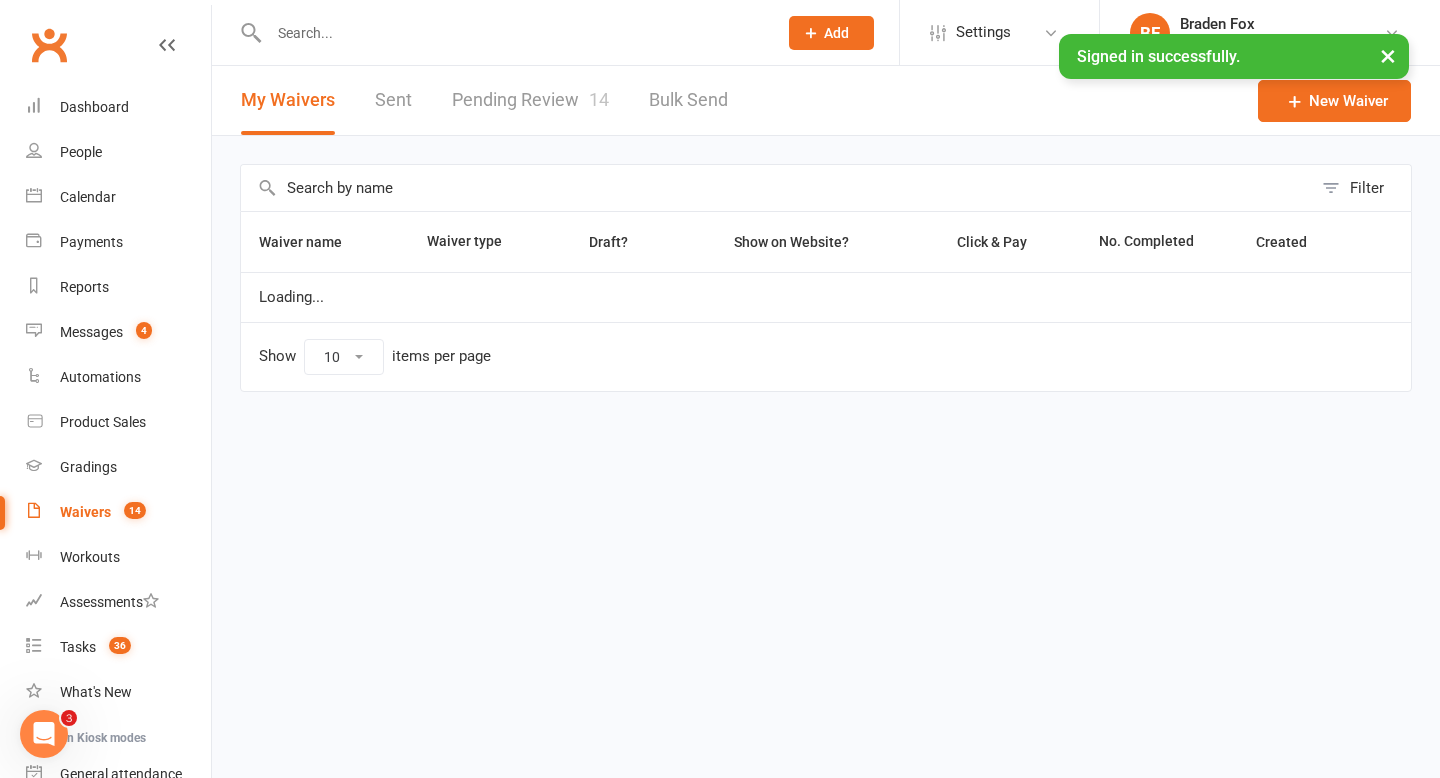 scroll, scrollTop: 0, scrollLeft: 0, axis: both 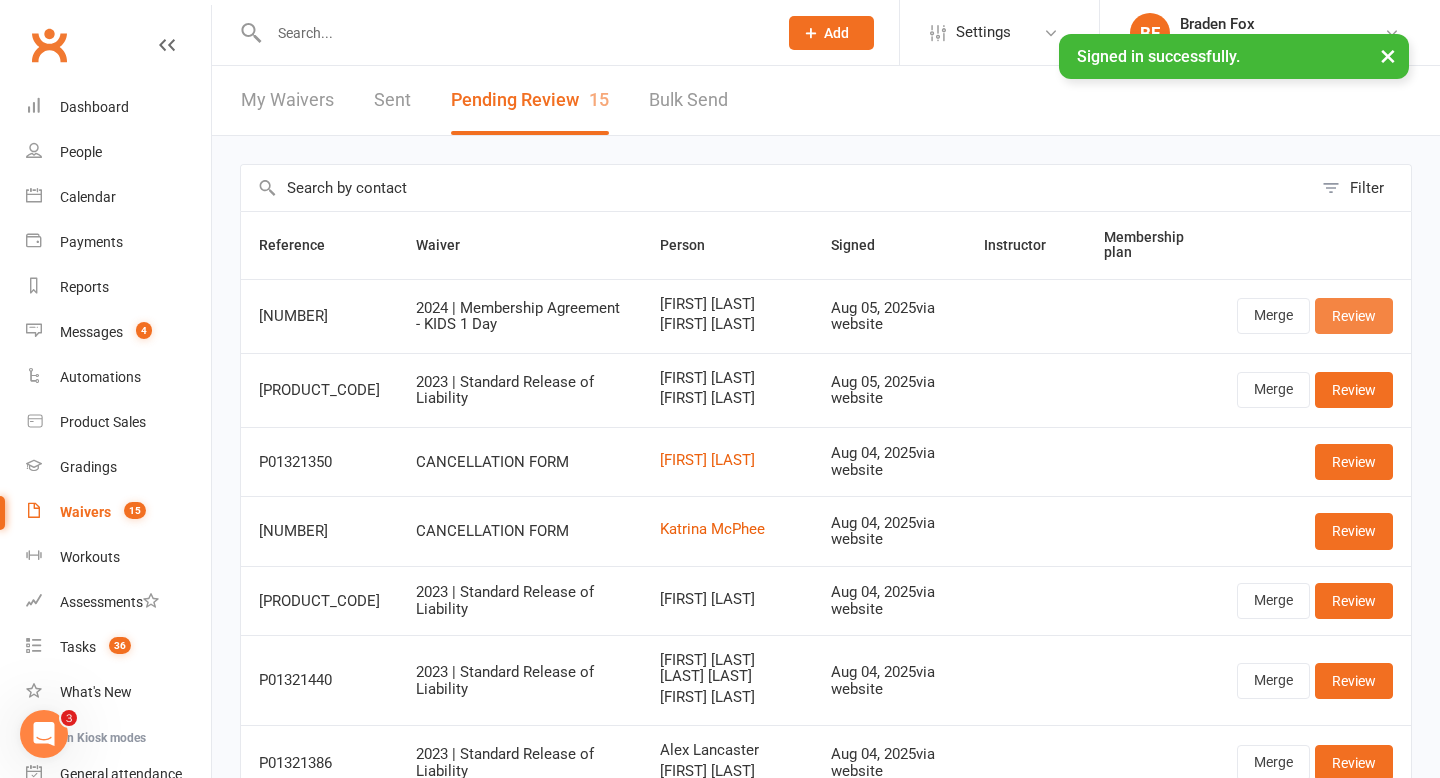 click on "Review" at bounding box center [1354, 316] 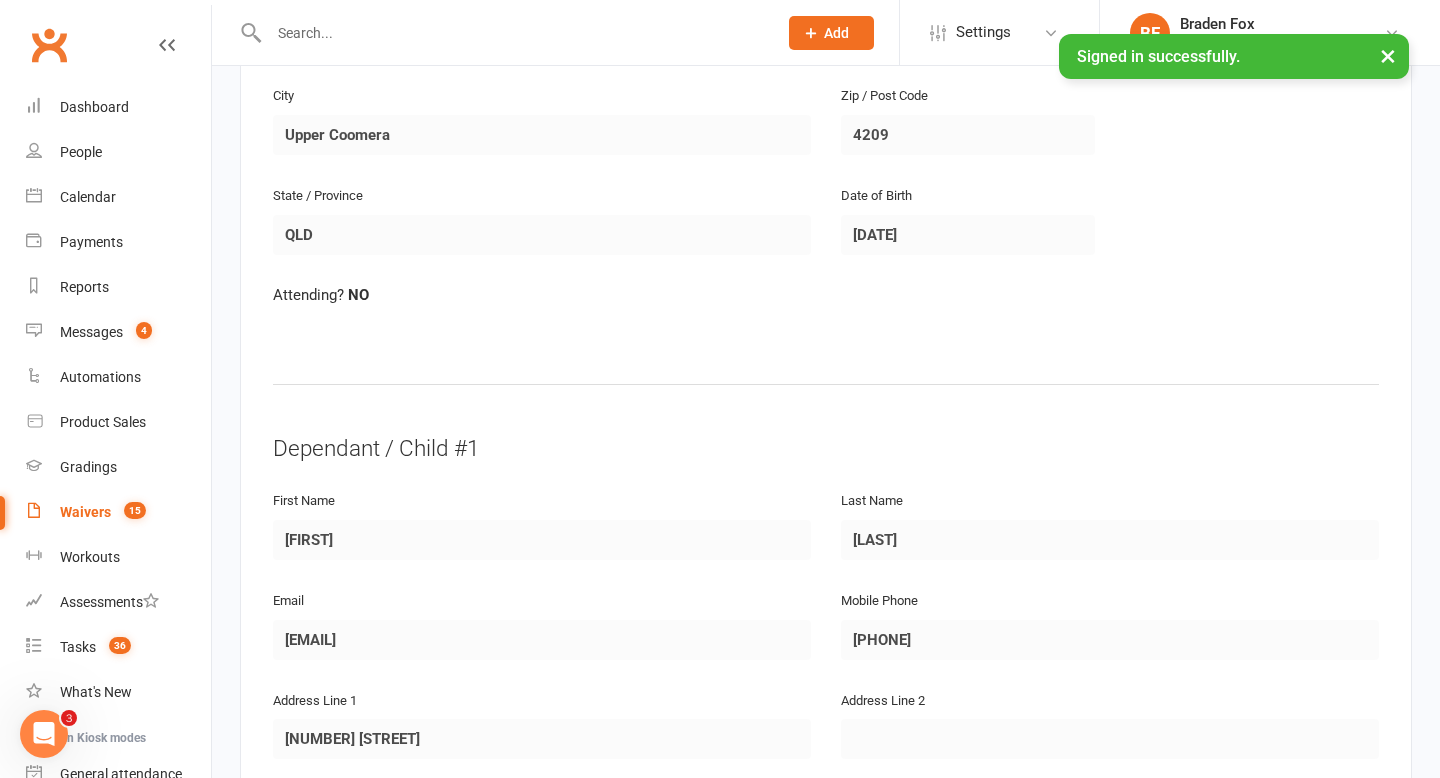 scroll, scrollTop: 848, scrollLeft: 0, axis: vertical 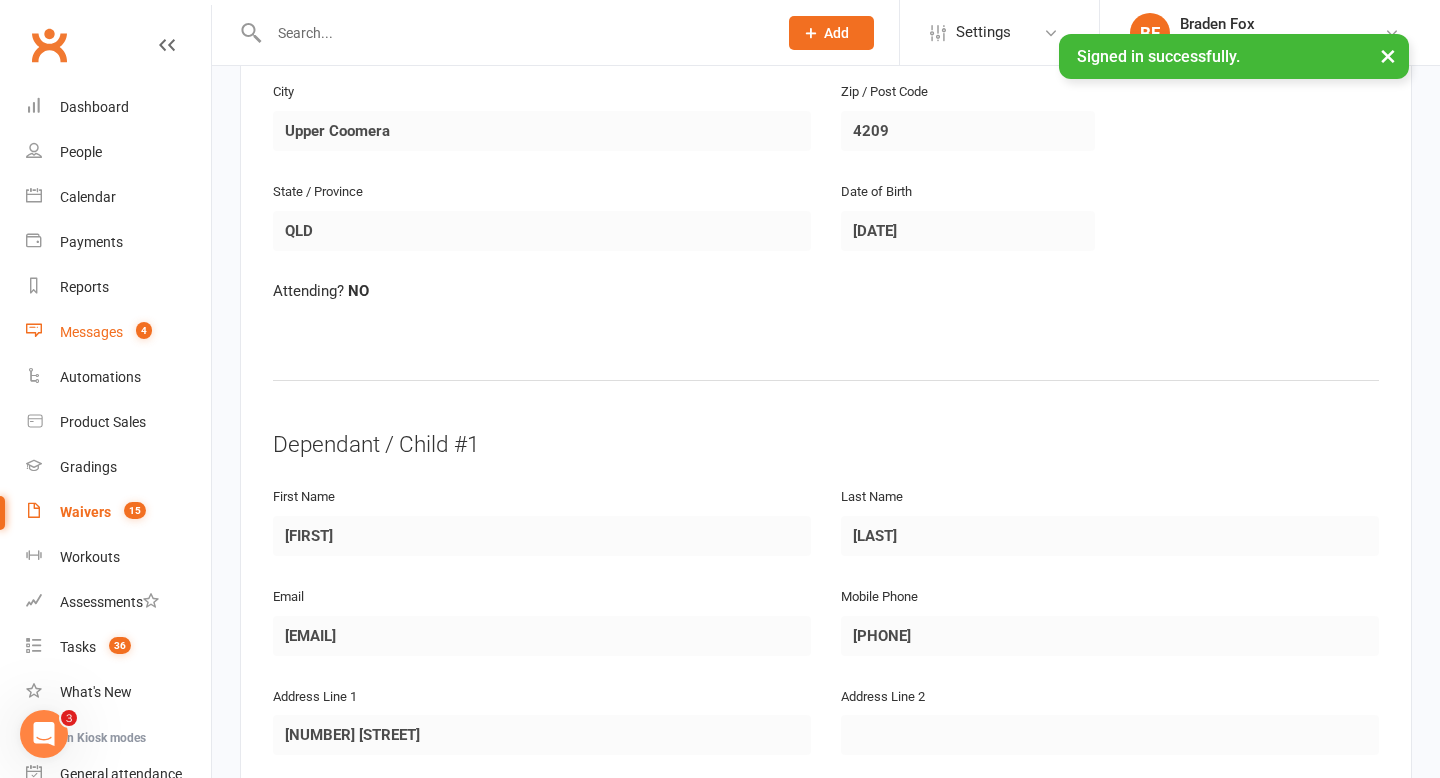 click on "Messages" at bounding box center (91, 332) 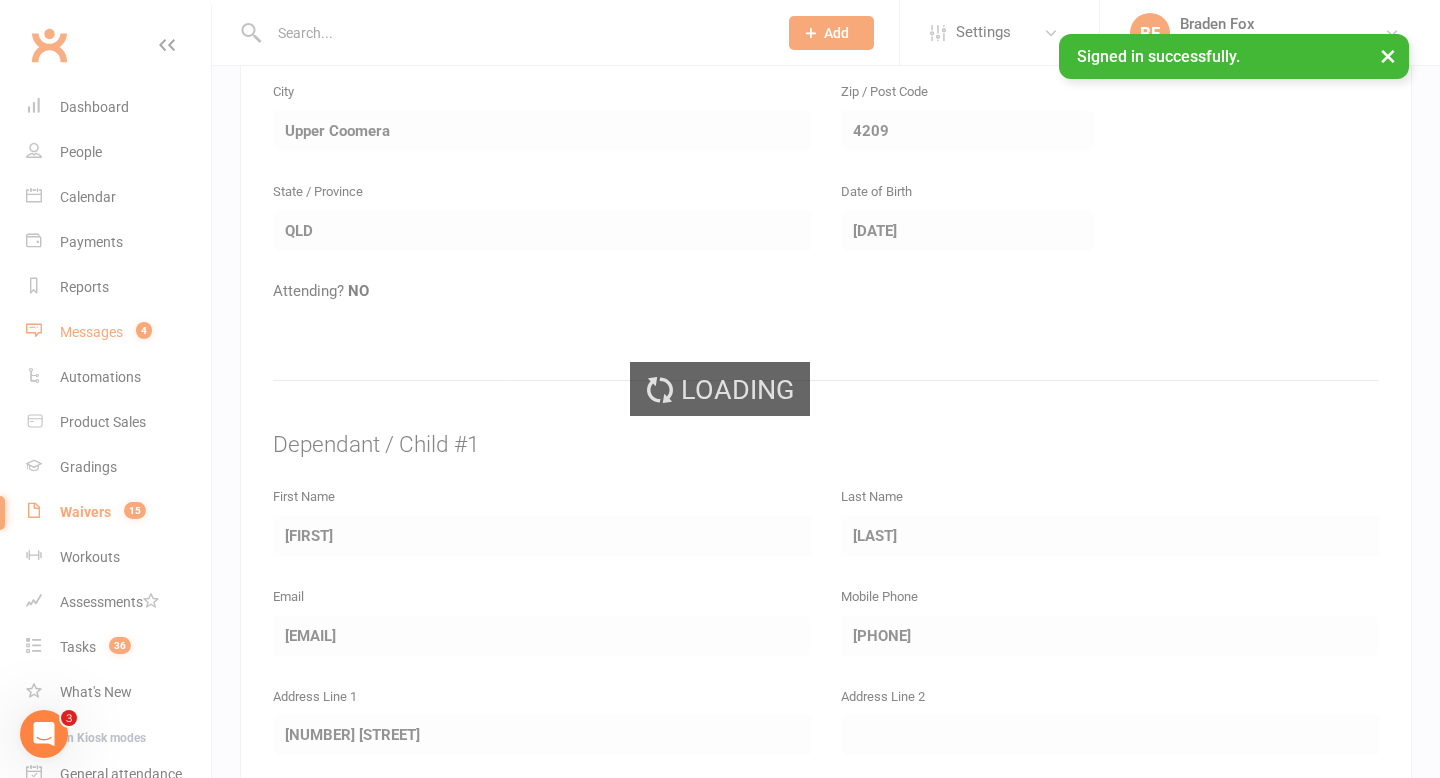 scroll, scrollTop: 0, scrollLeft: 0, axis: both 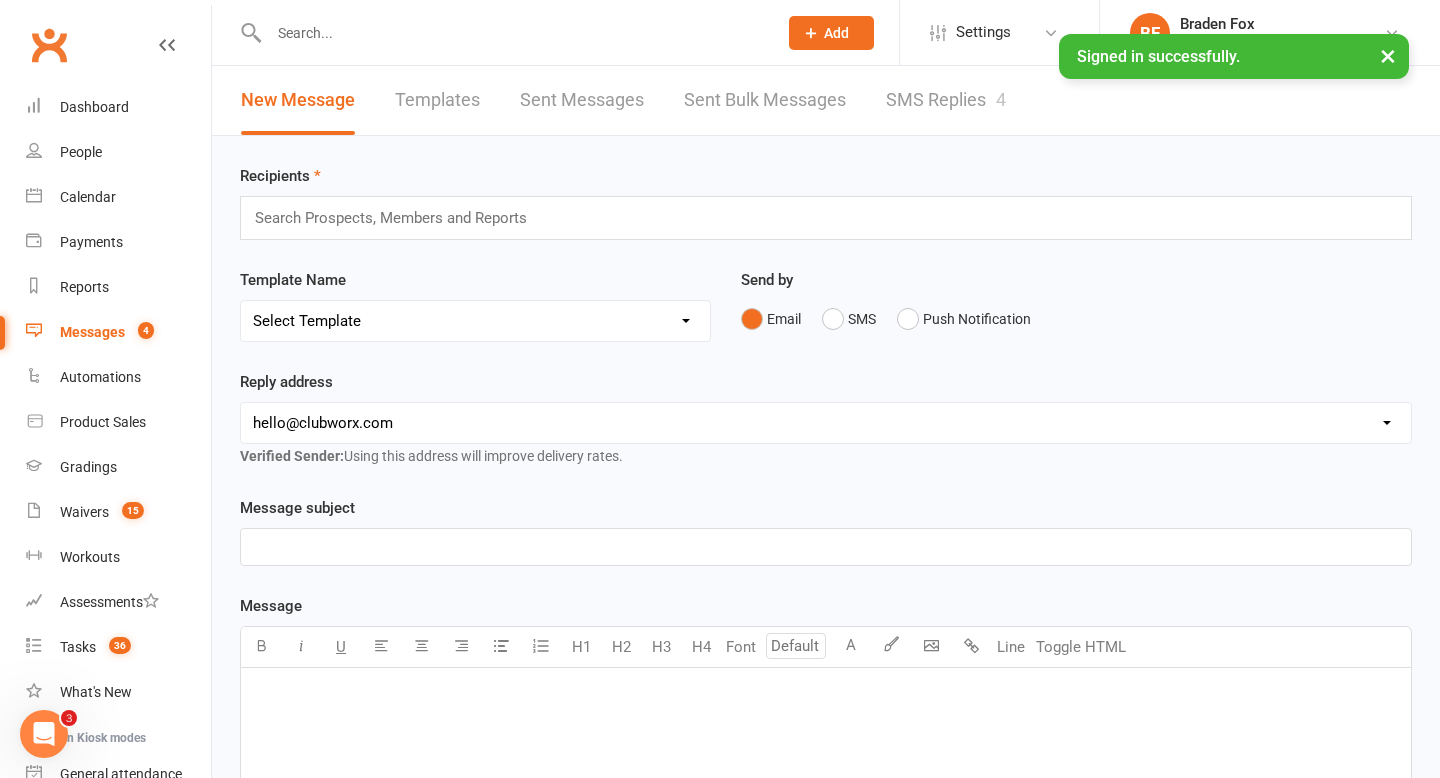 click on "SMS Replies  4" at bounding box center (946, 100) 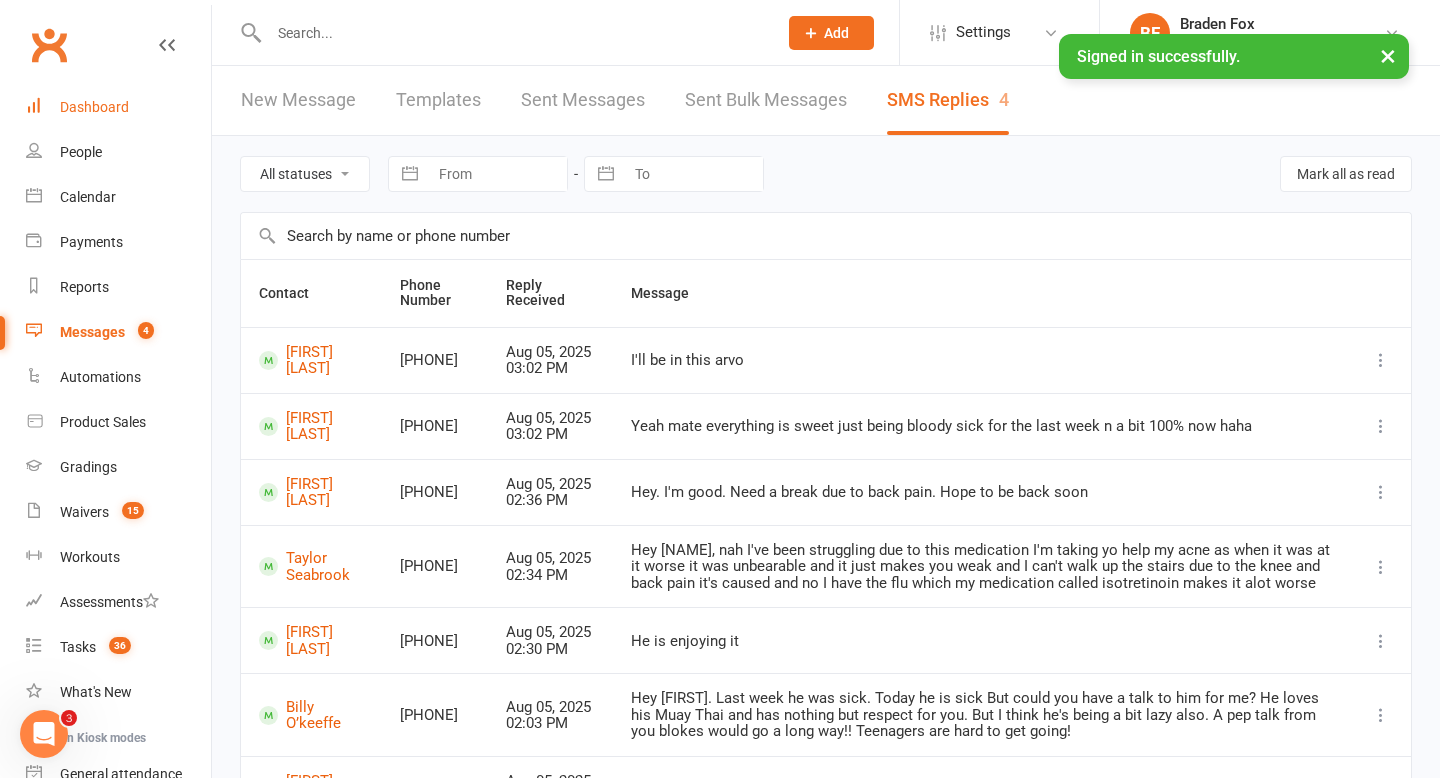 click on "Dashboard" at bounding box center (94, 107) 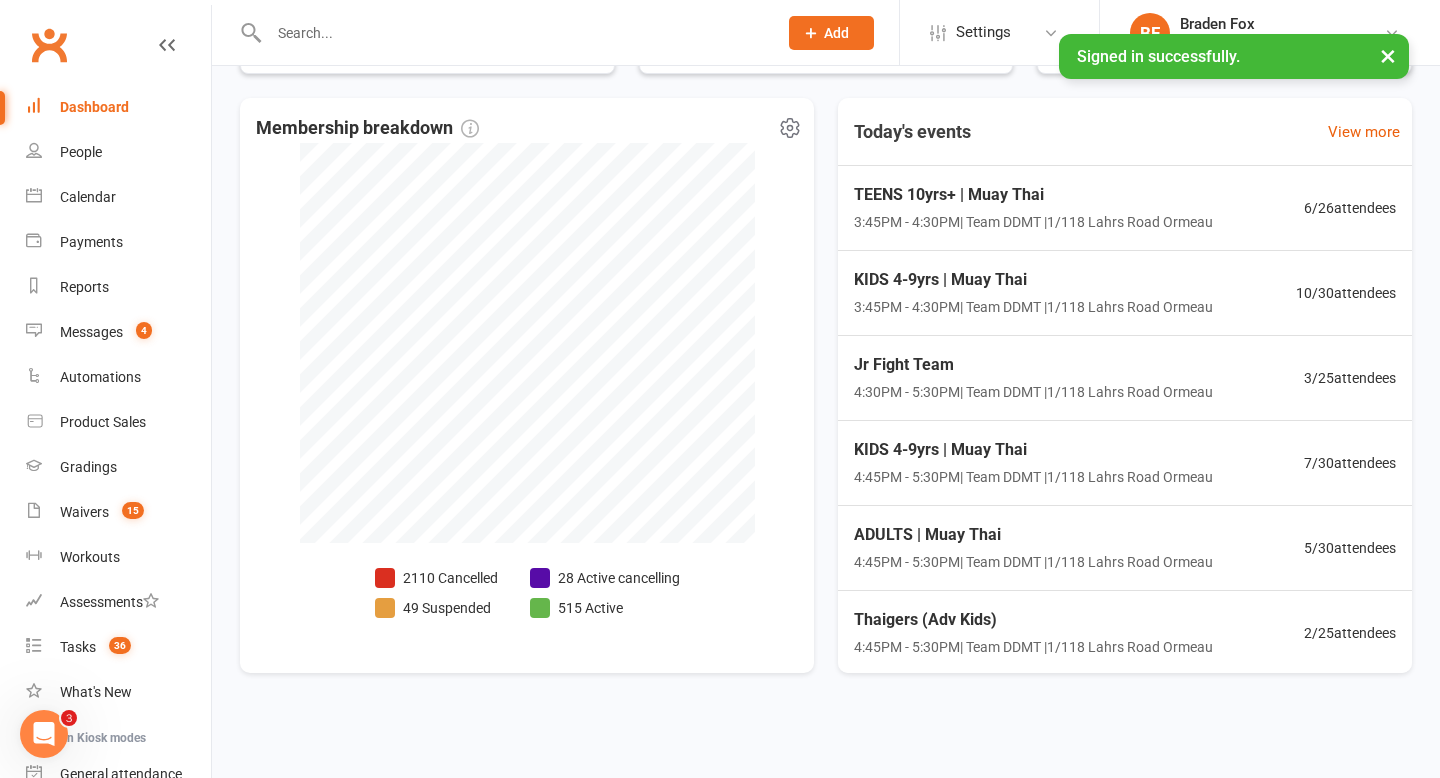 scroll, scrollTop: 0, scrollLeft: 0, axis: both 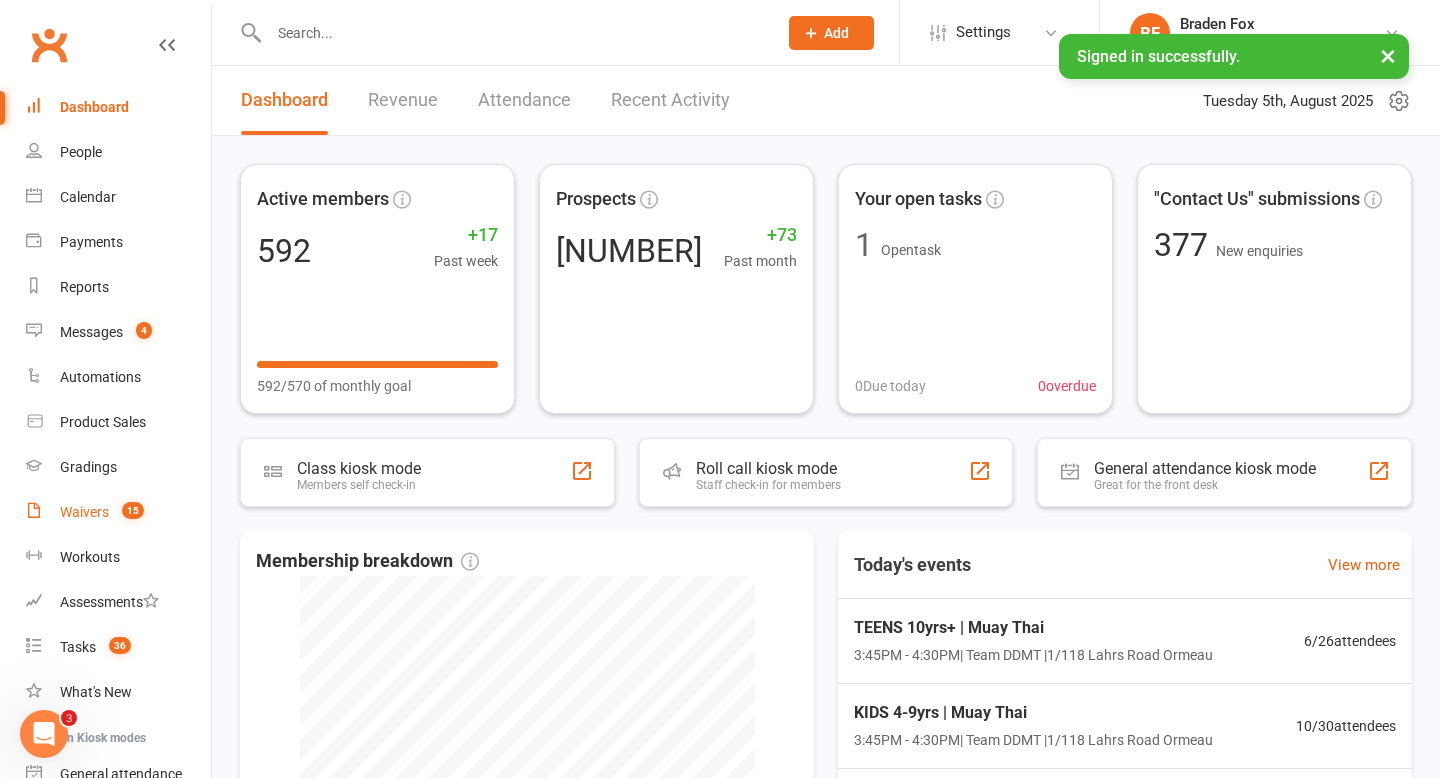click on "15" at bounding box center (128, 512) 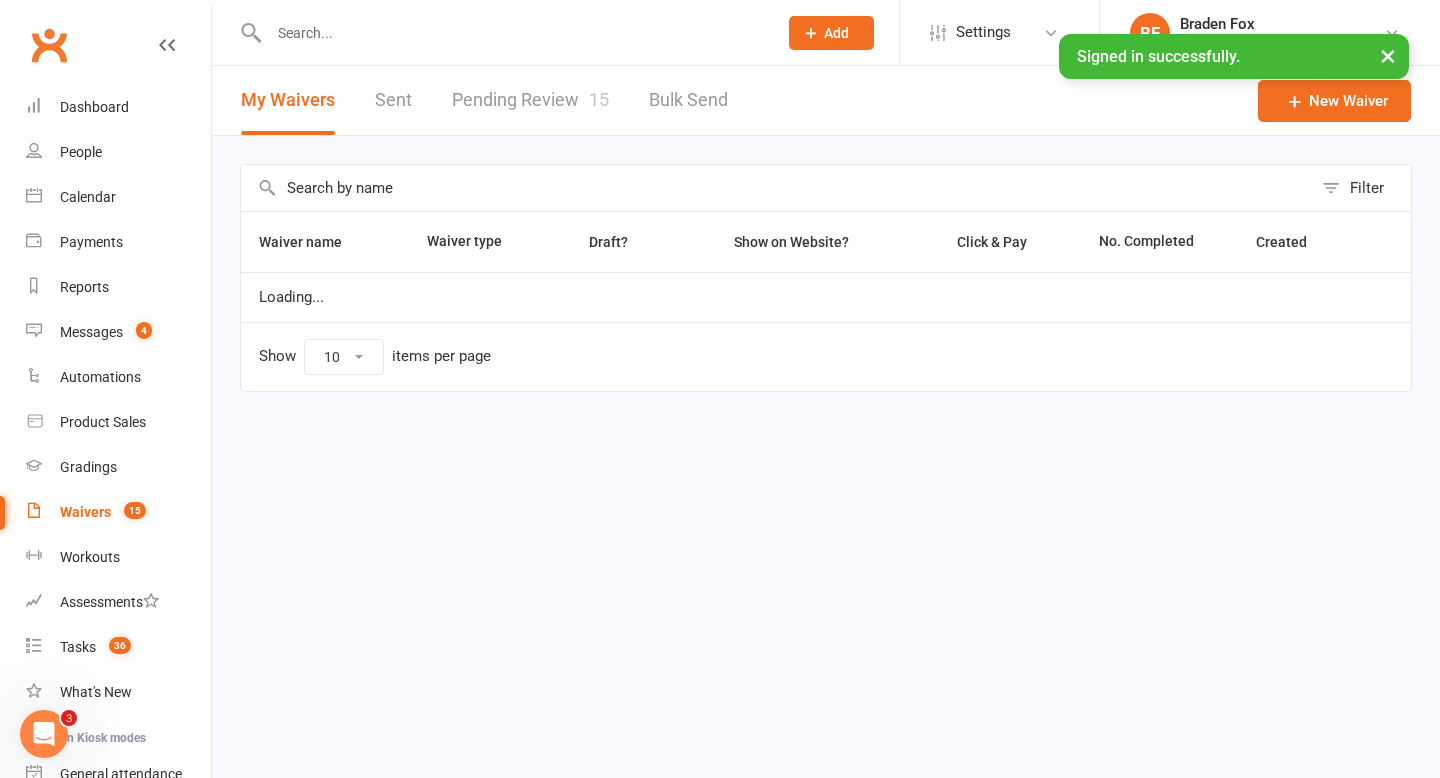 click on "Pending Review 15" at bounding box center [530, 100] 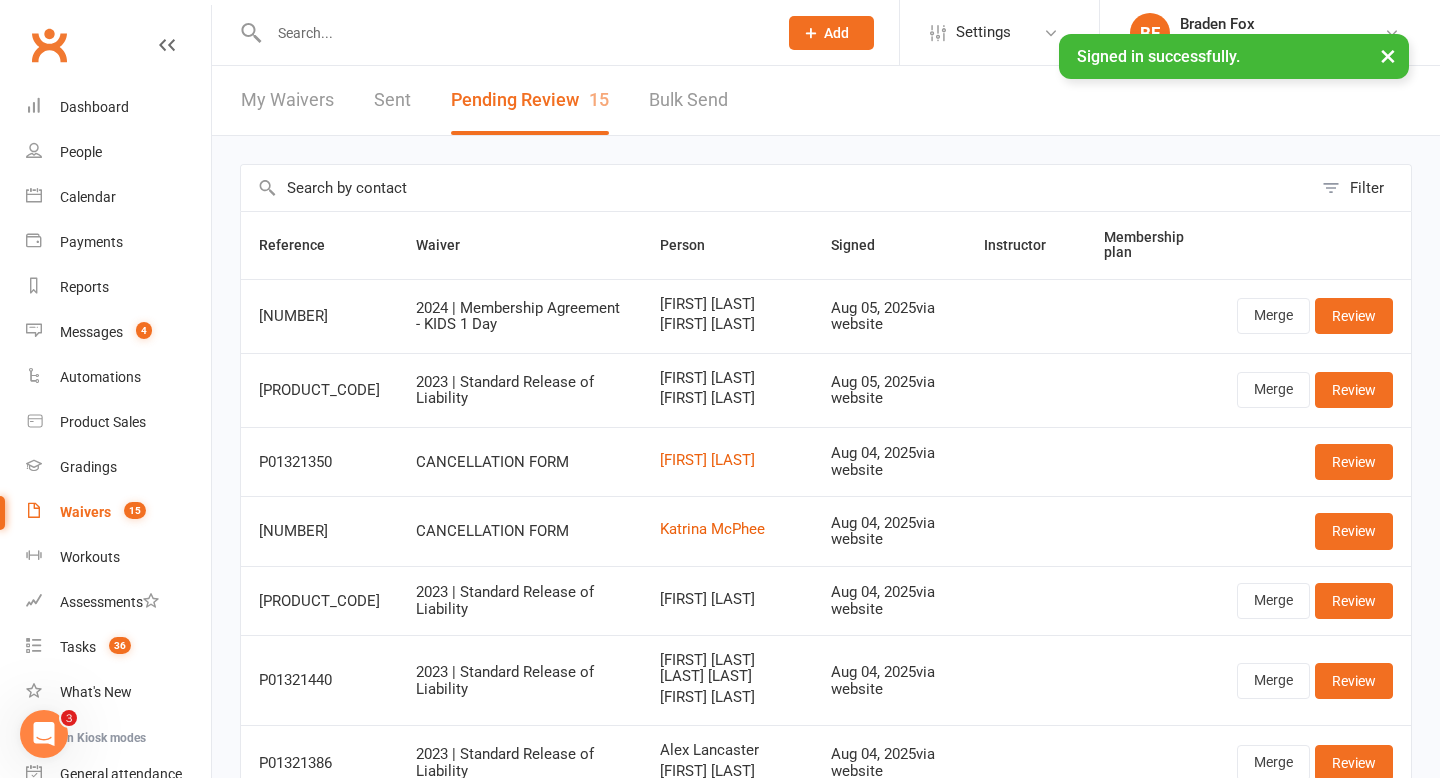 click at bounding box center [513, 33] 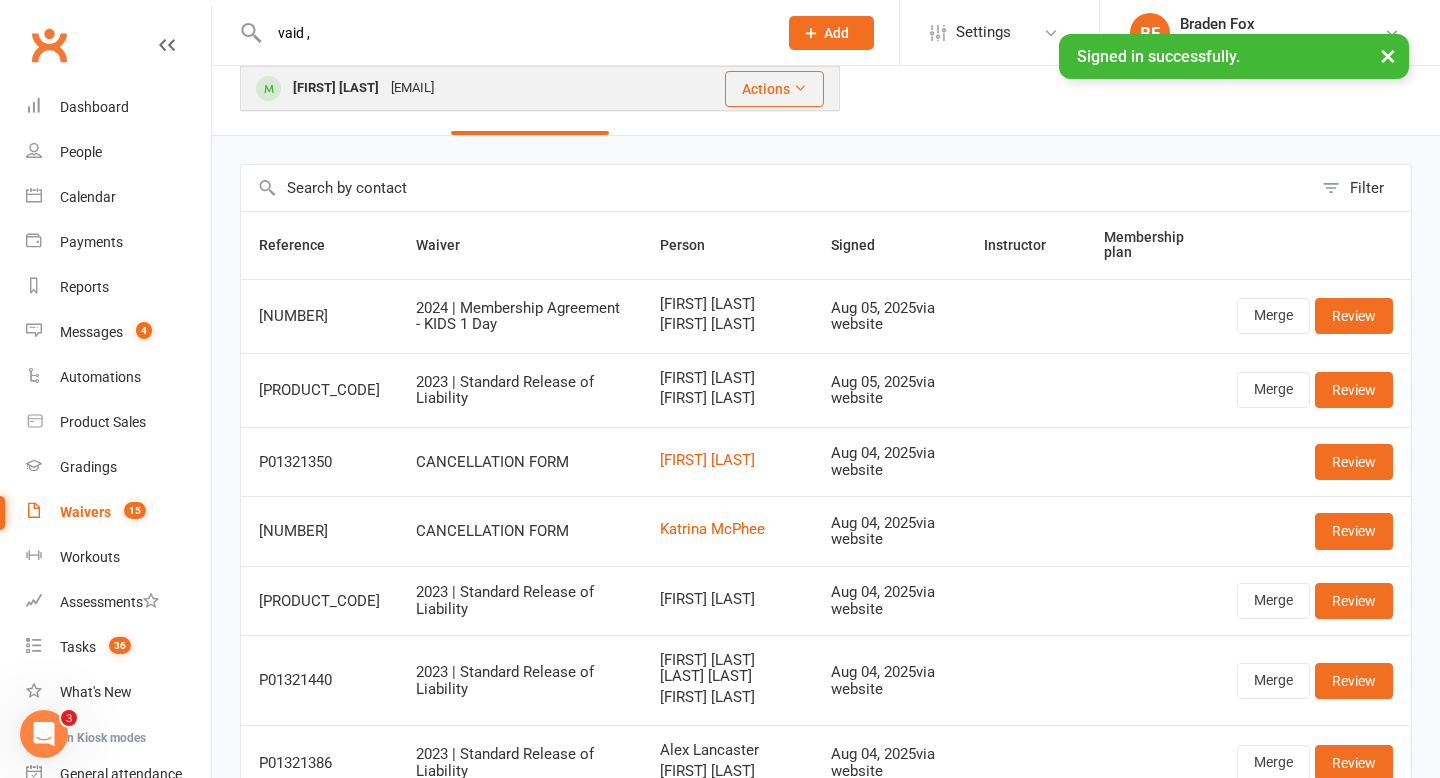 type on "vaid ," 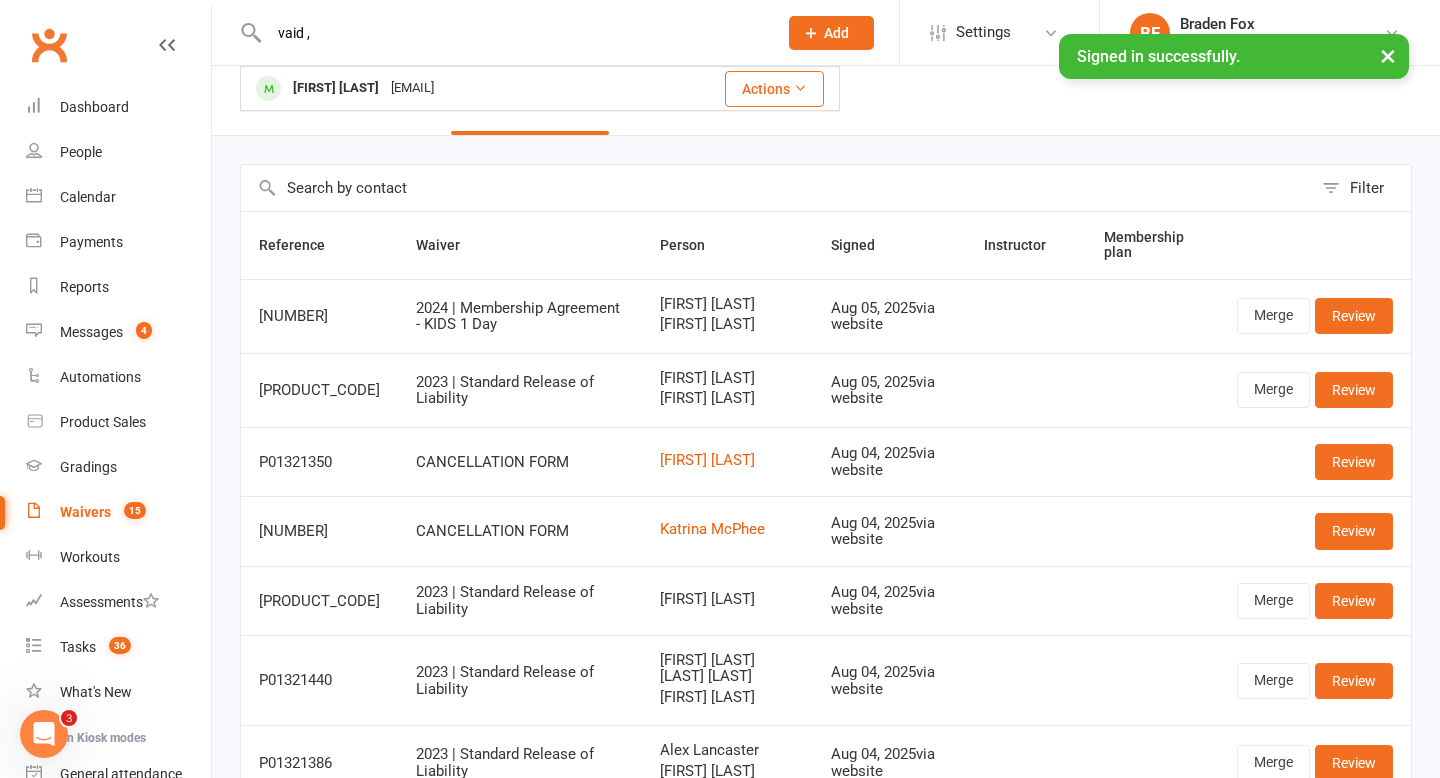 type 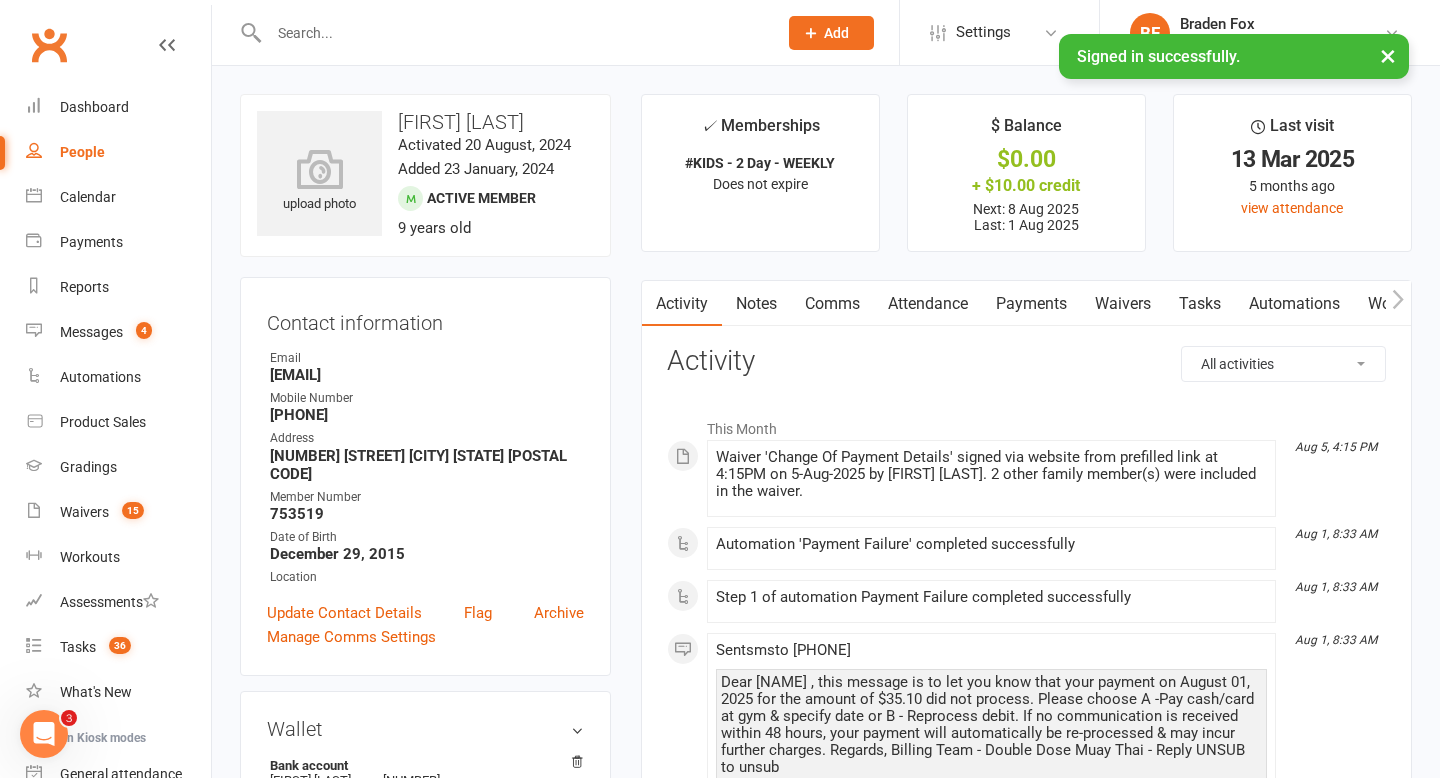 click on "Payments" at bounding box center [1031, 304] 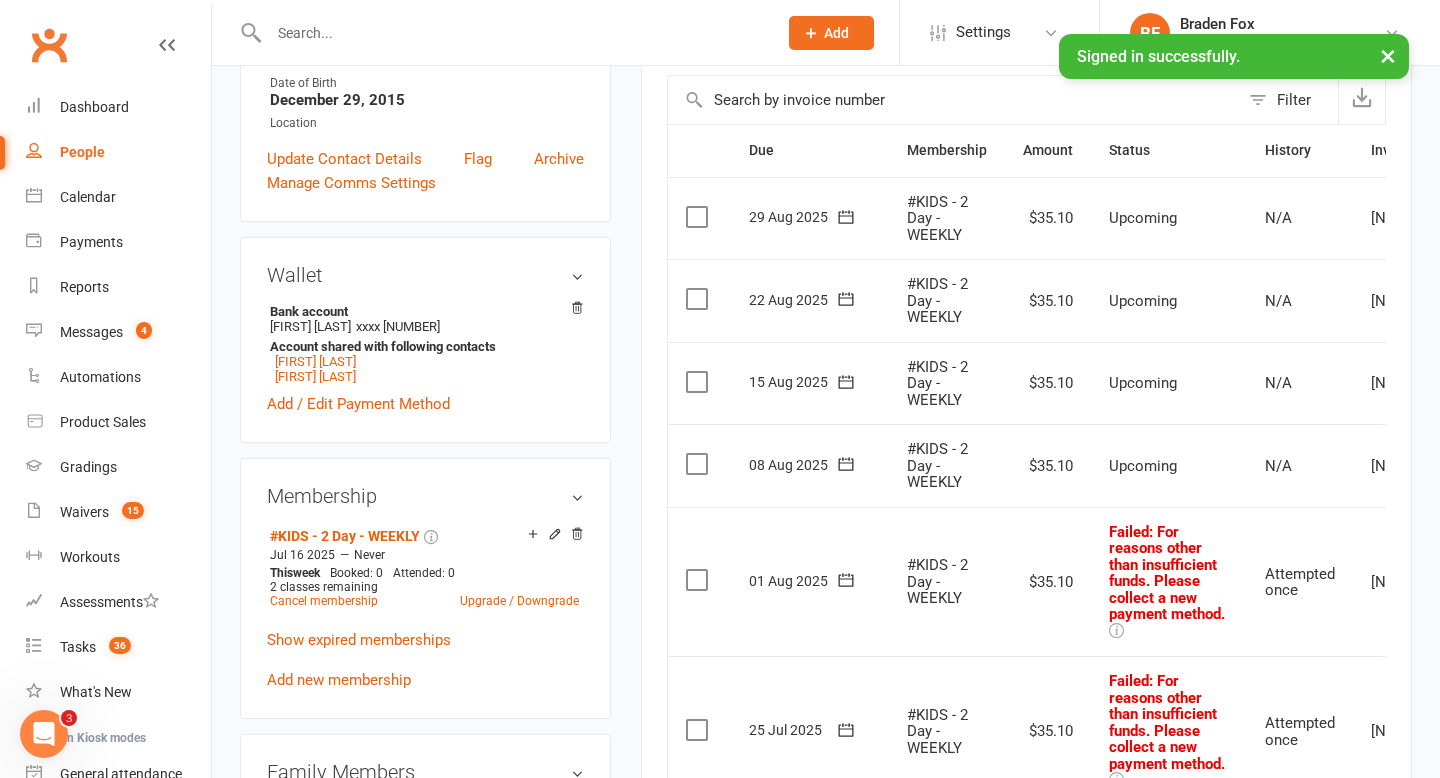 scroll, scrollTop: 0, scrollLeft: 0, axis: both 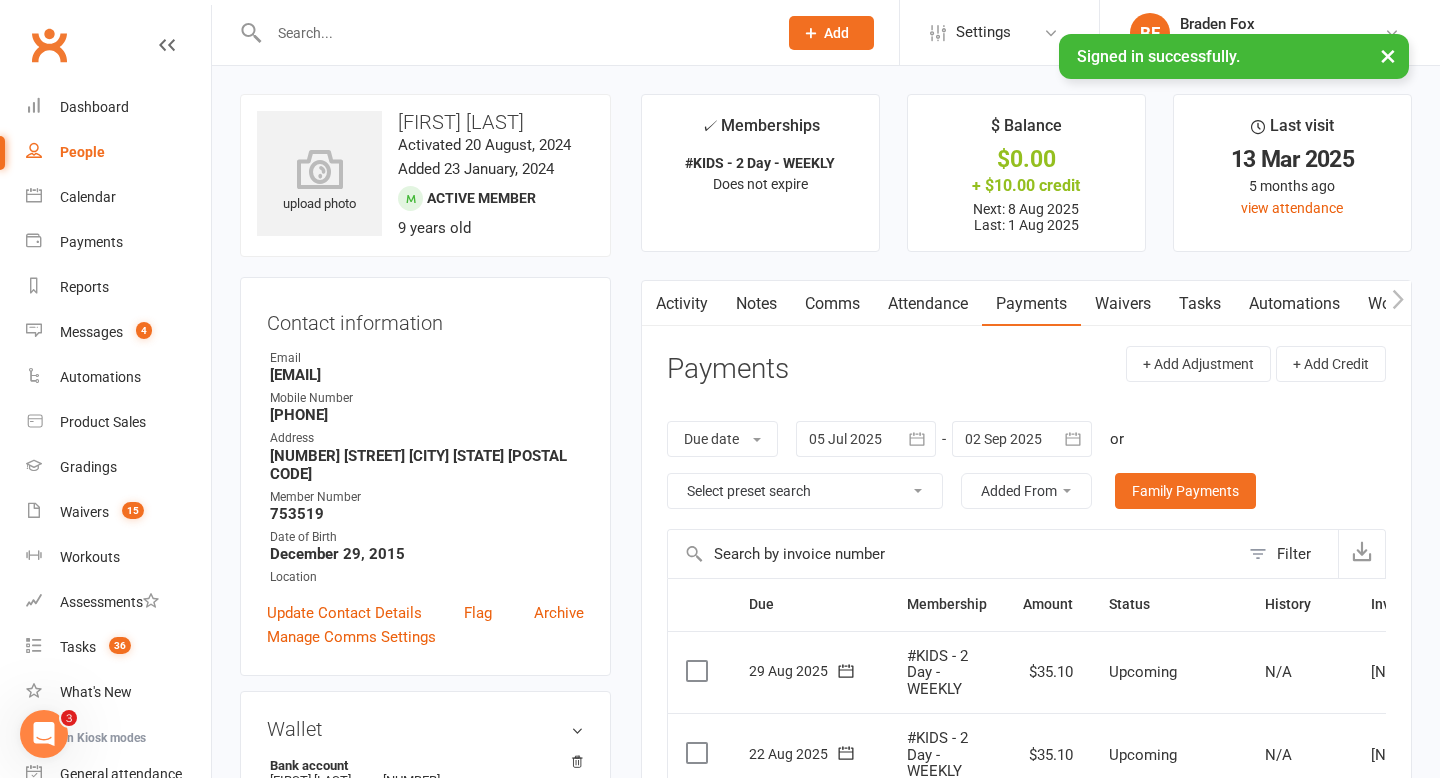 click on "Activity" at bounding box center (682, 304) 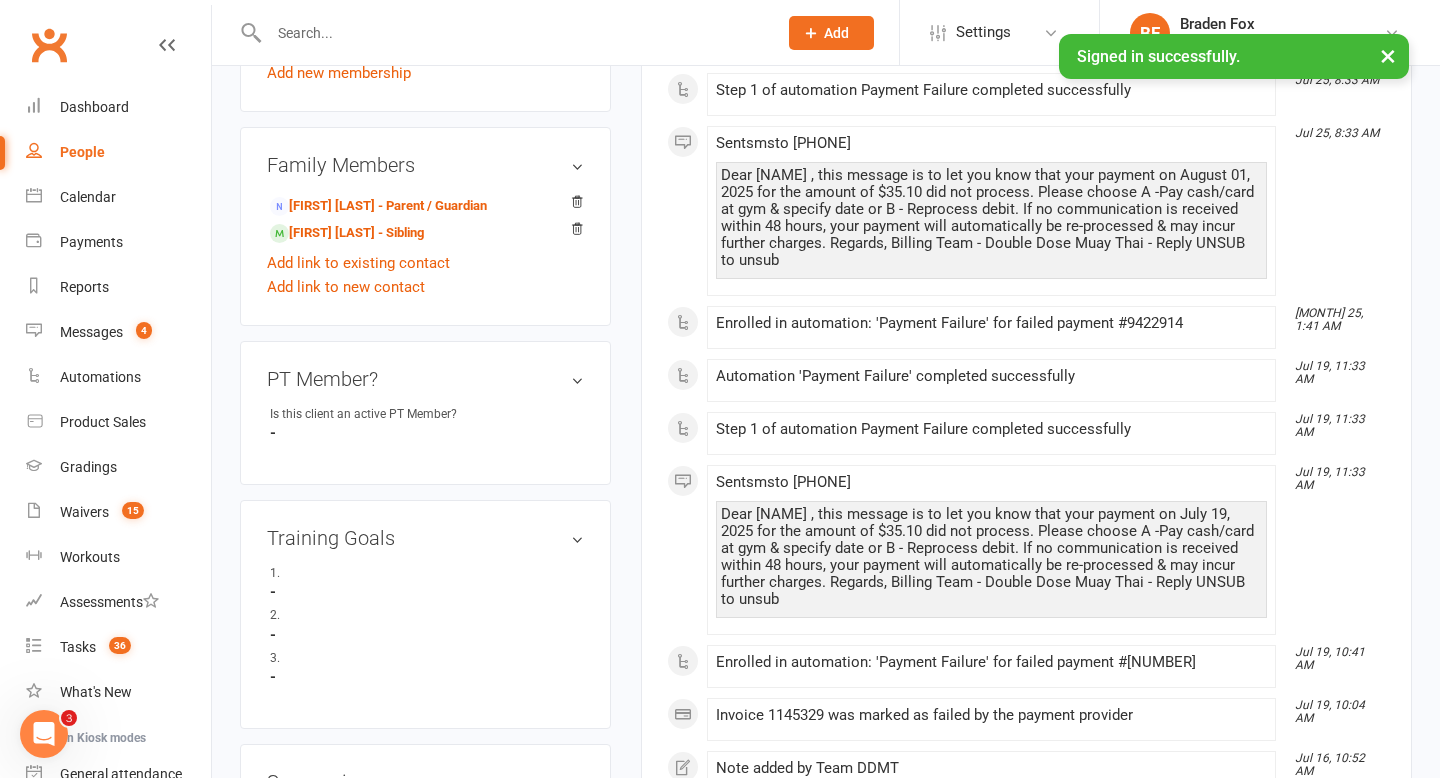 scroll, scrollTop: 1059, scrollLeft: 0, axis: vertical 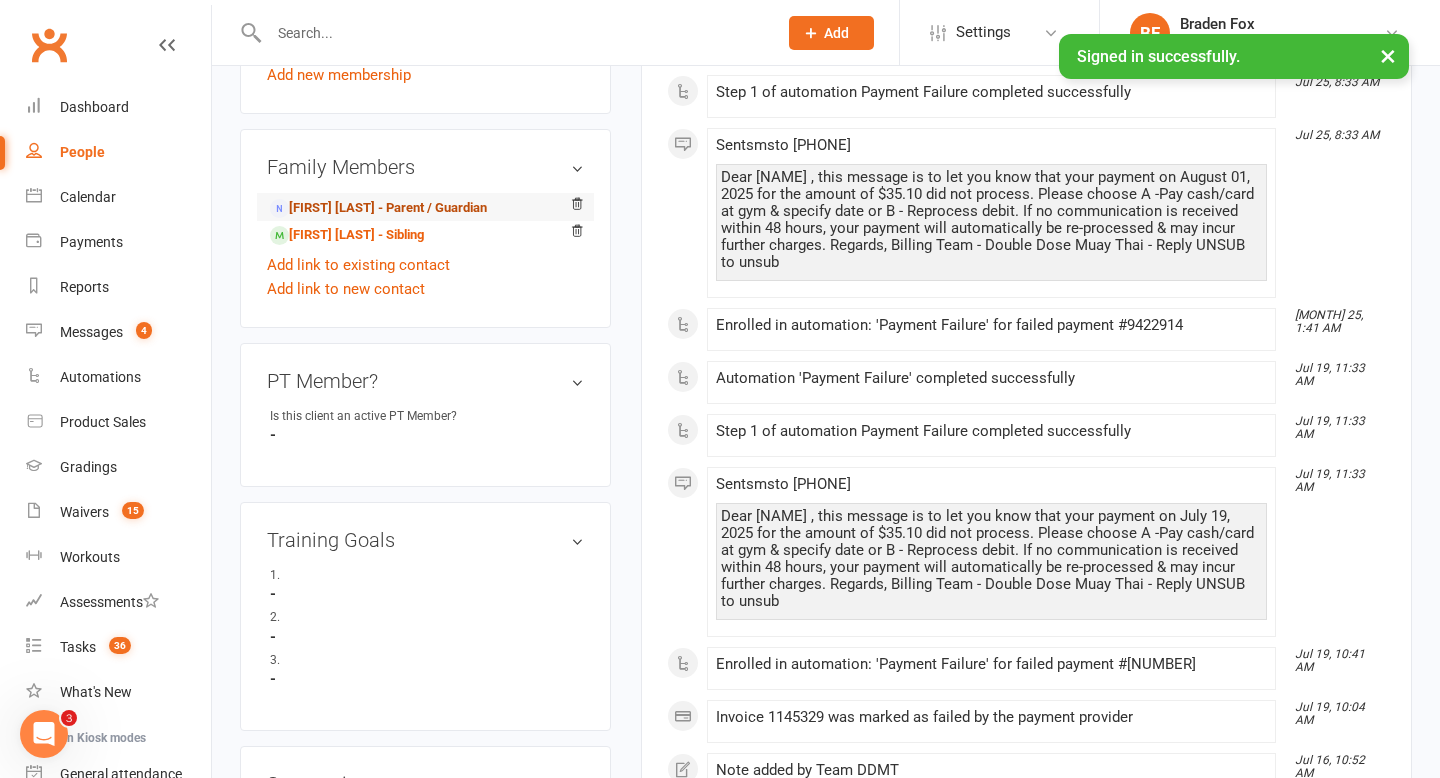 click on "Monika Mali - Parent / Guardian" at bounding box center [378, 208] 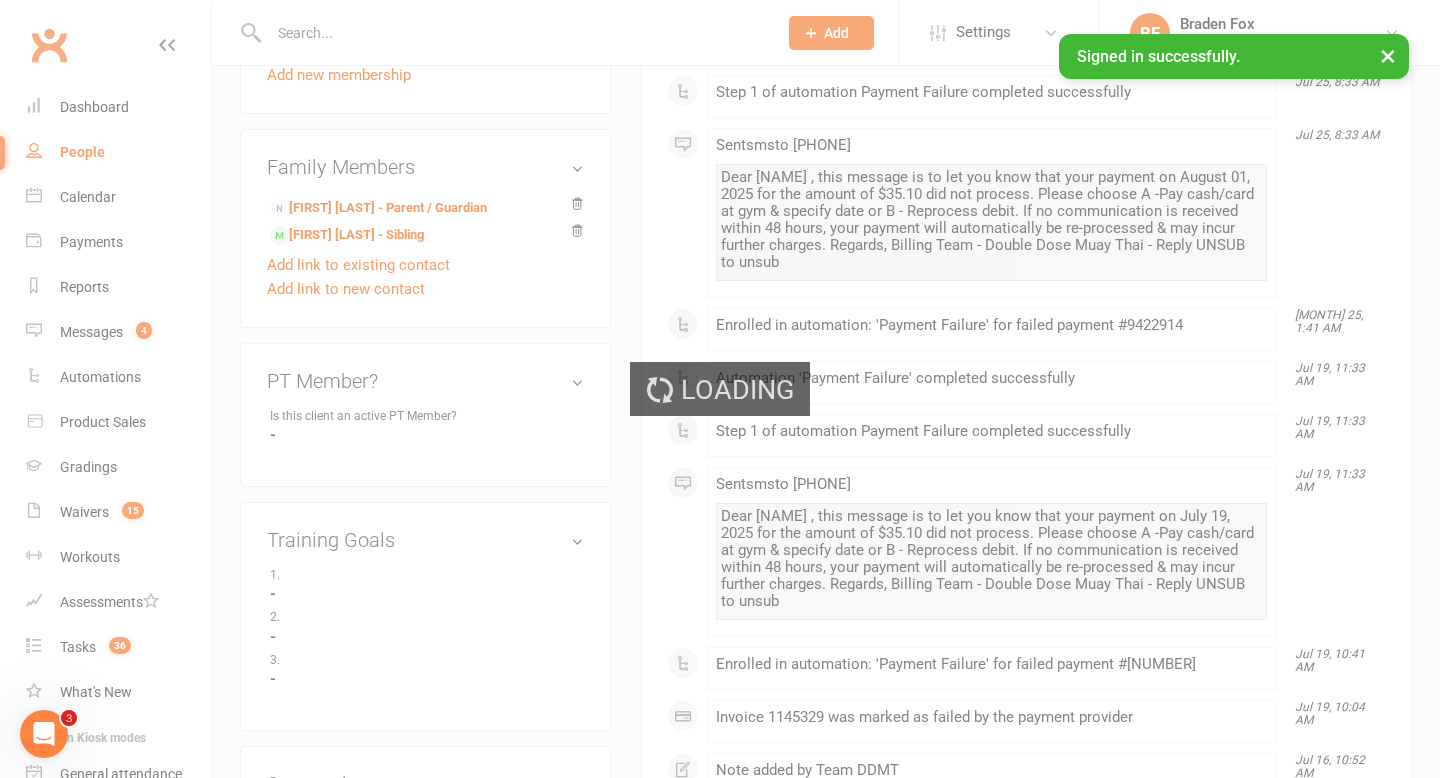 scroll, scrollTop: 0, scrollLeft: 0, axis: both 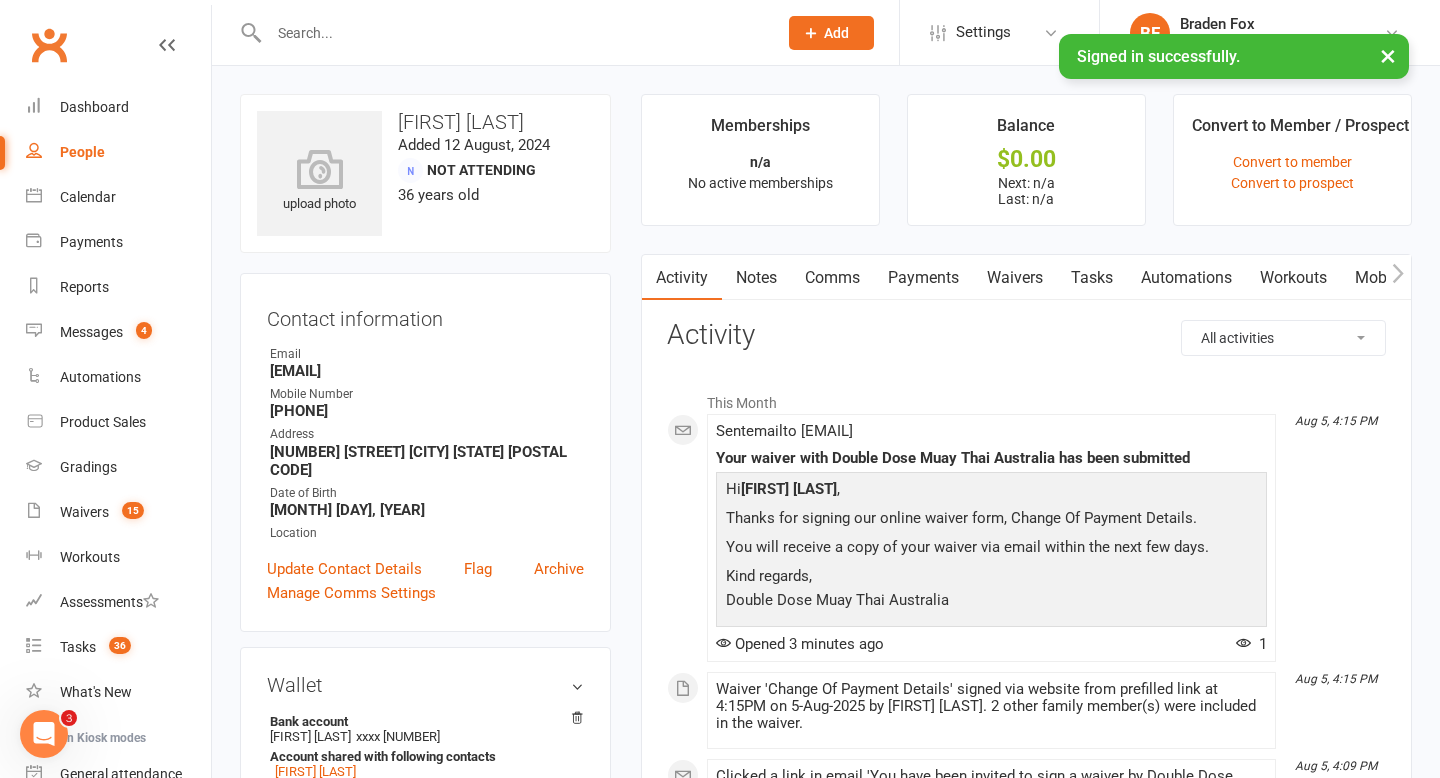 click on "Waivers" at bounding box center (1015, 278) 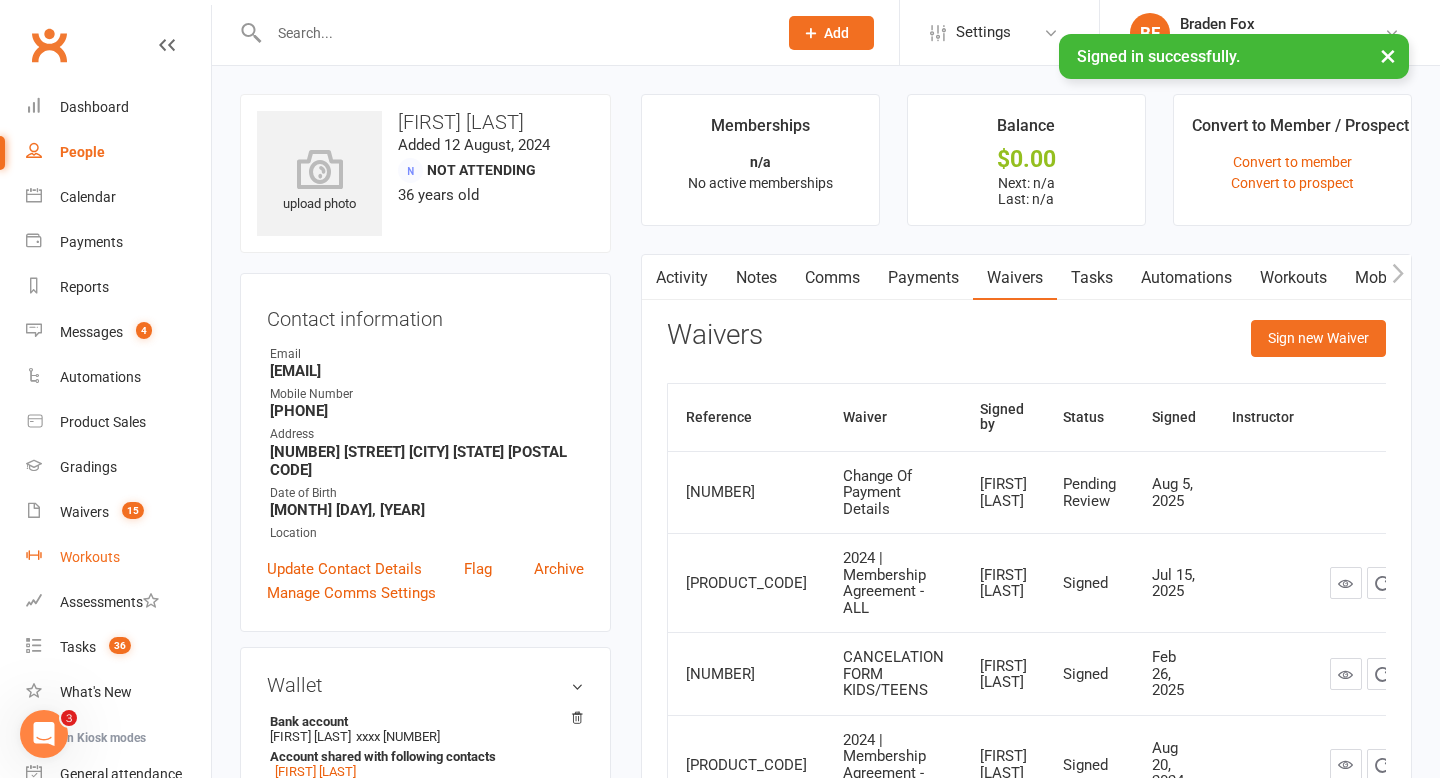 click on "Workouts" at bounding box center [118, 557] 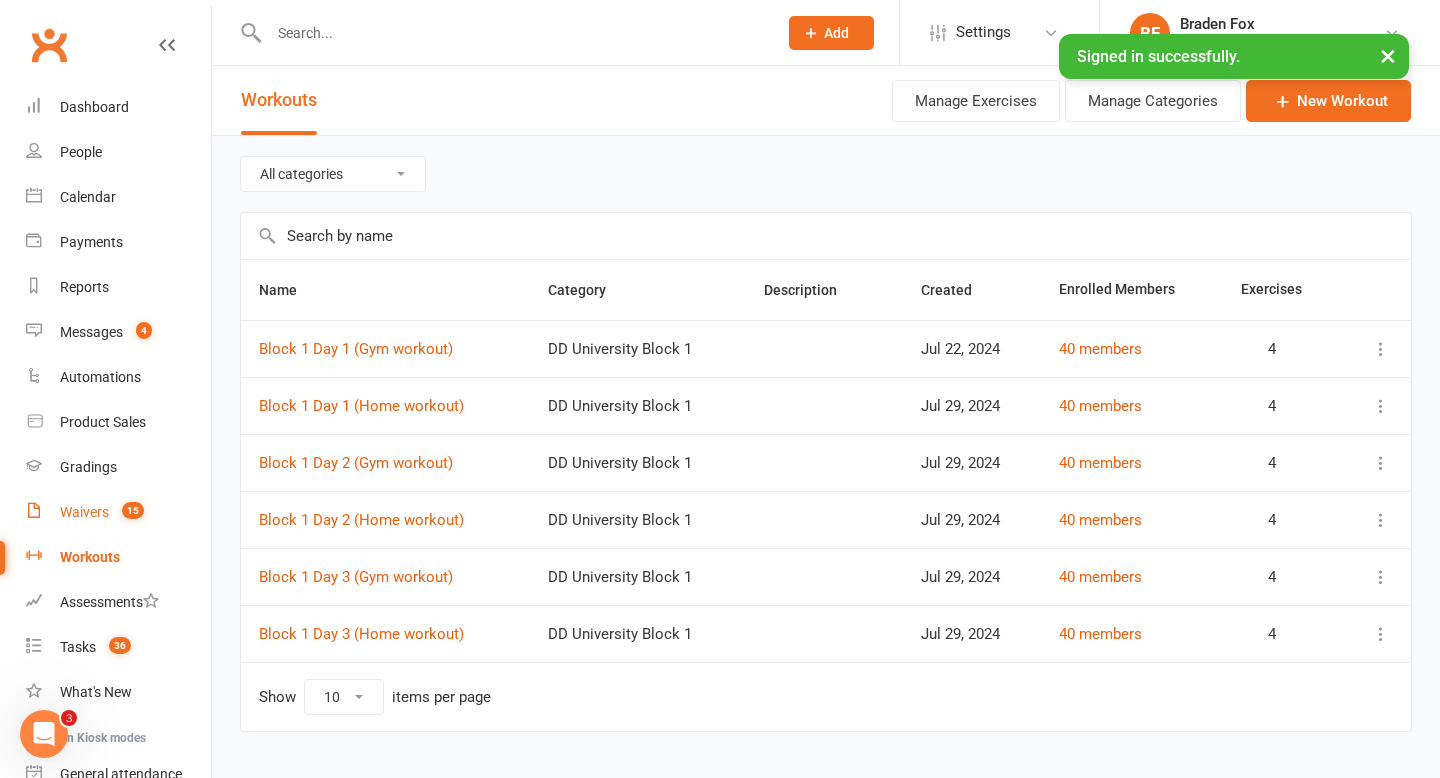 click on "15" at bounding box center [128, 512] 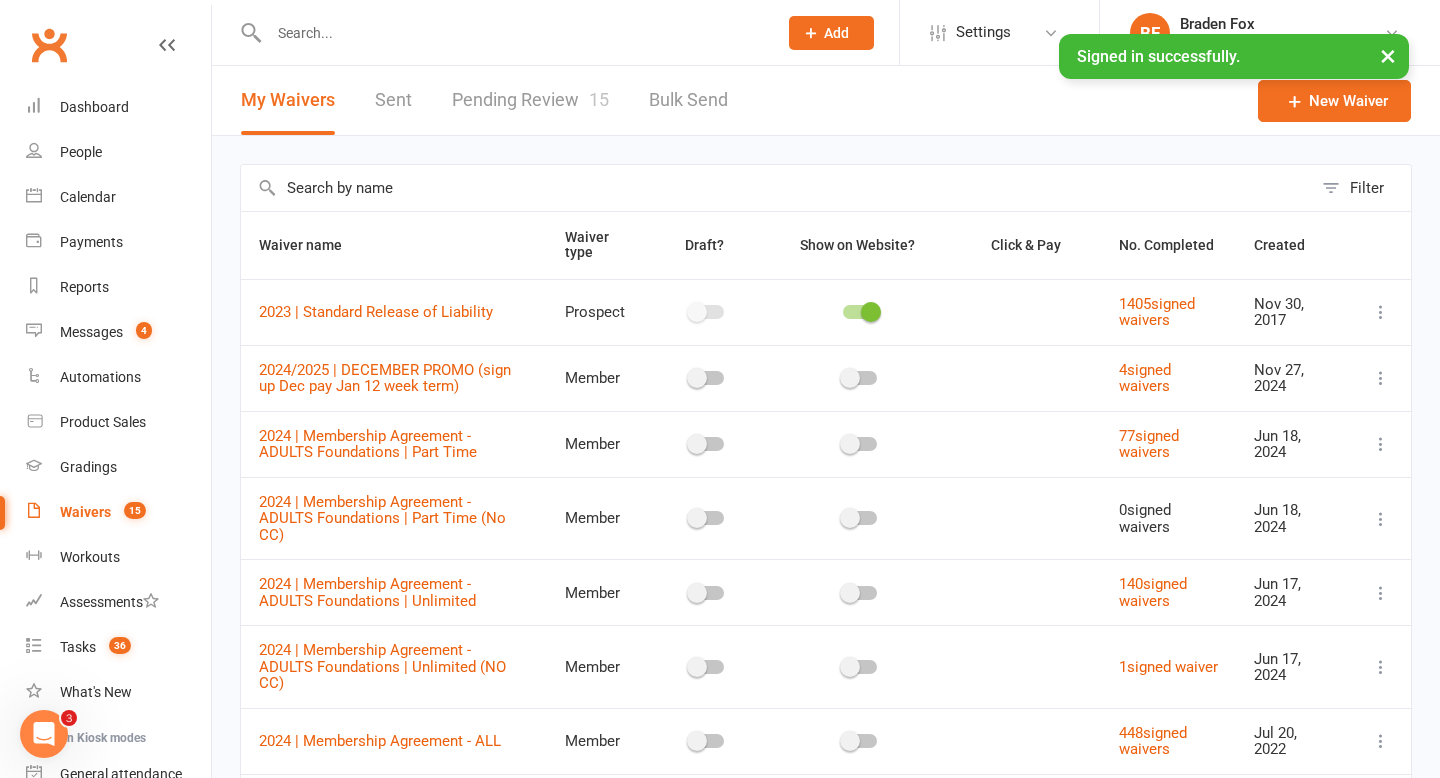 click on "Pending Review 15" at bounding box center (530, 100) 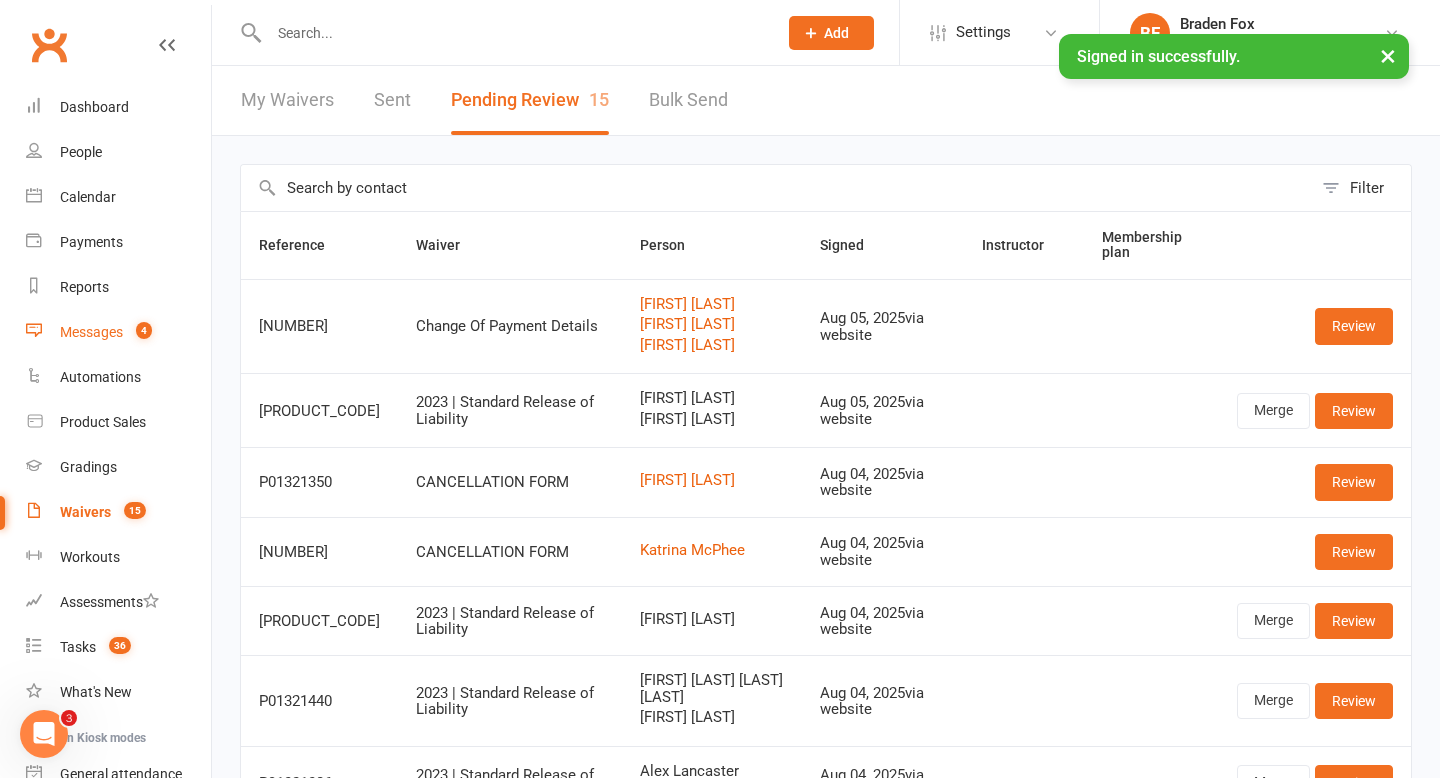 click on "Messages" at bounding box center [91, 332] 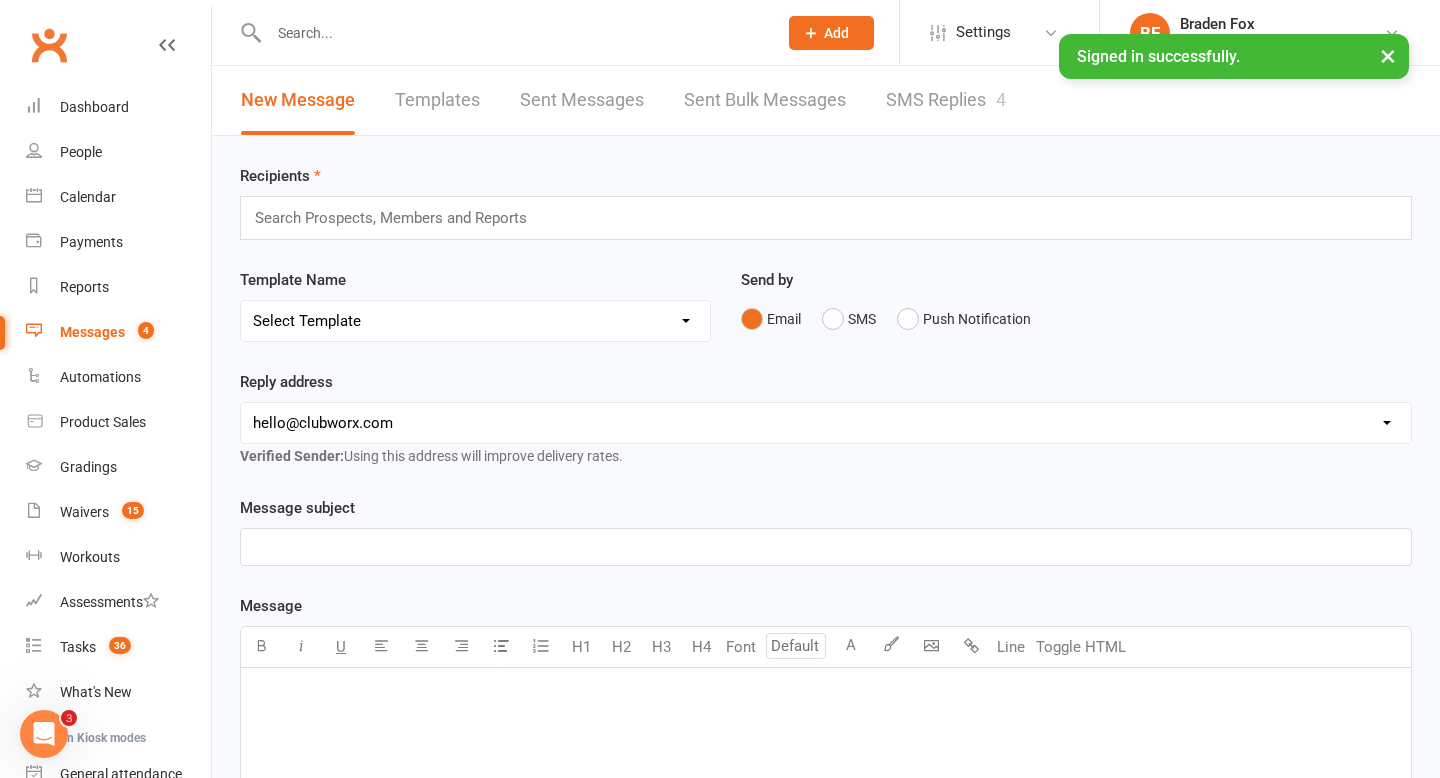 click on "SMS Replies  4" at bounding box center [946, 100] 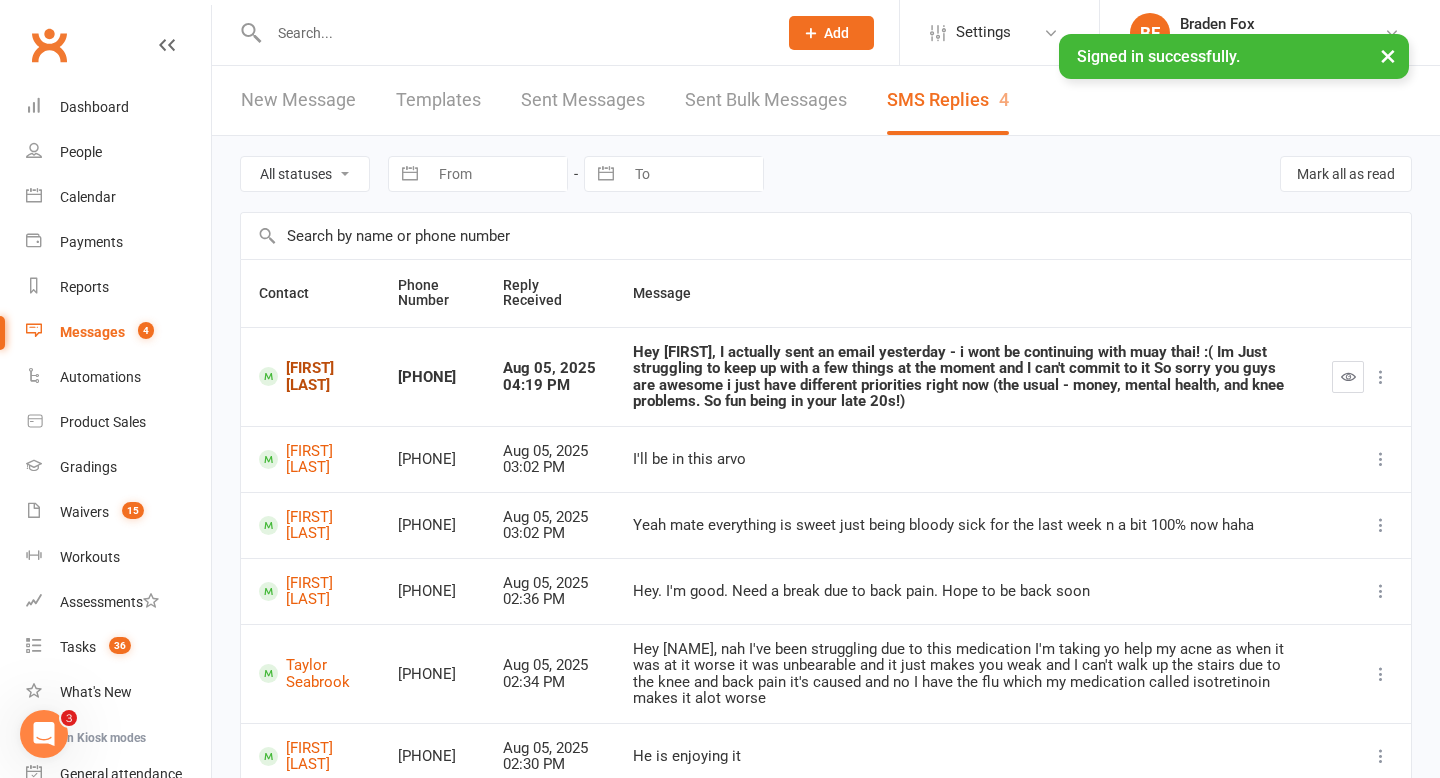 click on "[FIRST] [LAST]" at bounding box center (310, 376) 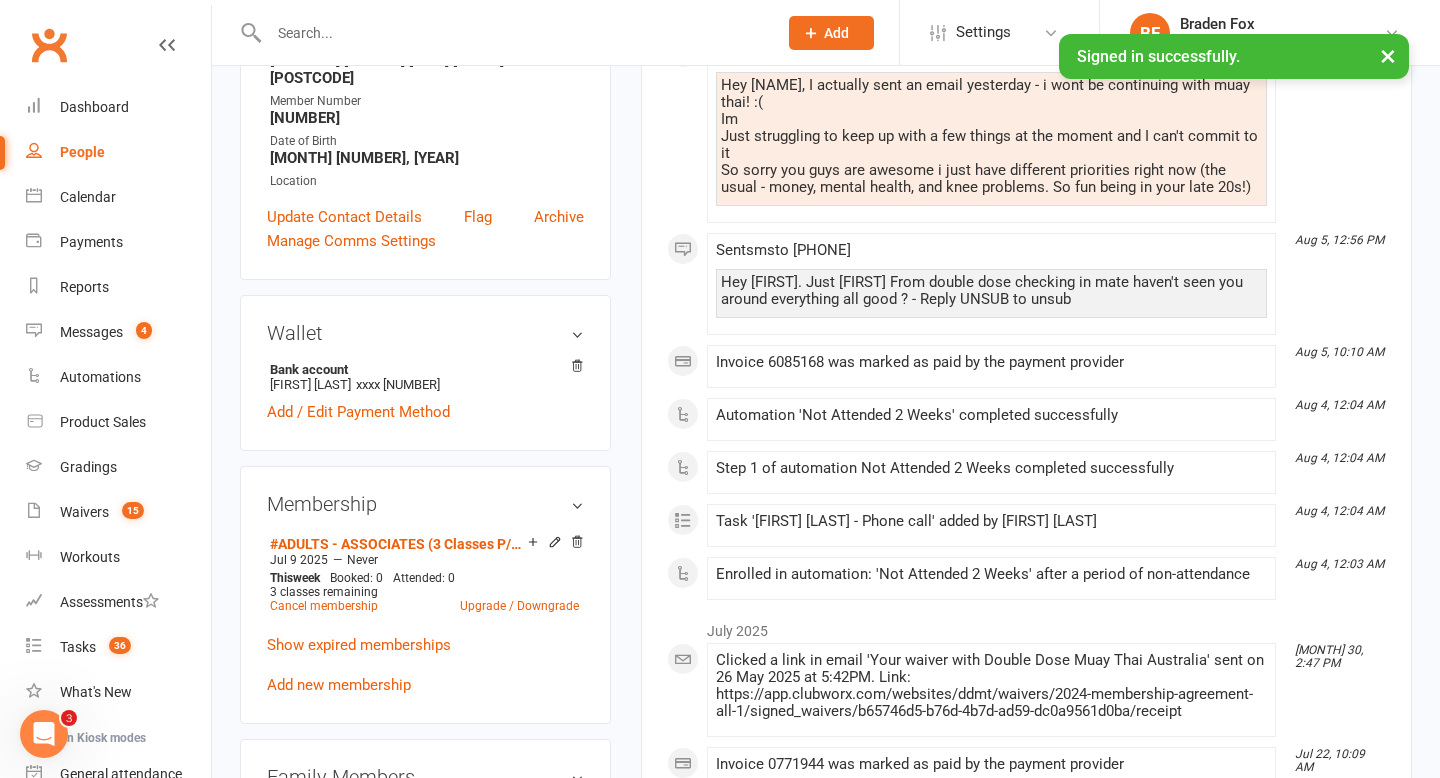 scroll, scrollTop: 0, scrollLeft: 0, axis: both 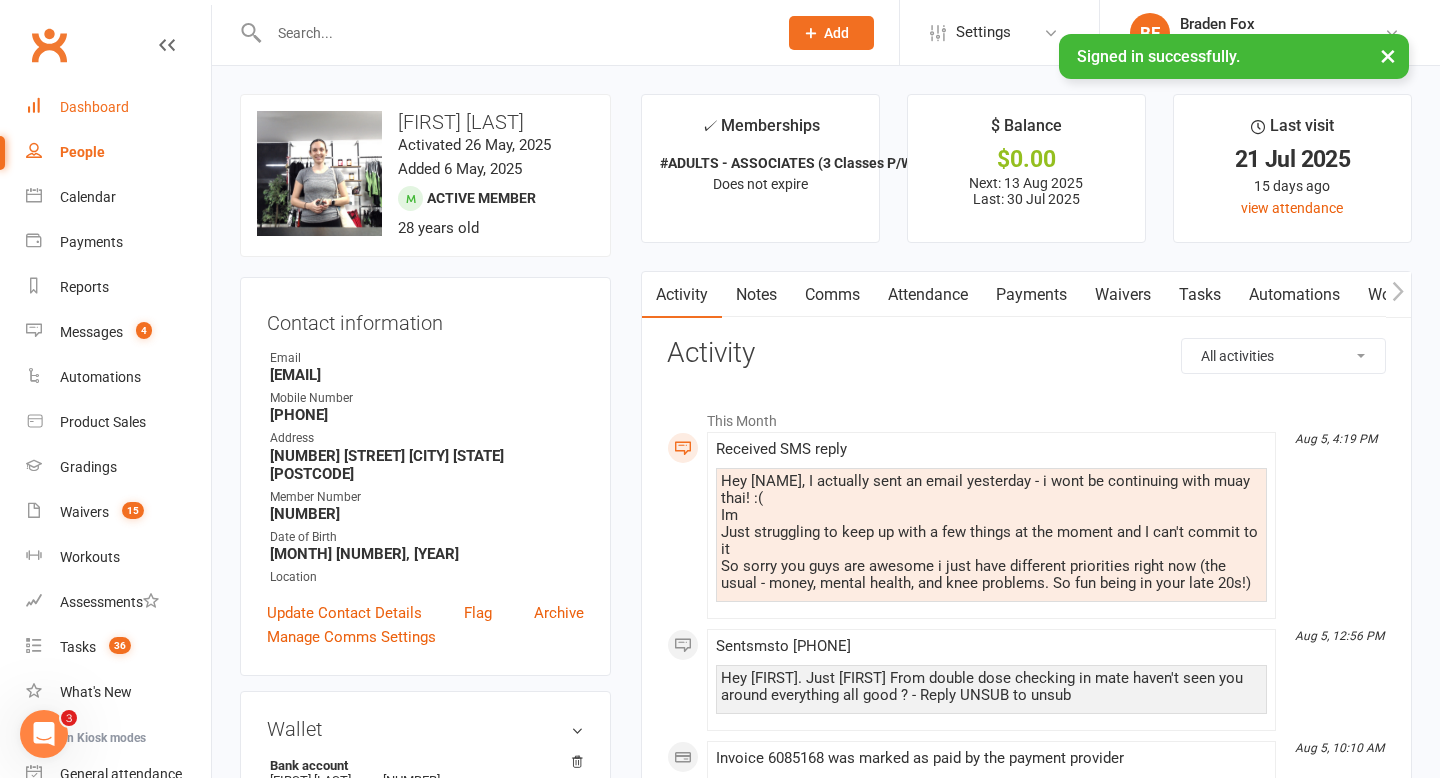 click on "Dashboard" at bounding box center (118, 107) 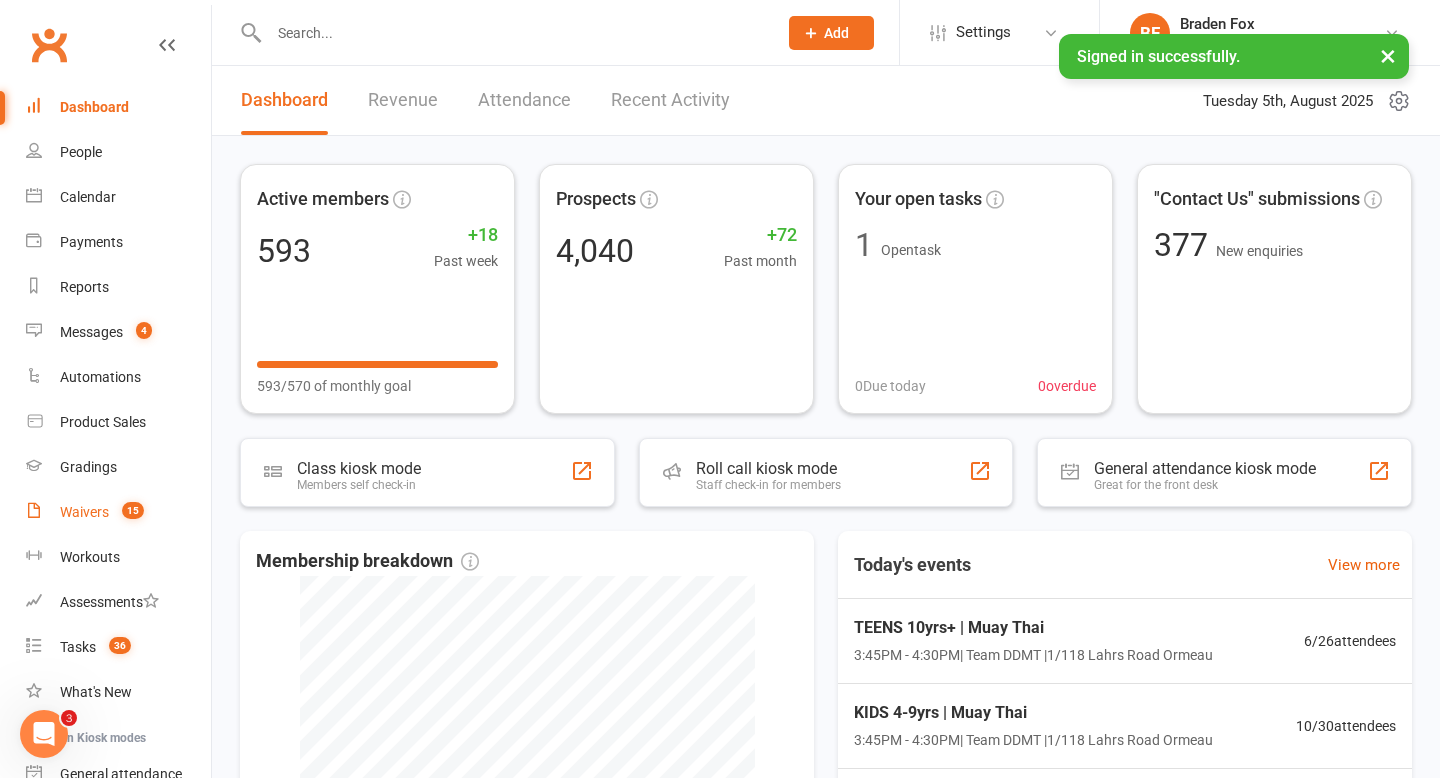 click on "15" at bounding box center (128, 512) 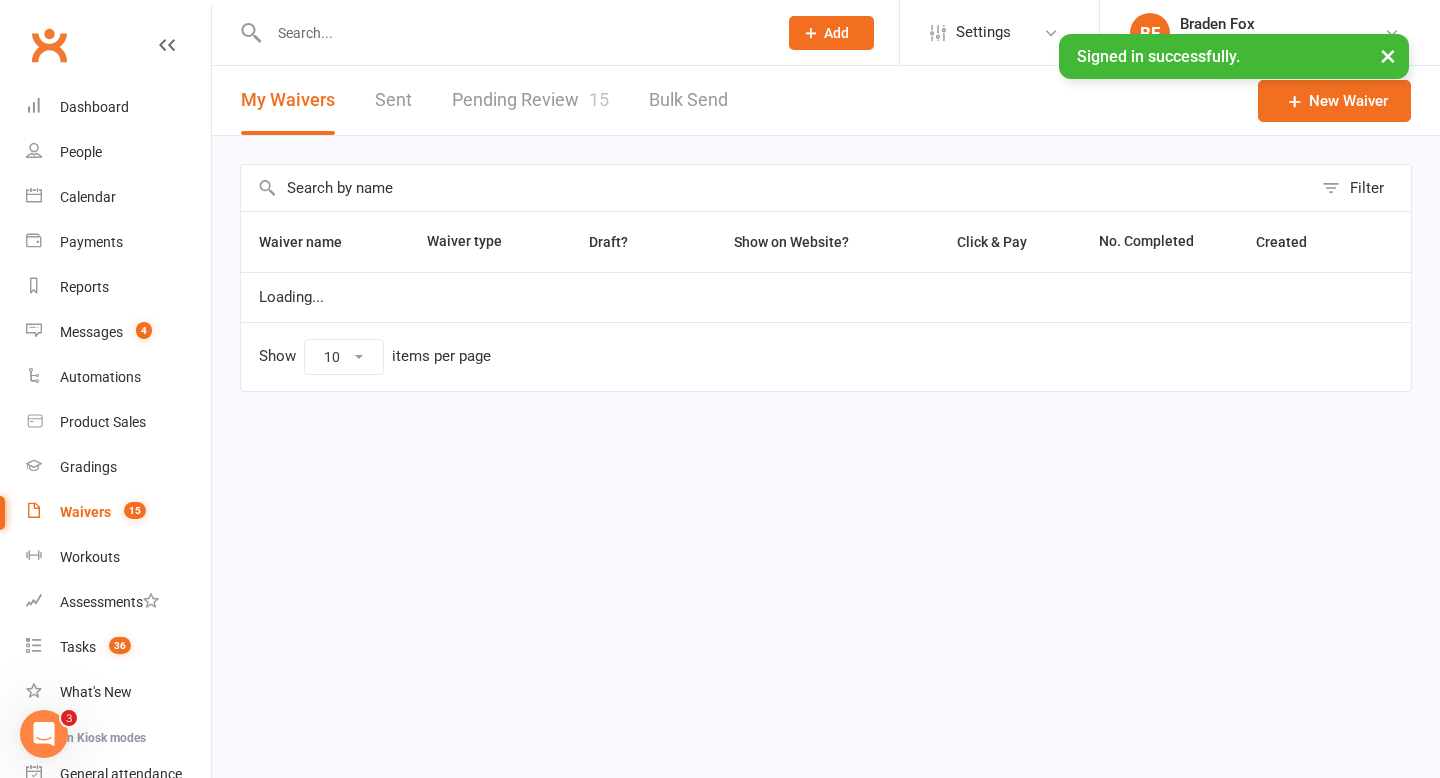click on "Pending Review 15" at bounding box center (530, 100) 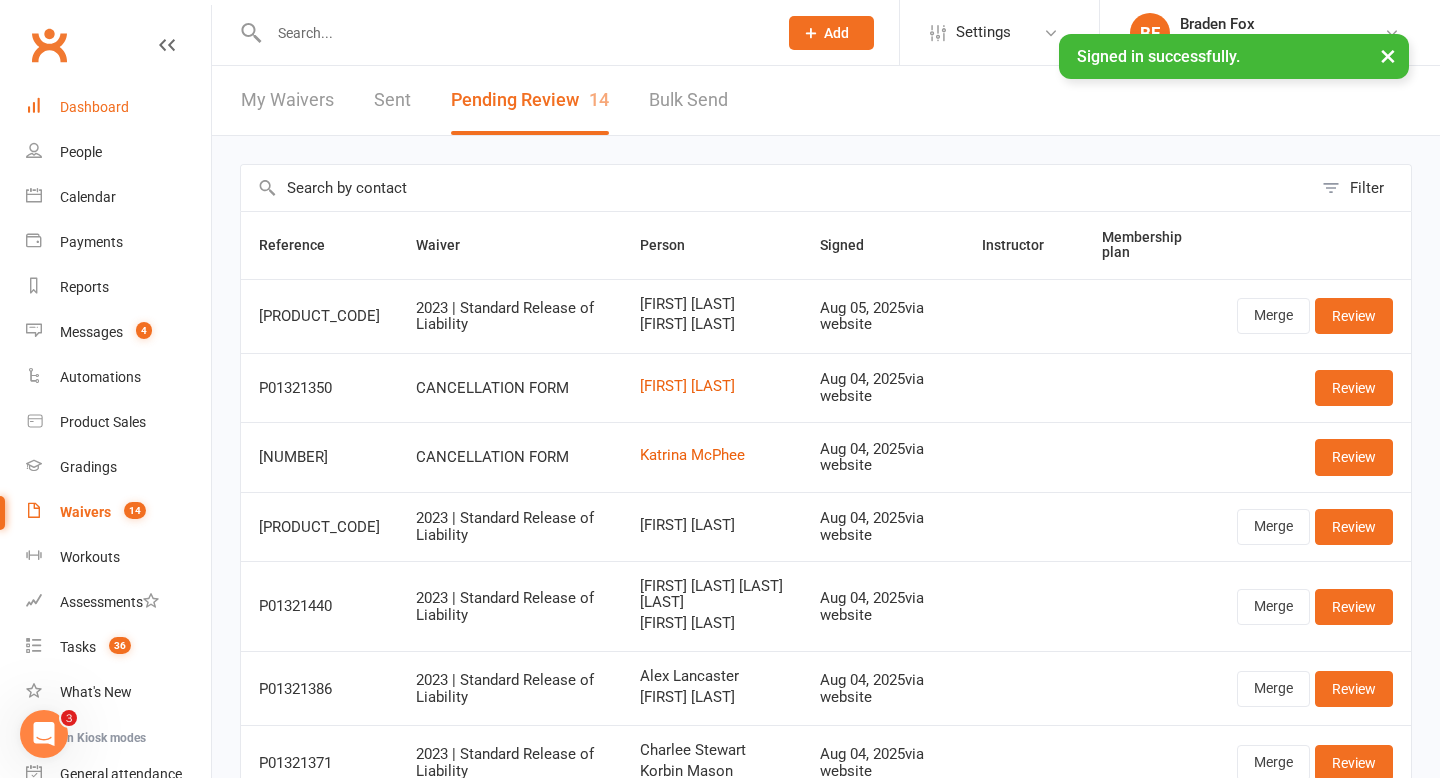 click on "Dashboard" at bounding box center (118, 107) 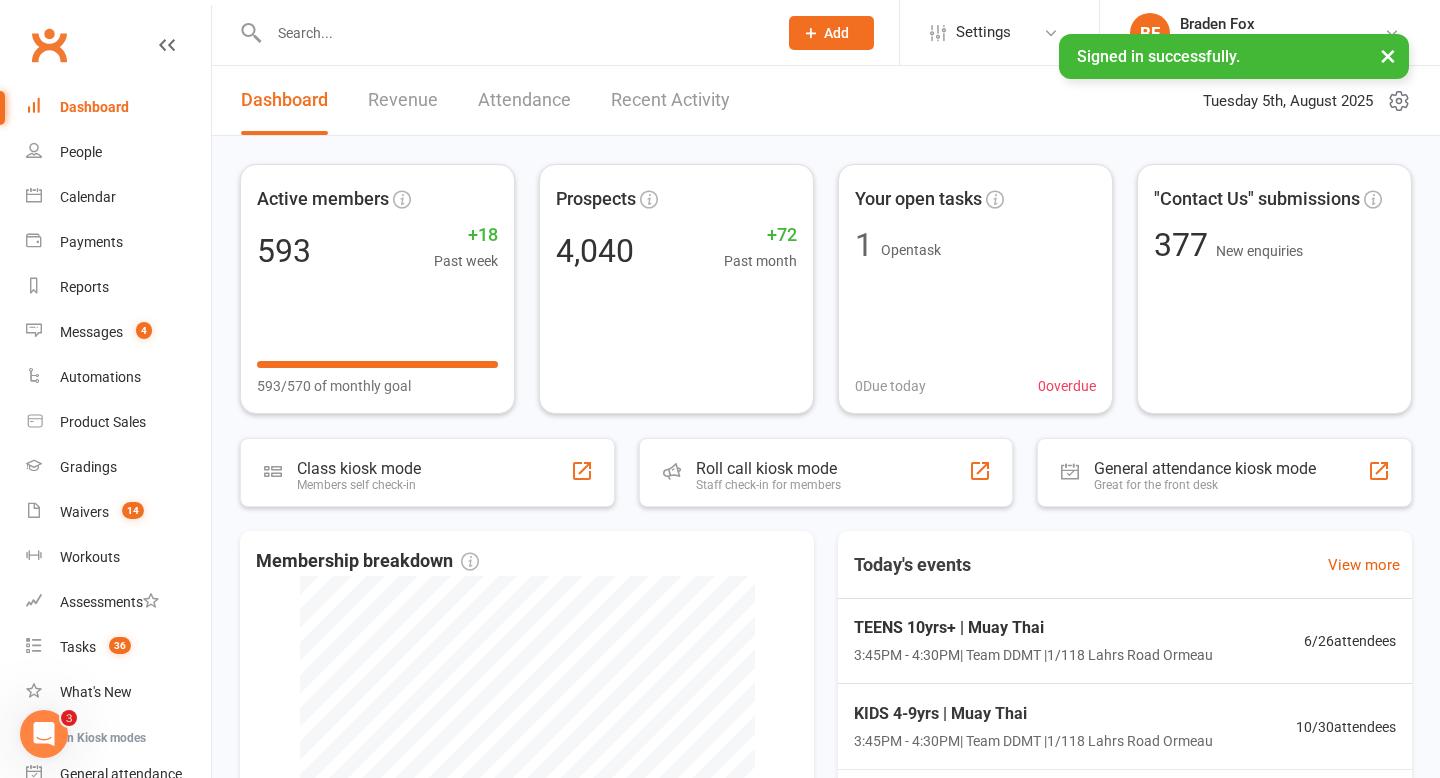 click on "Recent Activity" at bounding box center [670, 100] 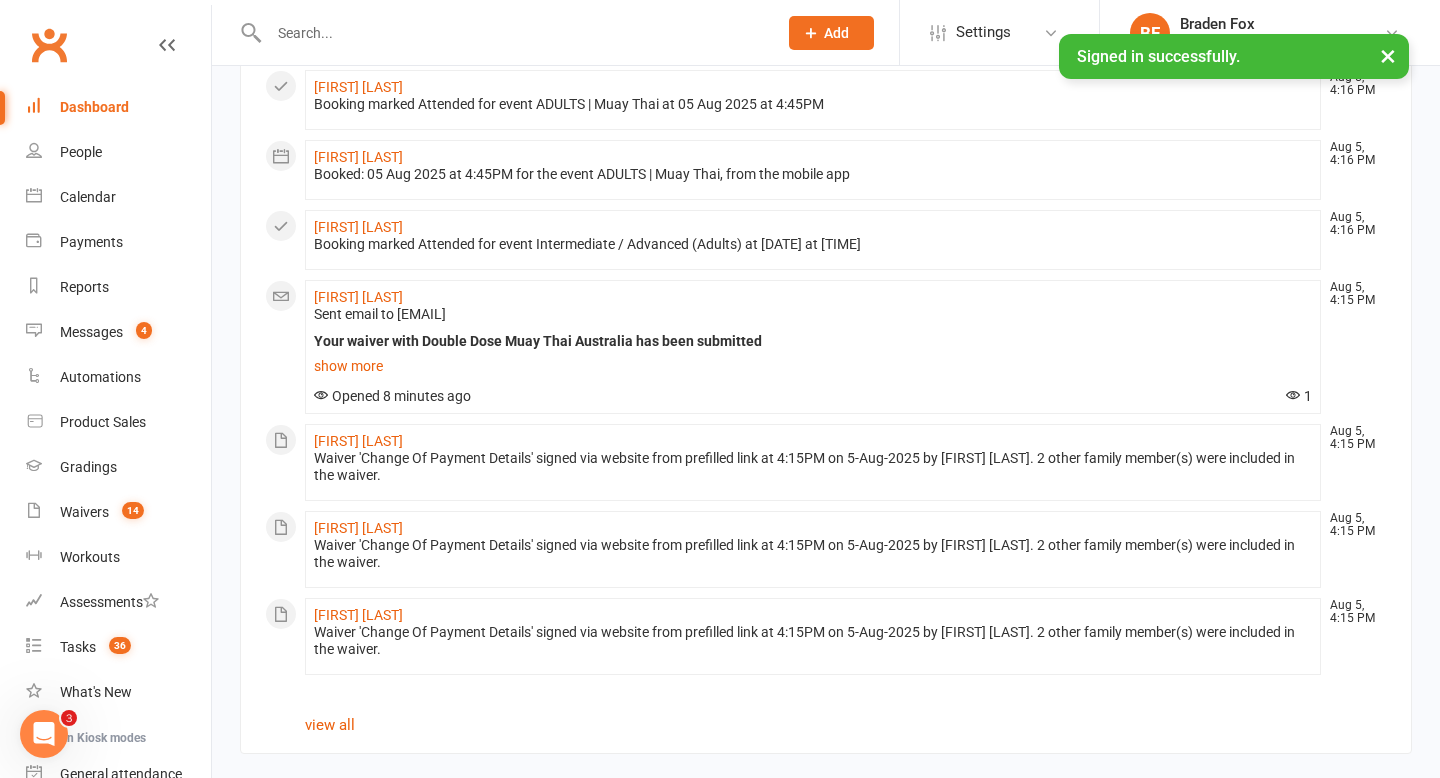 scroll, scrollTop: 1310, scrollLeft: 0, axis: vertical 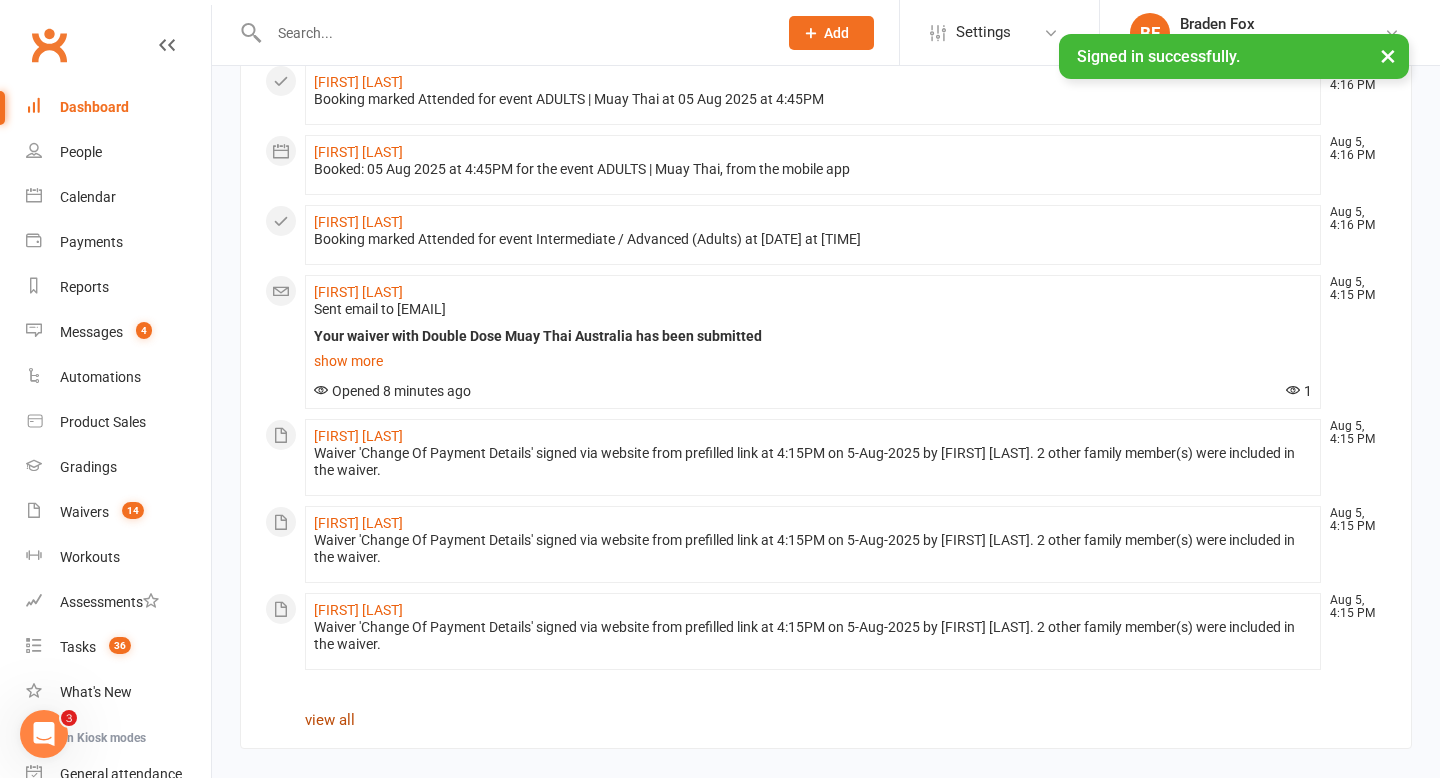 click on "view all" at bounding box center (330, 720) 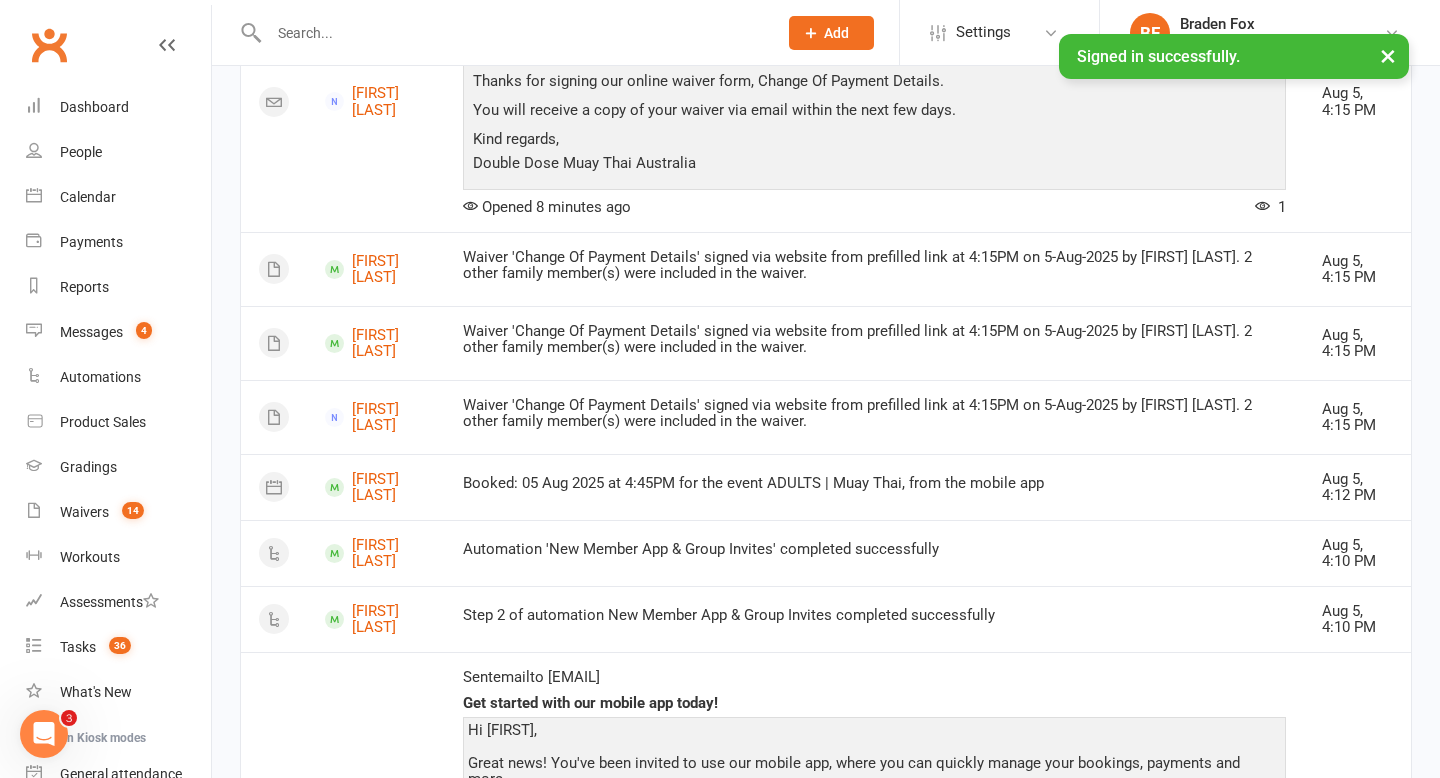 scroll, scrollTop: 2239, scrollLeft: 0, axis: vertical 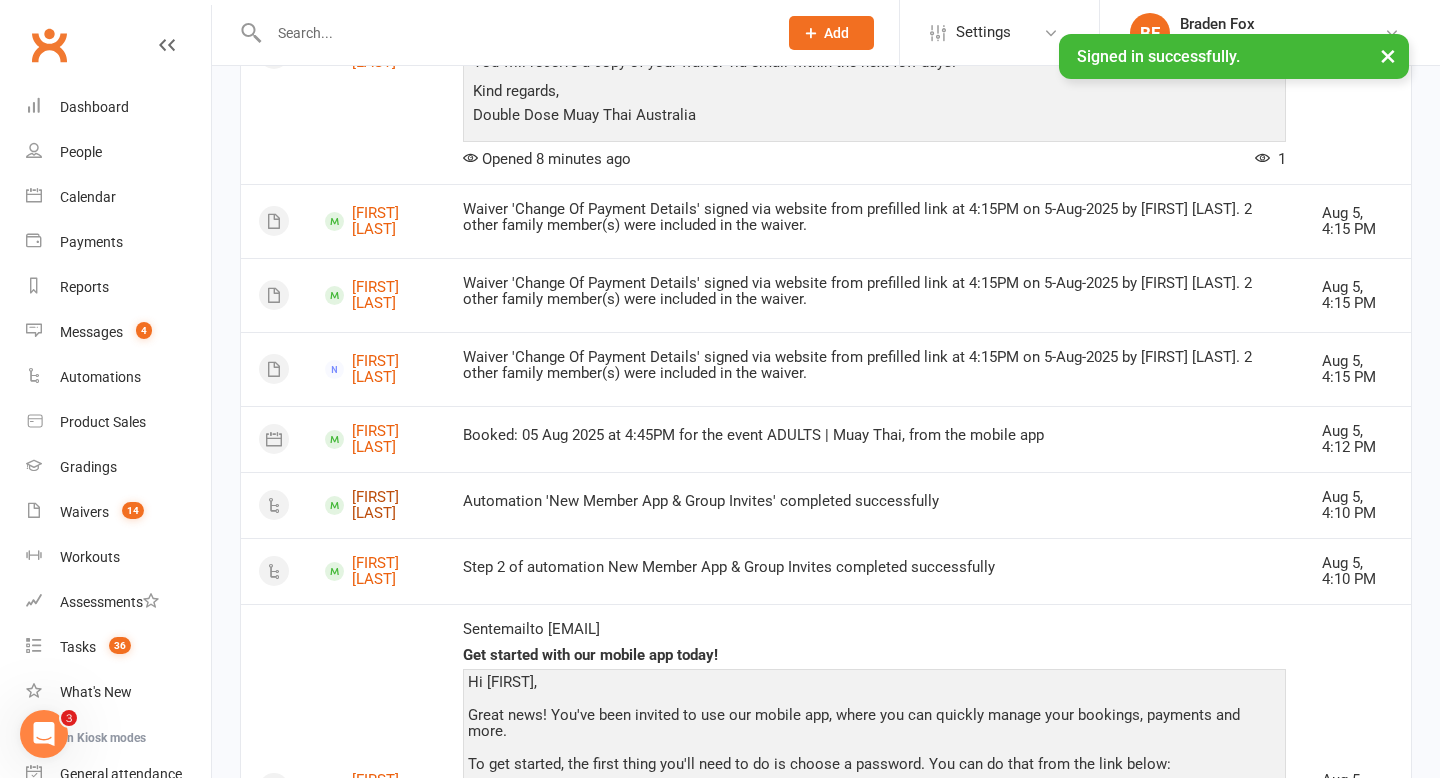click on "Brooklyn Whitcombe" at bounding box center (376, 505) 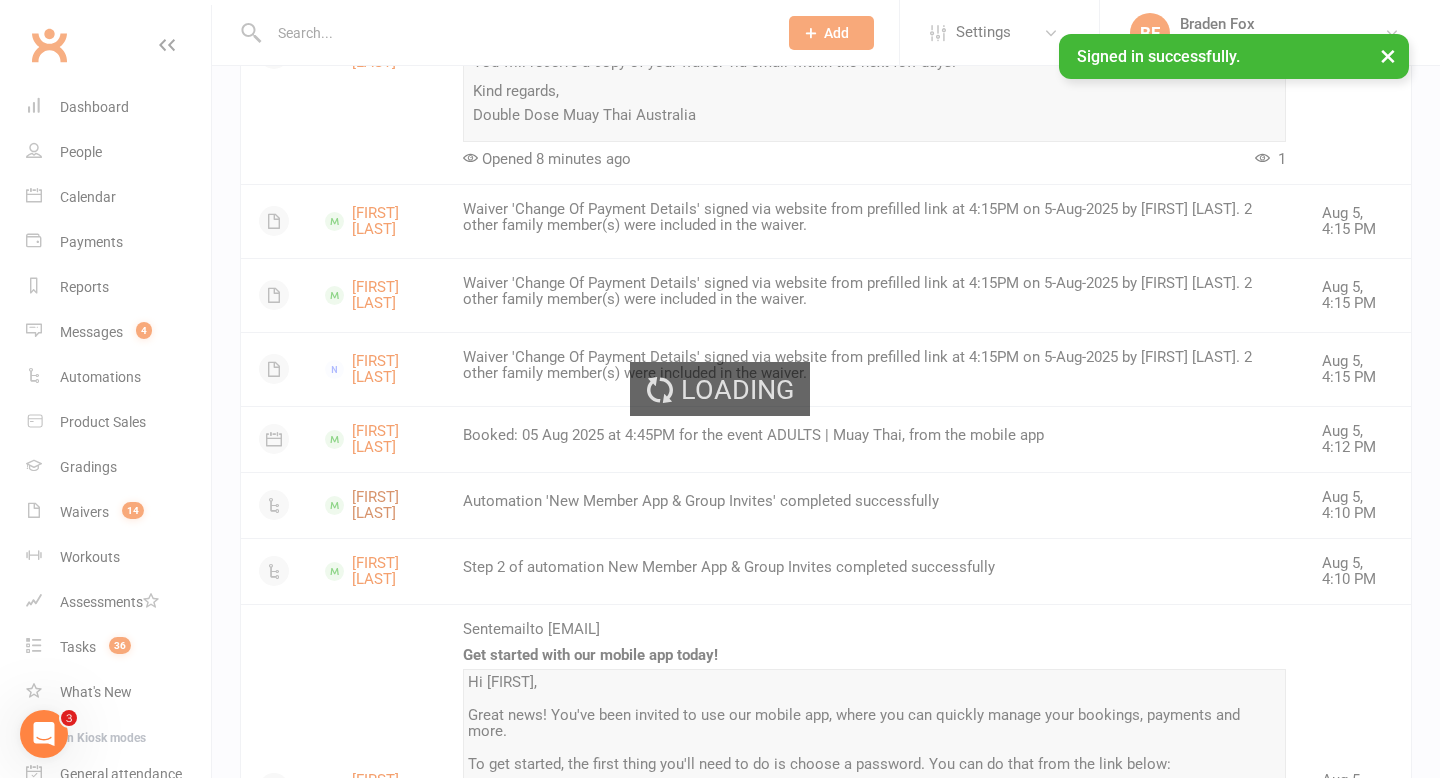 scroll, scrollTop: 0, scrollLeft: 0, axis: both 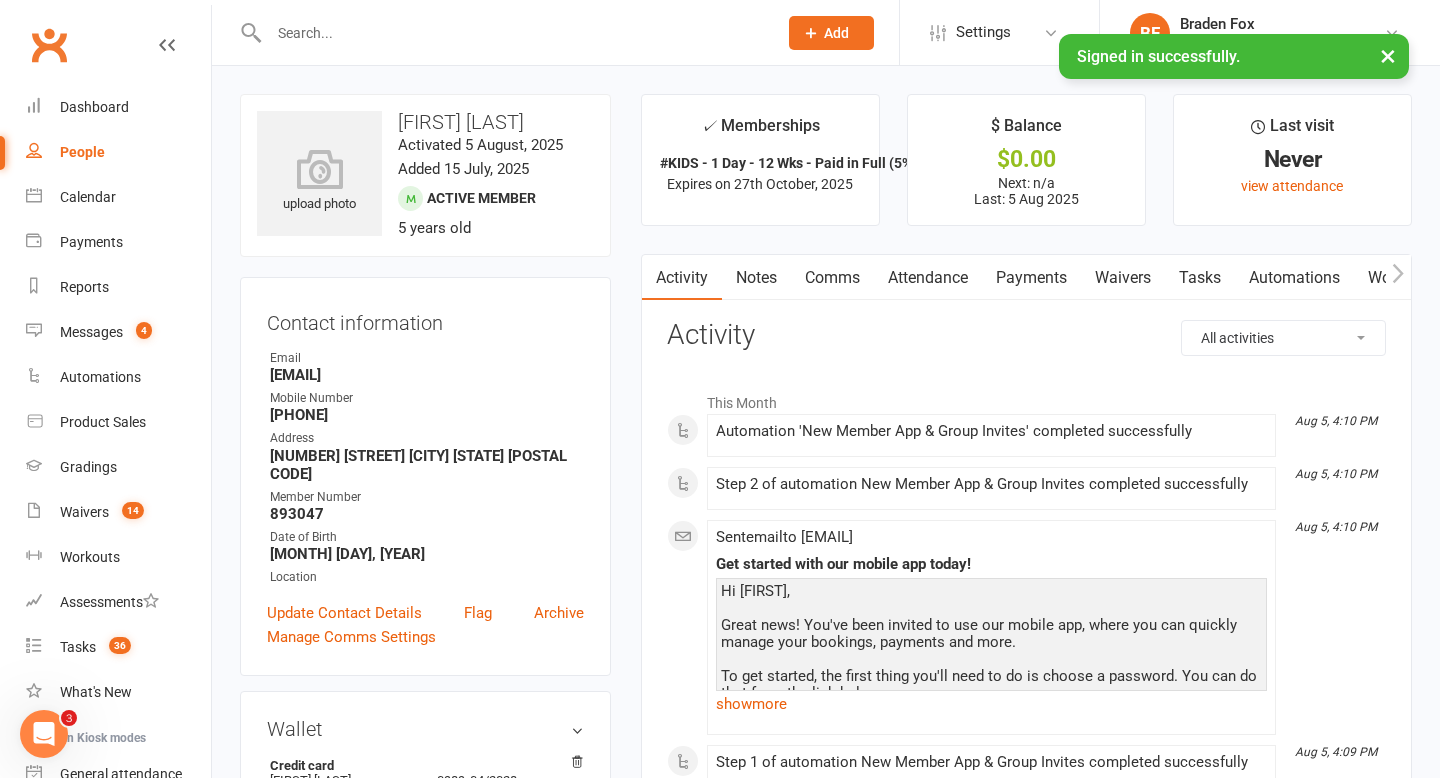click on "Payments" at bounding box center (1031, 278) 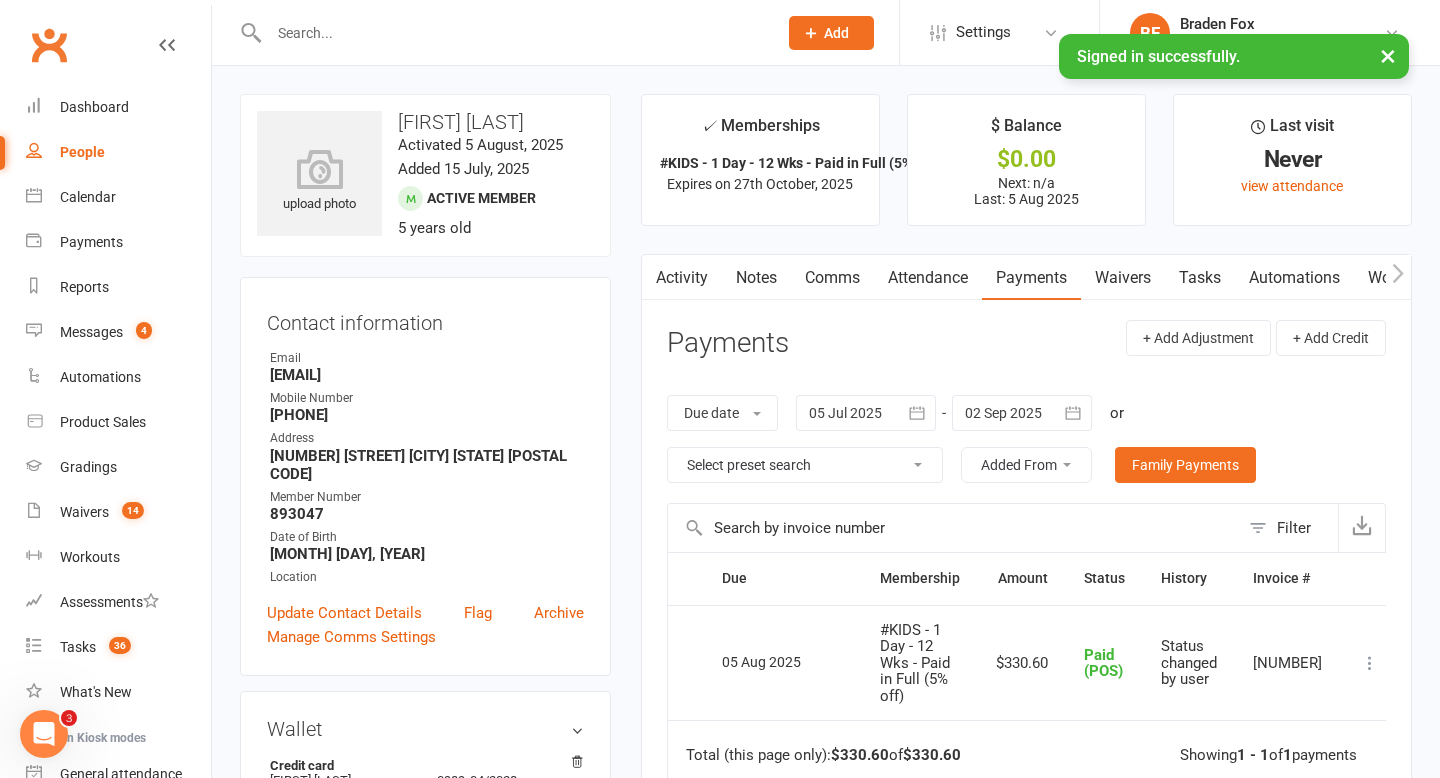 drag, startPoint x: 395, startPoint y: 112, endPoint x: 585, endPoint y: 117, distance: 190.06578 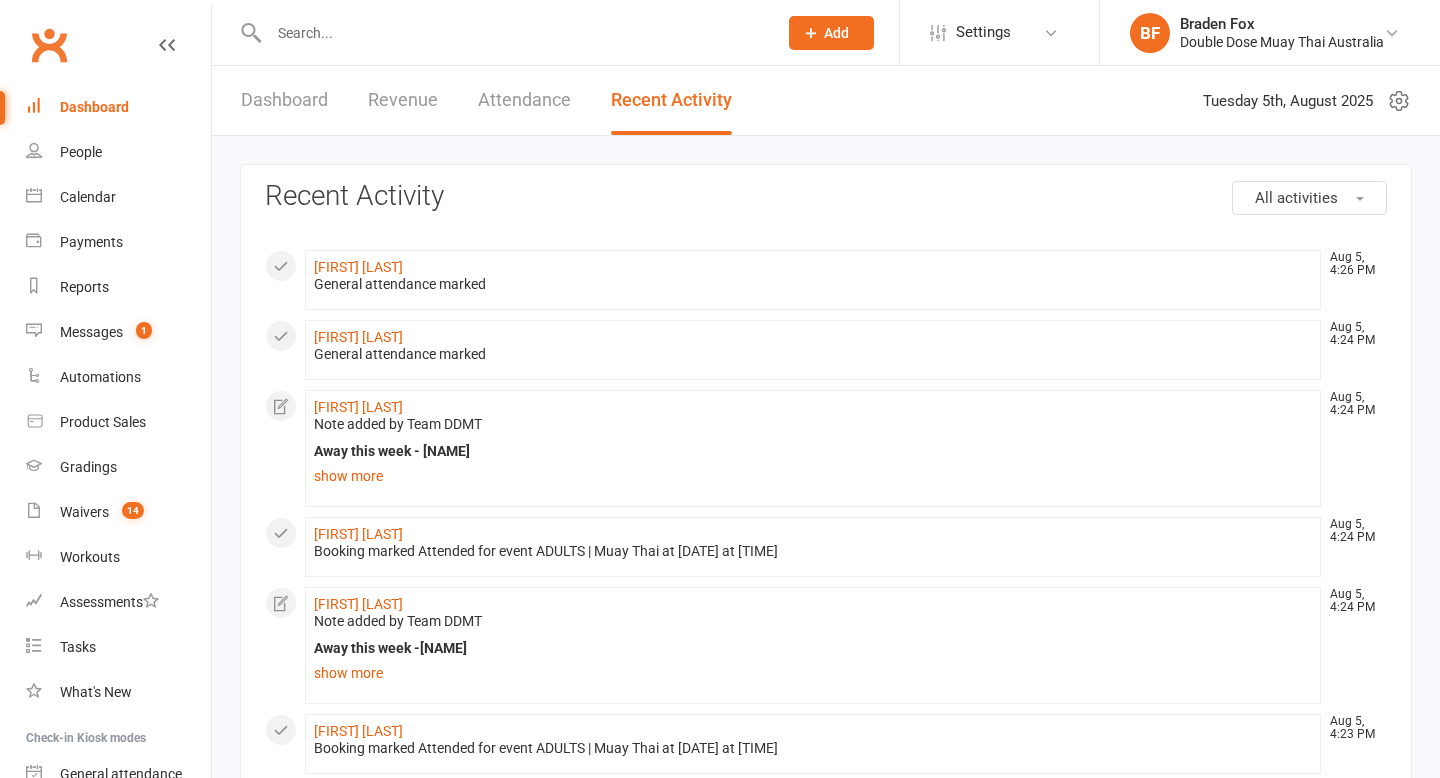 scroll, scrollTop: 0, scrollLeft: 0, axis: both 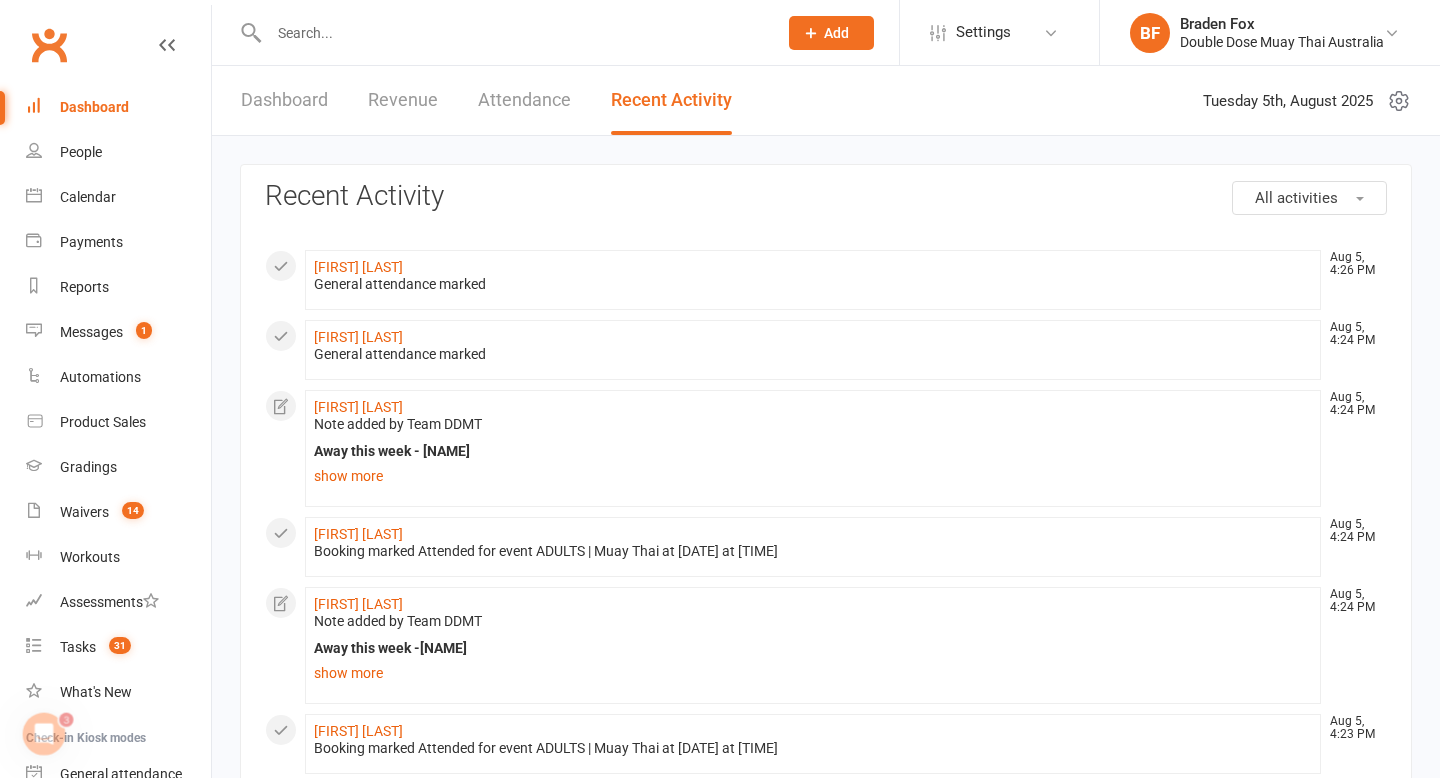 click on "Dashboard" at bounding box center [94, 107] 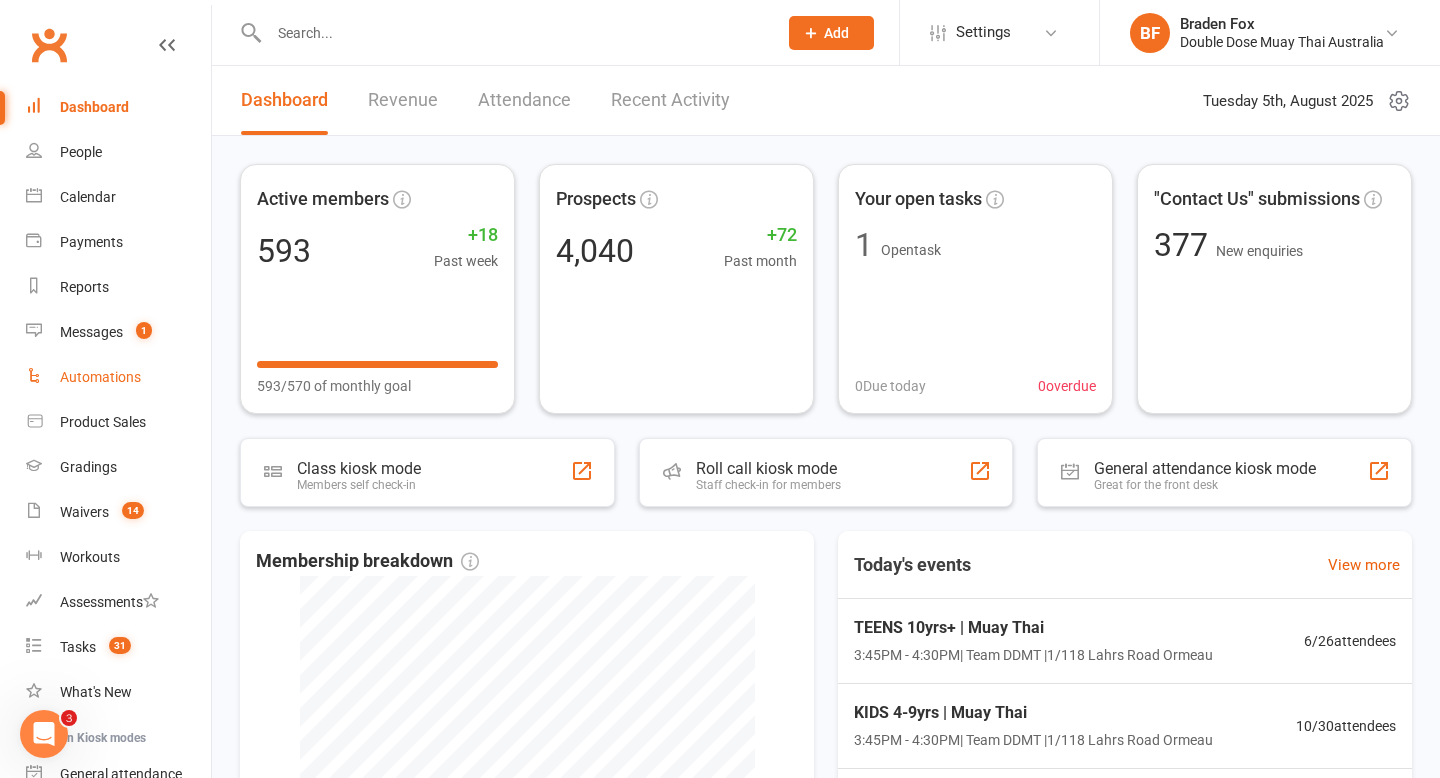 click on "Automations" at bounding box center [118, 377] 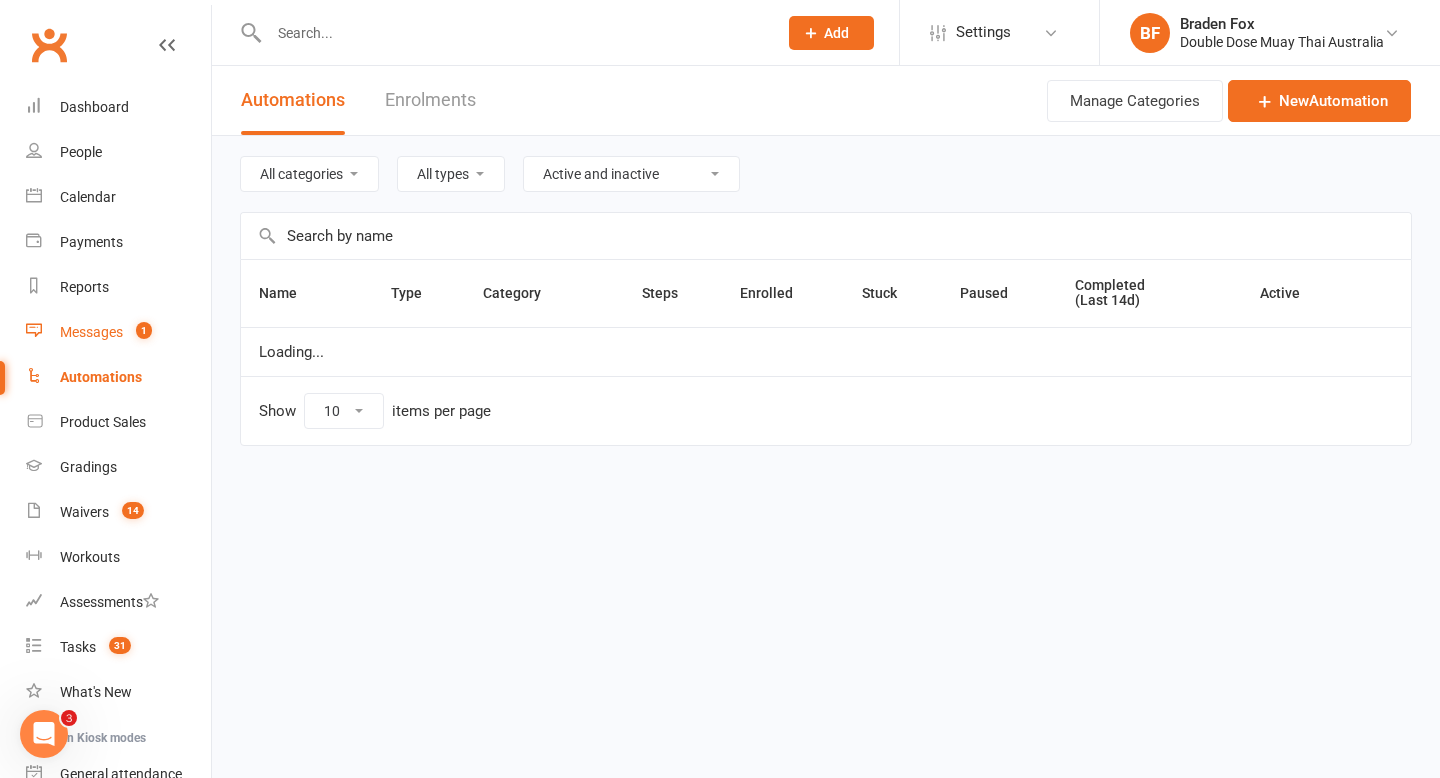 click on "Messages" at bounding box center [91, 332] 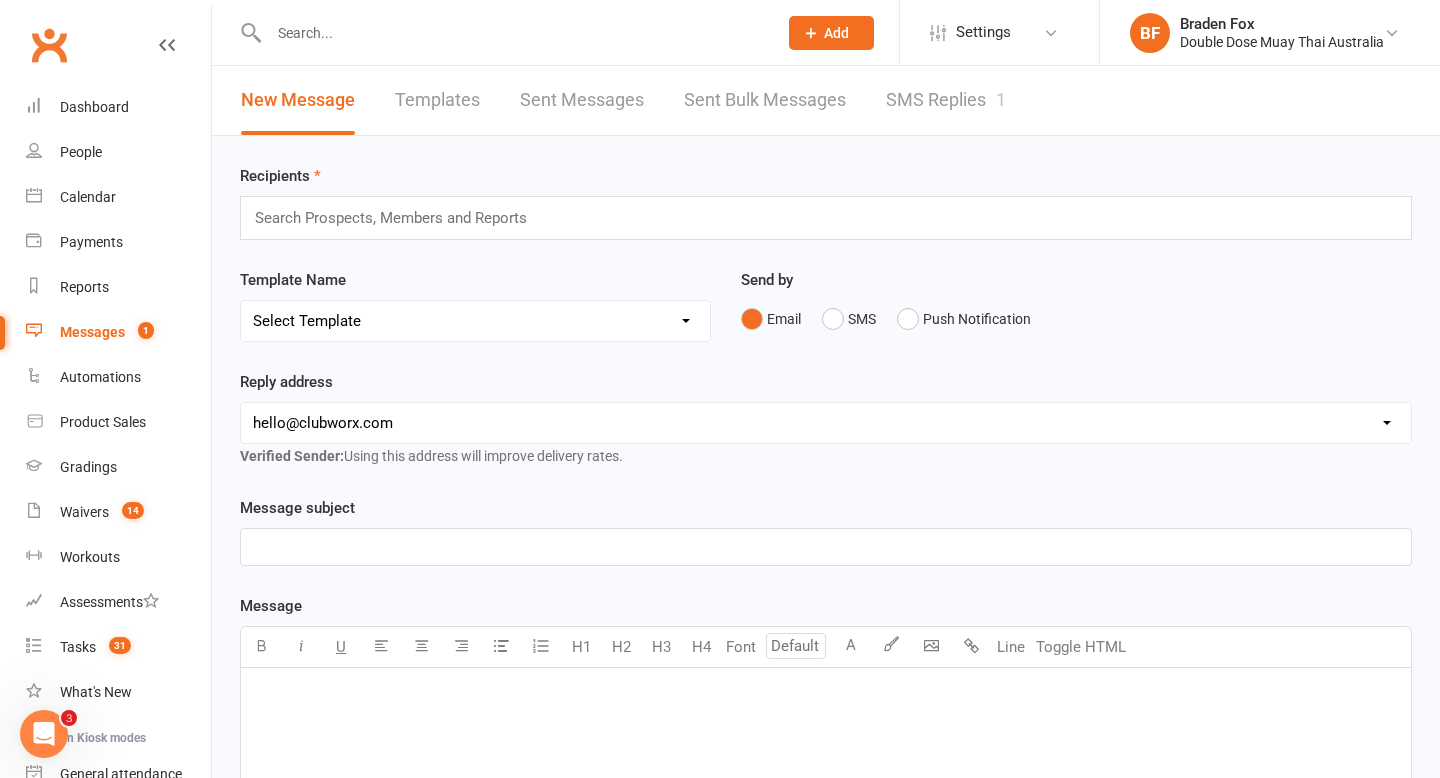 click on "SMS Replies  1" at bounding box center (946, 100) 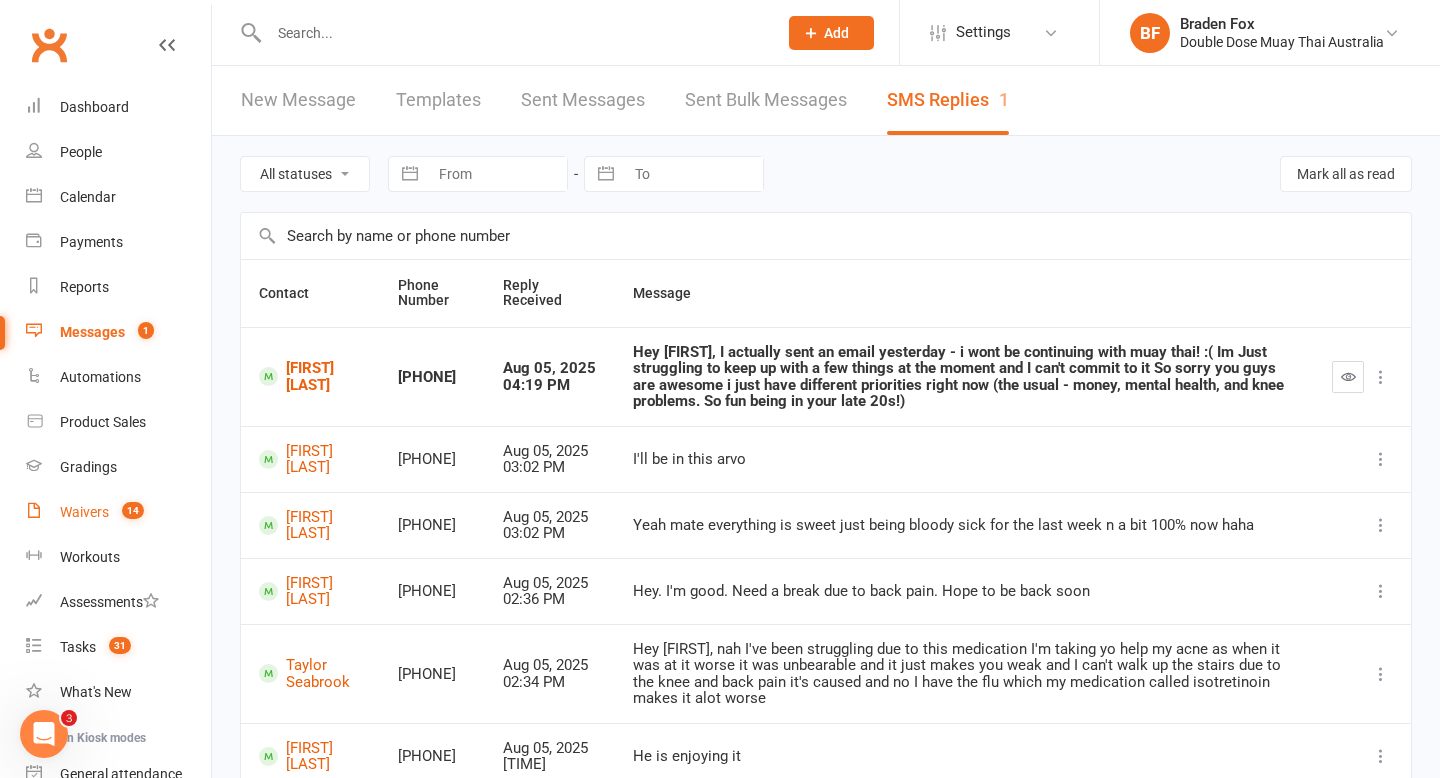 click on "14" at bounding box center (128, 512) 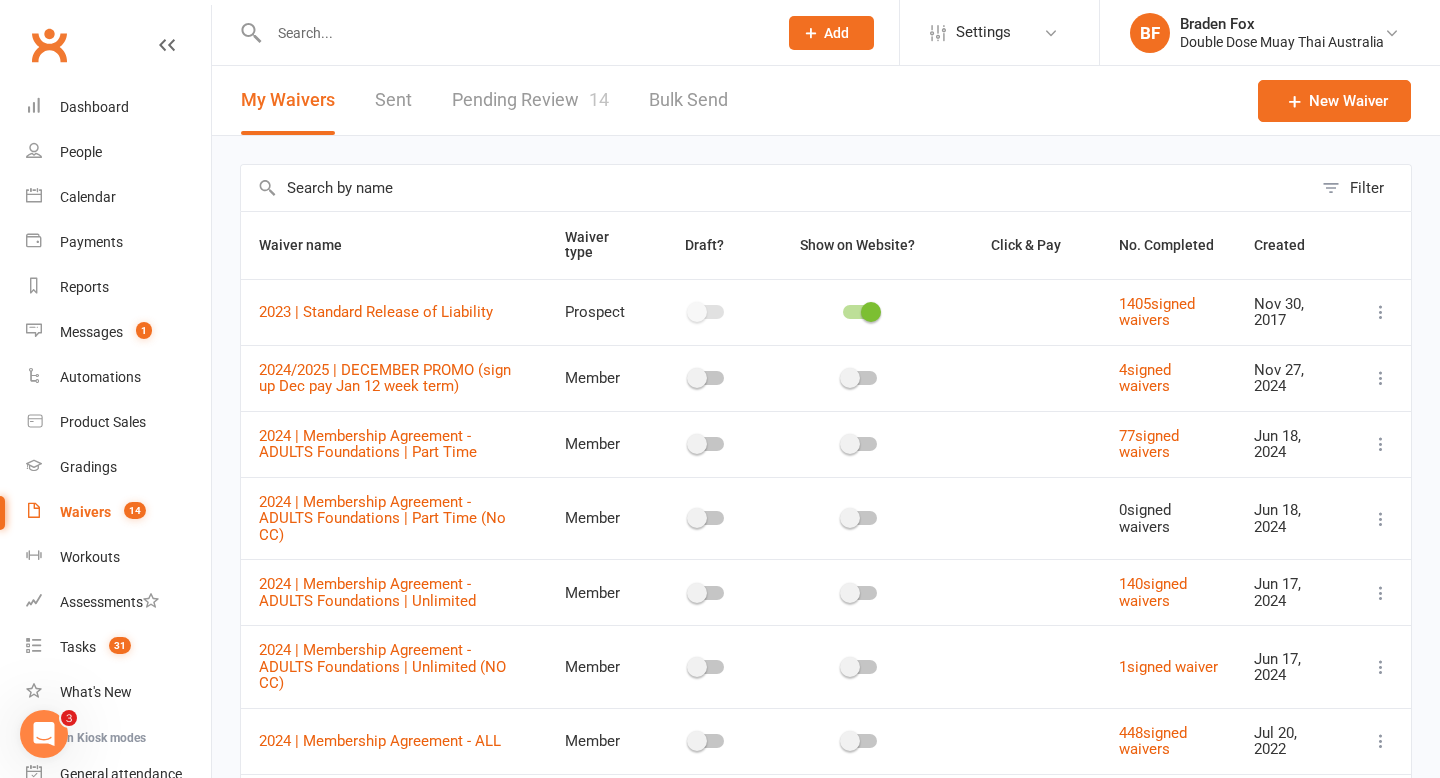 click on "Pending Review 14" at bounding box center [530, 100] 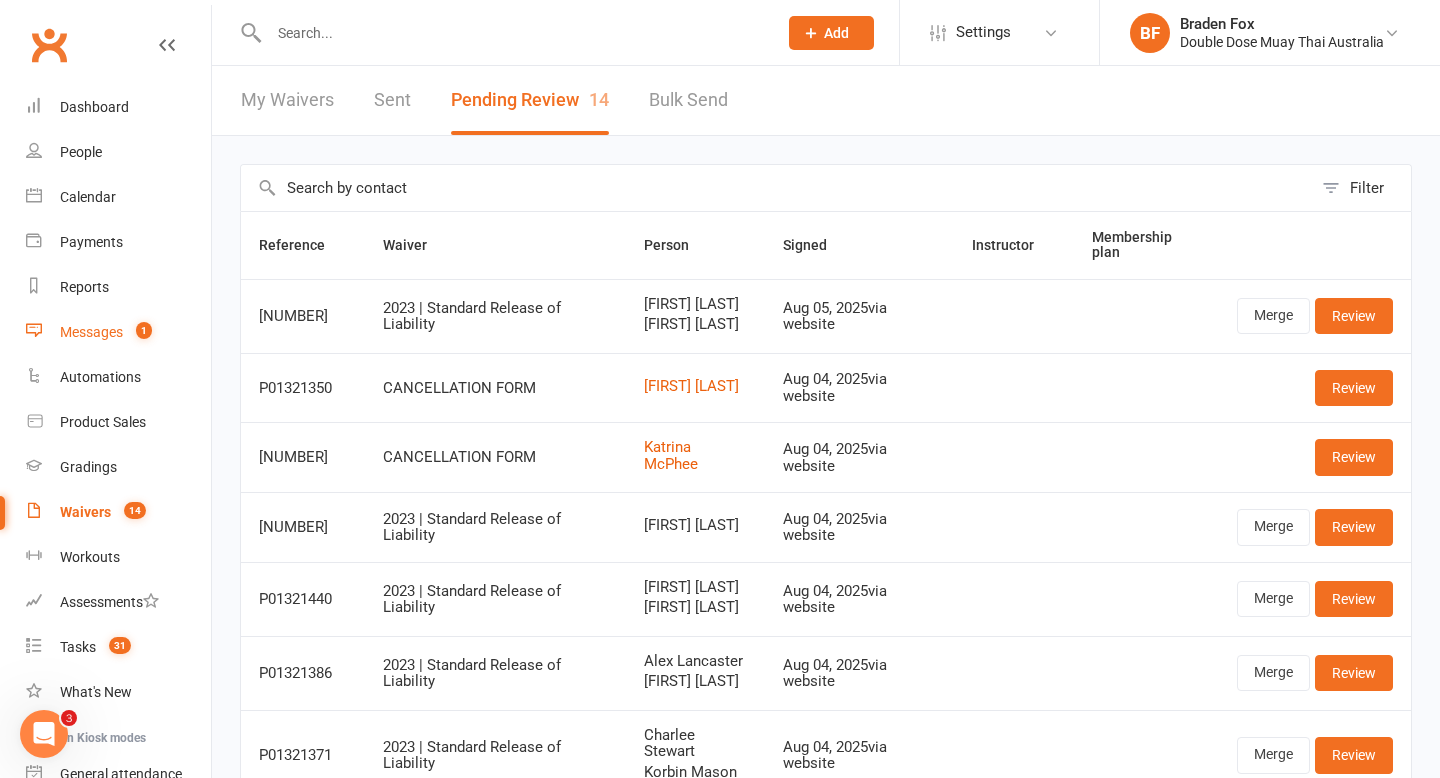 click on "1" at bounding box center (144, 330) 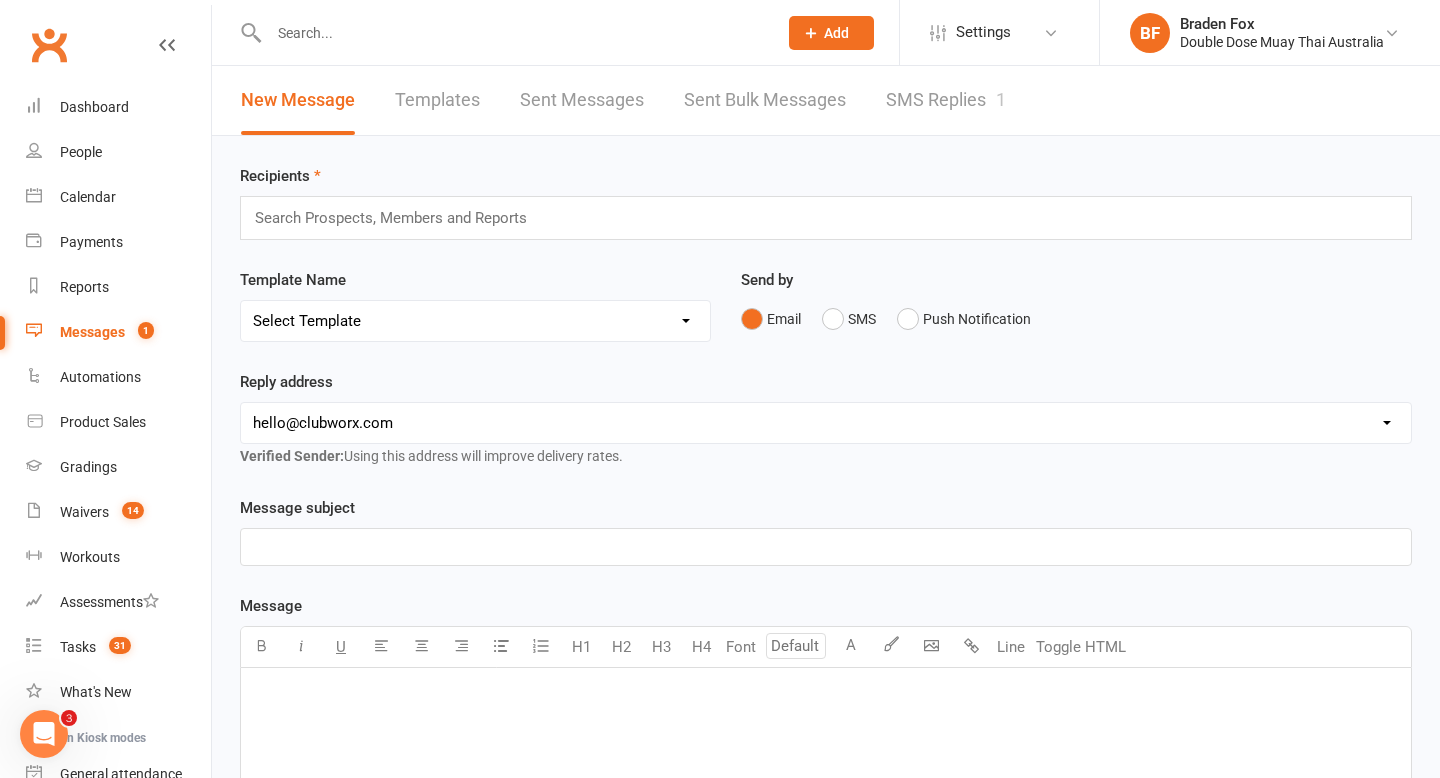 click on "SMS Replies  1" at bounding box center [946, 100] 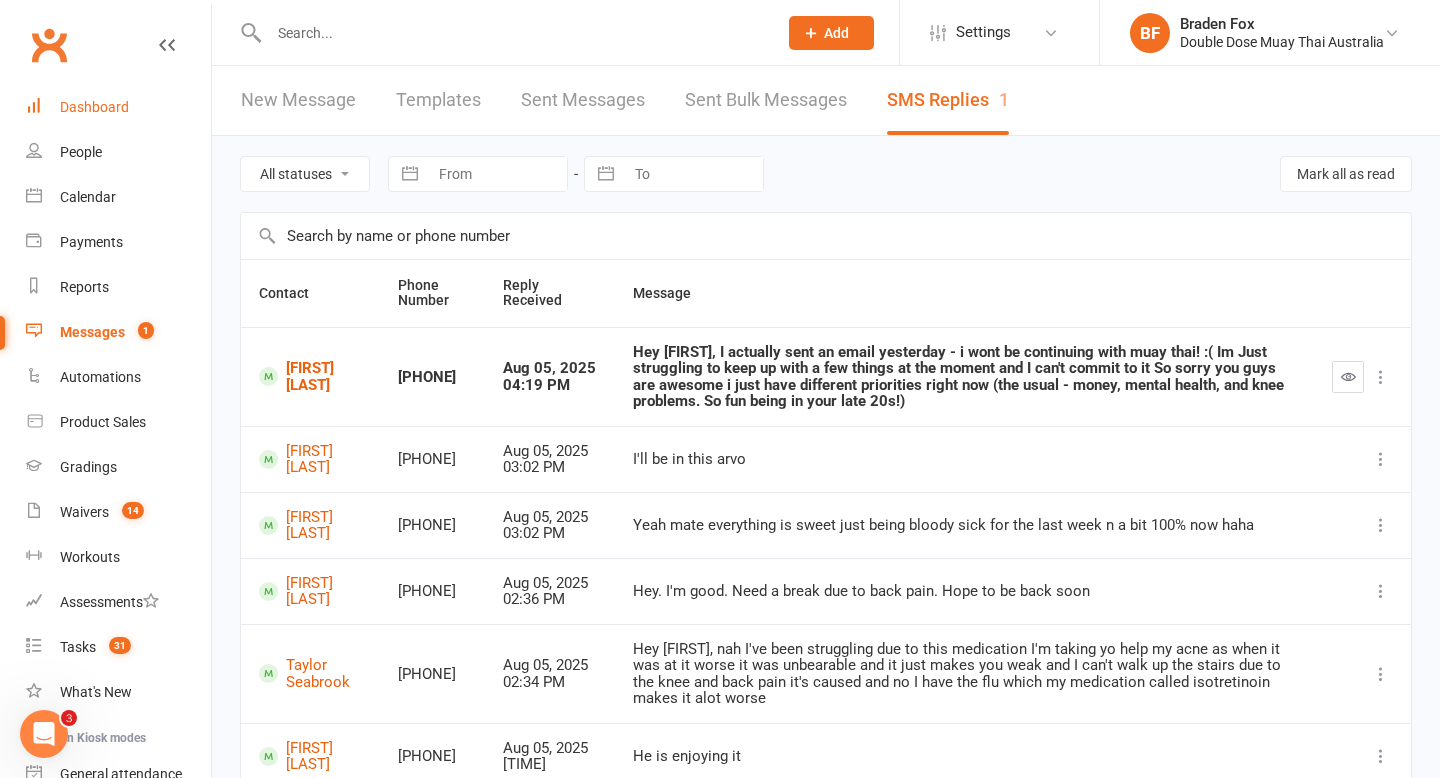 click on "Dashboard" at bounding box center [94, 107] 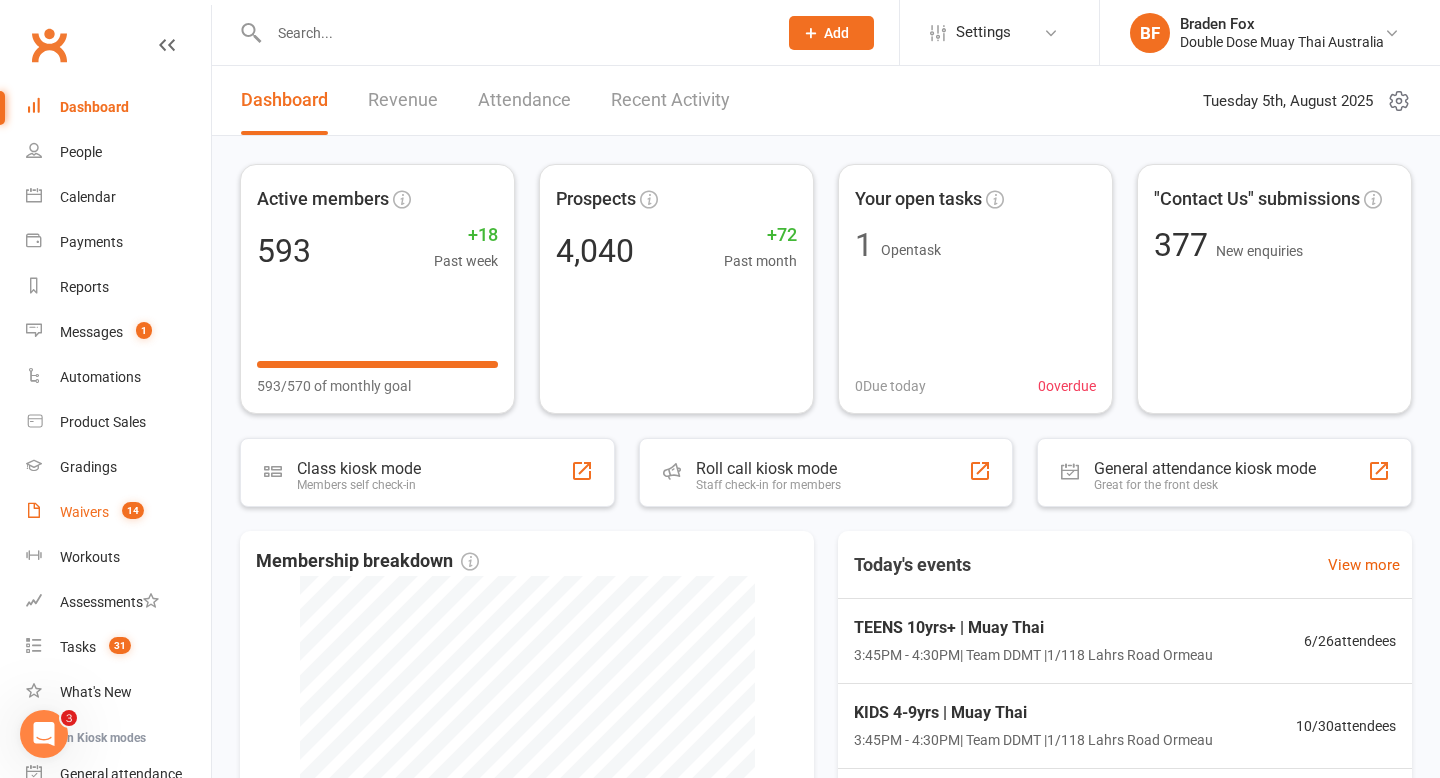 click on "Waivers   14" at bounding box center (118, 512) 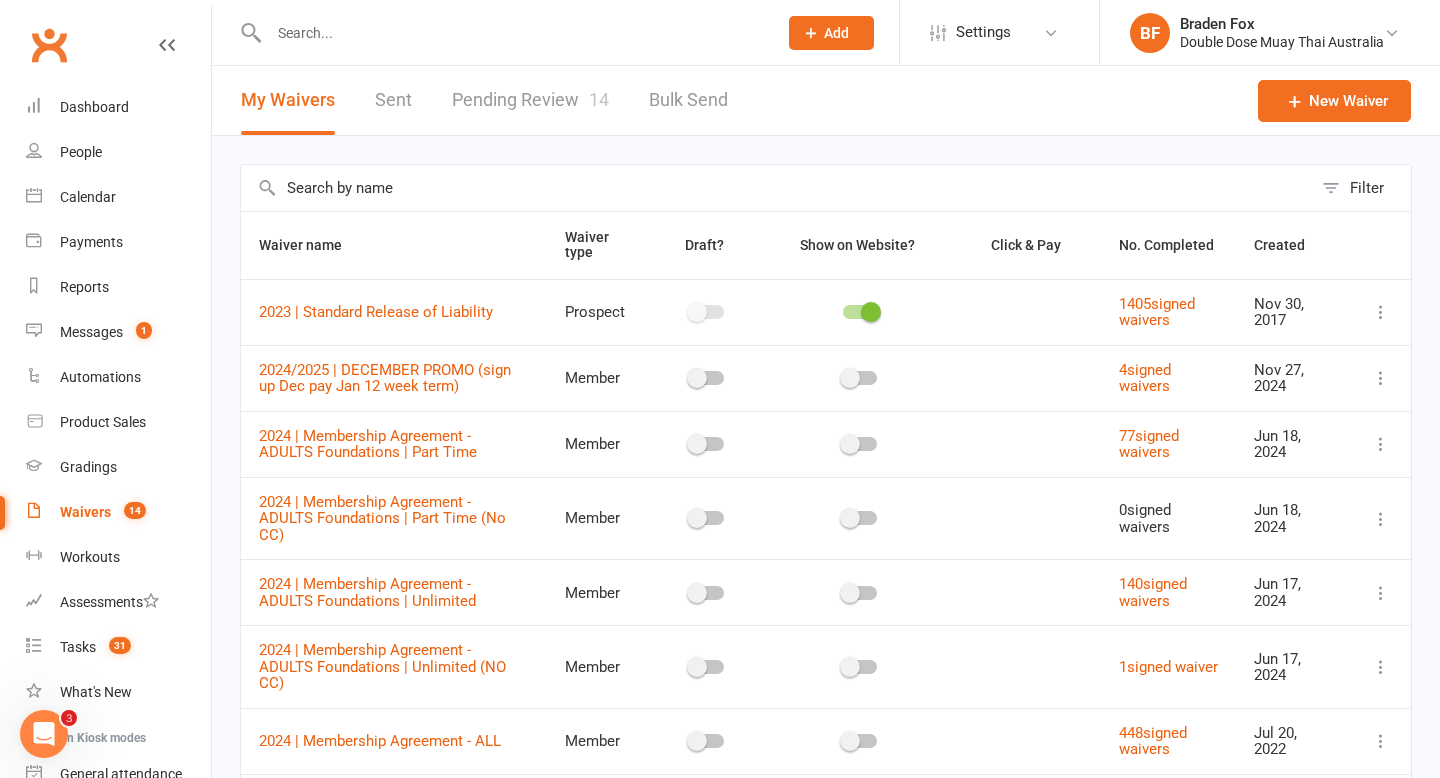 click on "Pending Review 14" at bounding box center (530, 100) 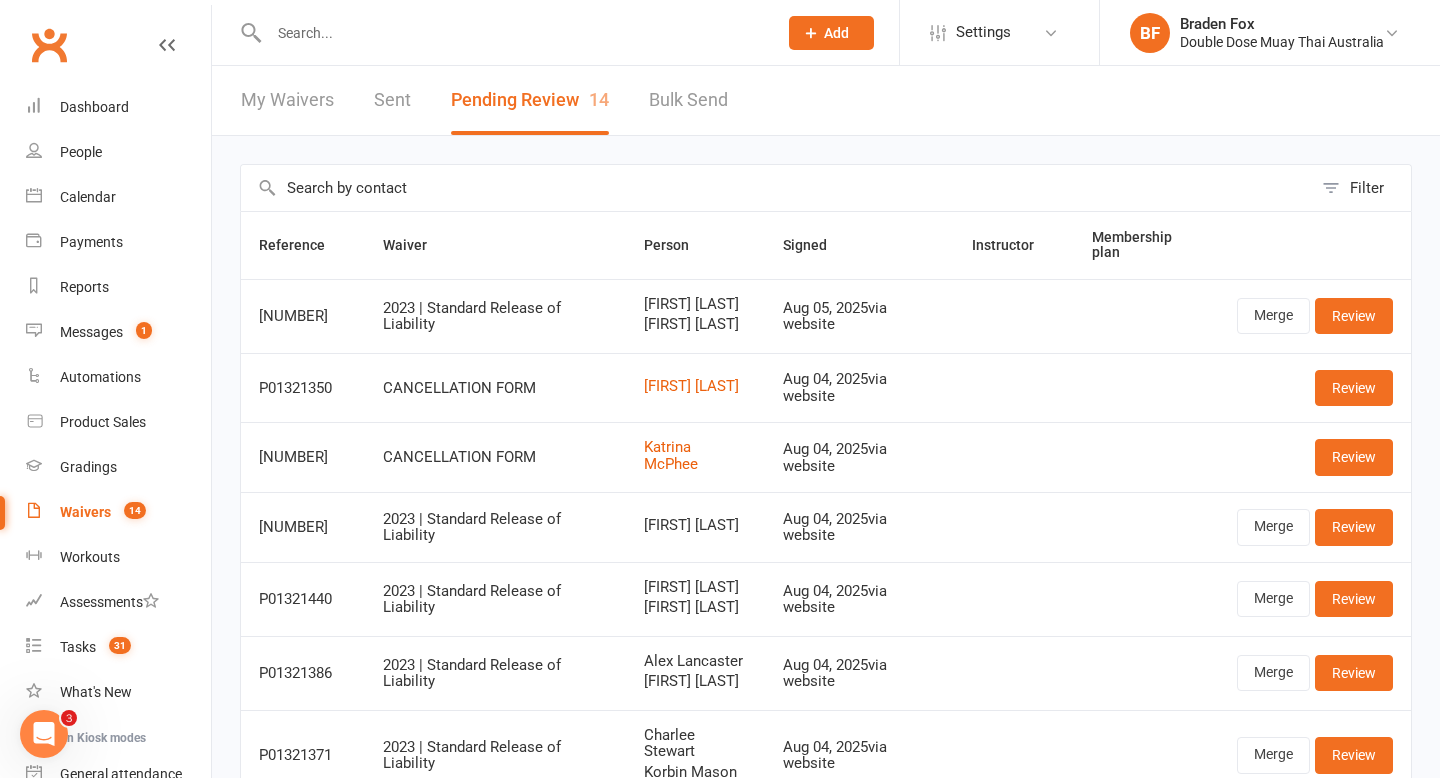 click at bounding box center (513, 33) 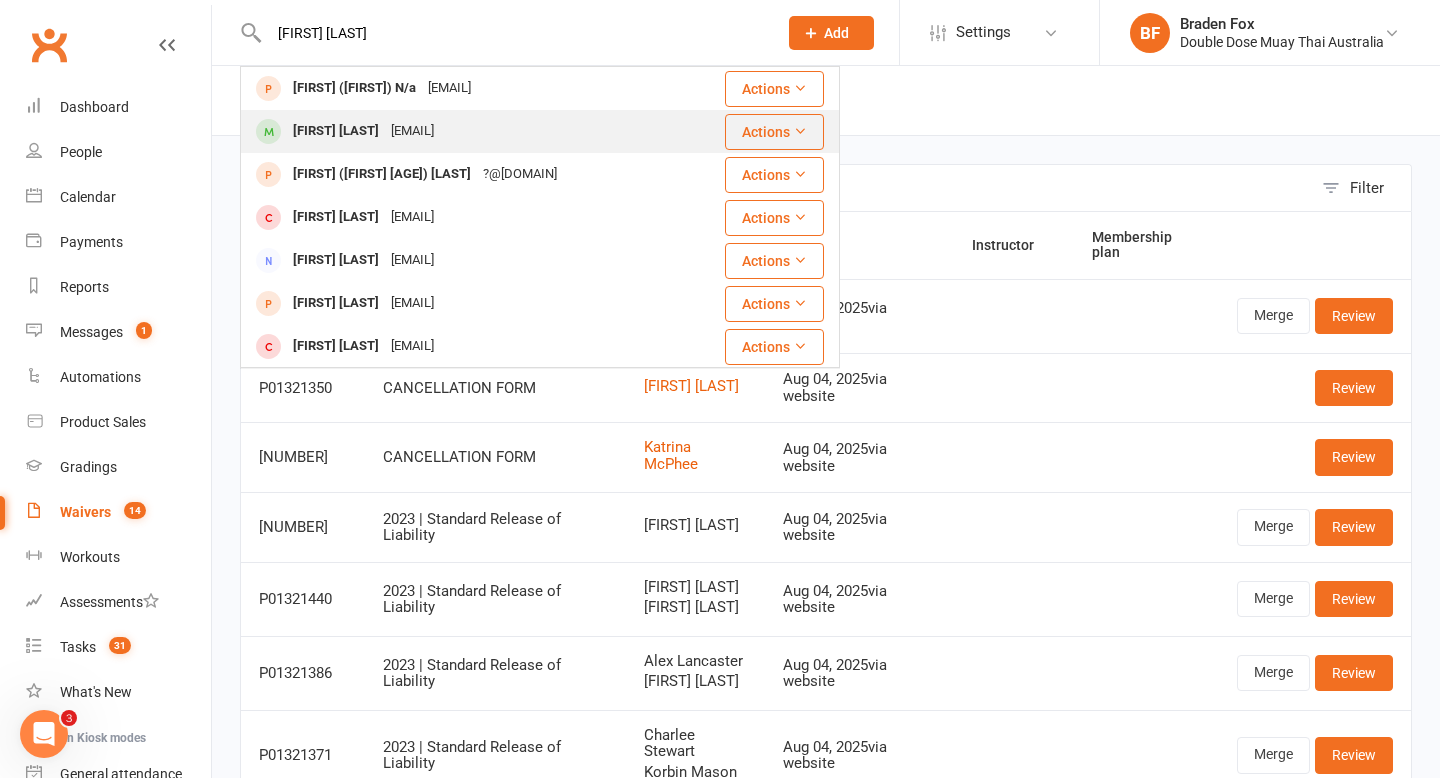 type on "[FIRST] [LAST]" 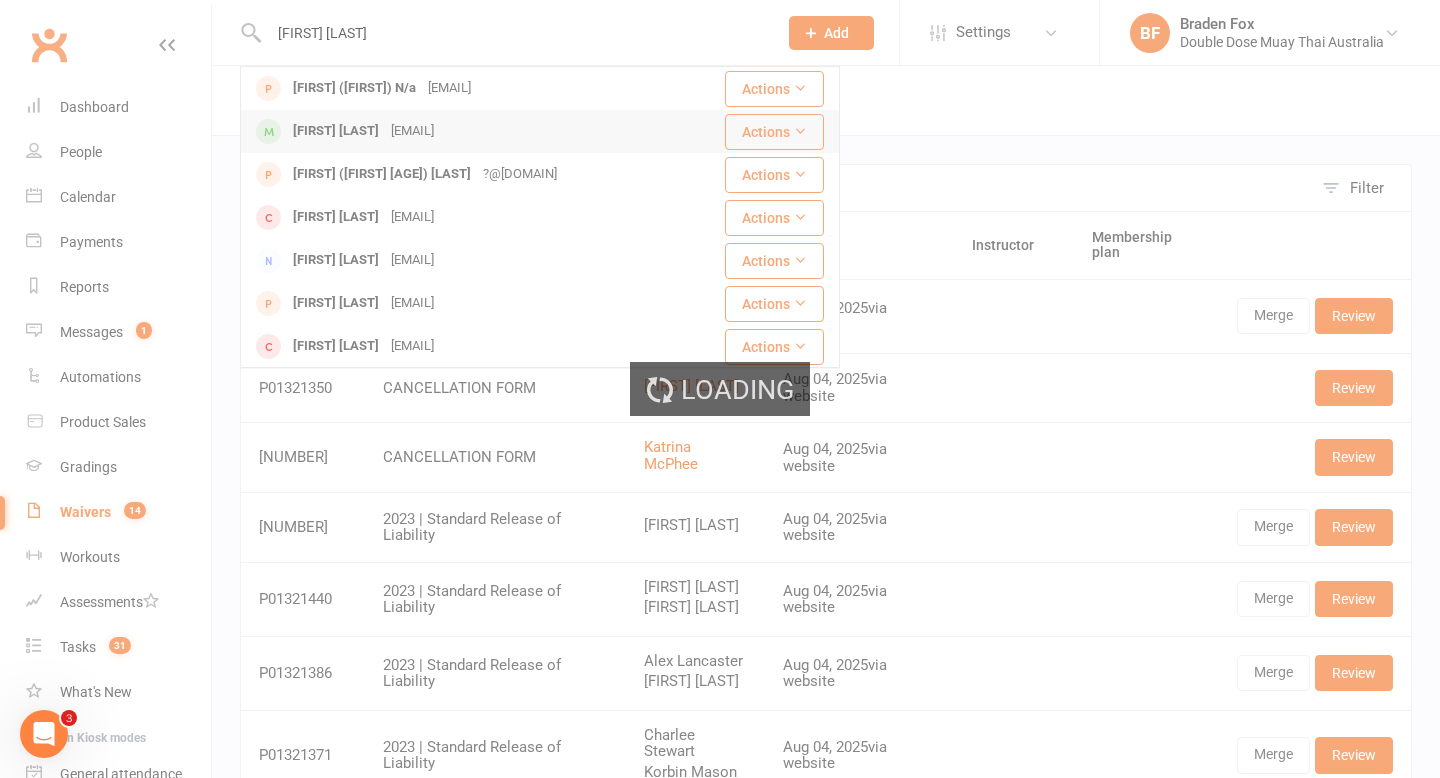 type 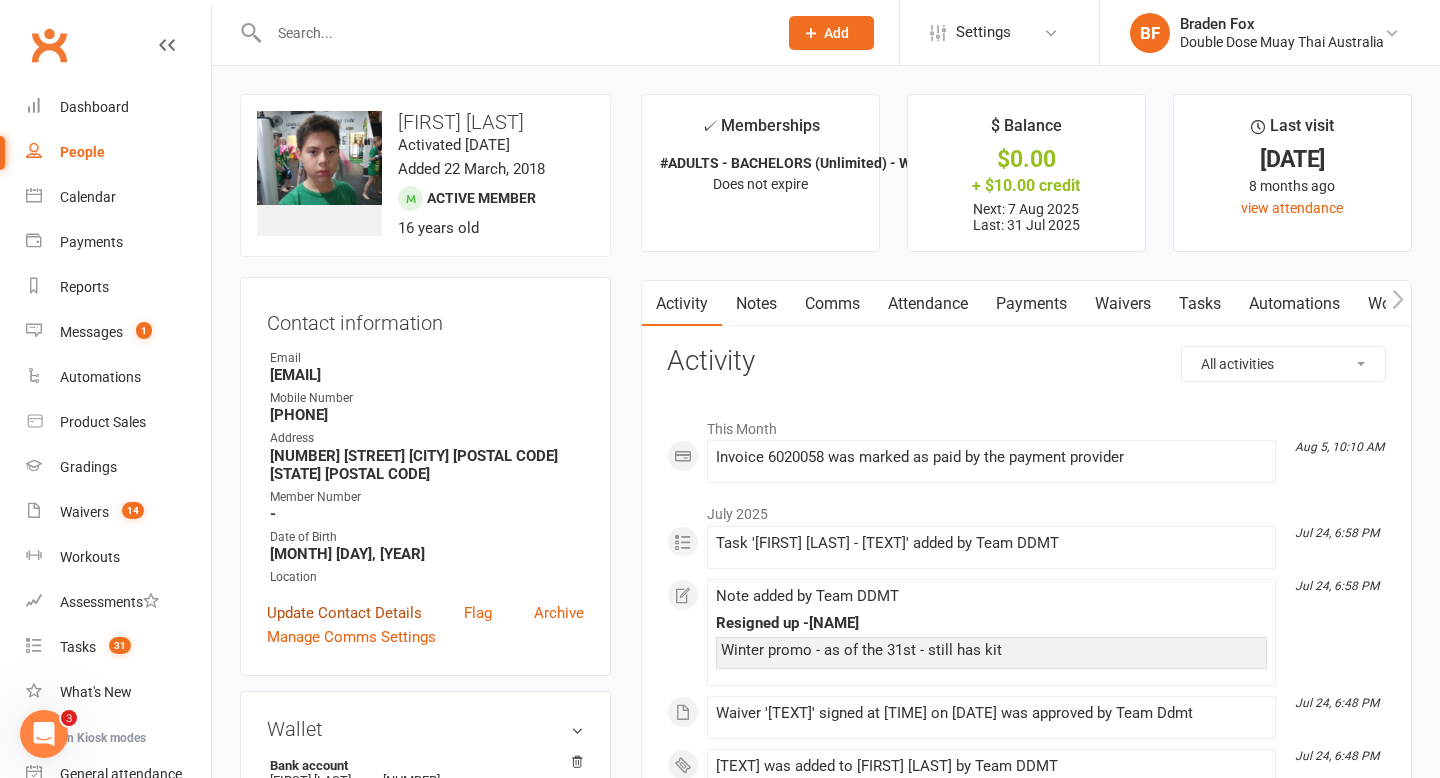 click on "Update Contact Details" at bounding box center (344, 613) 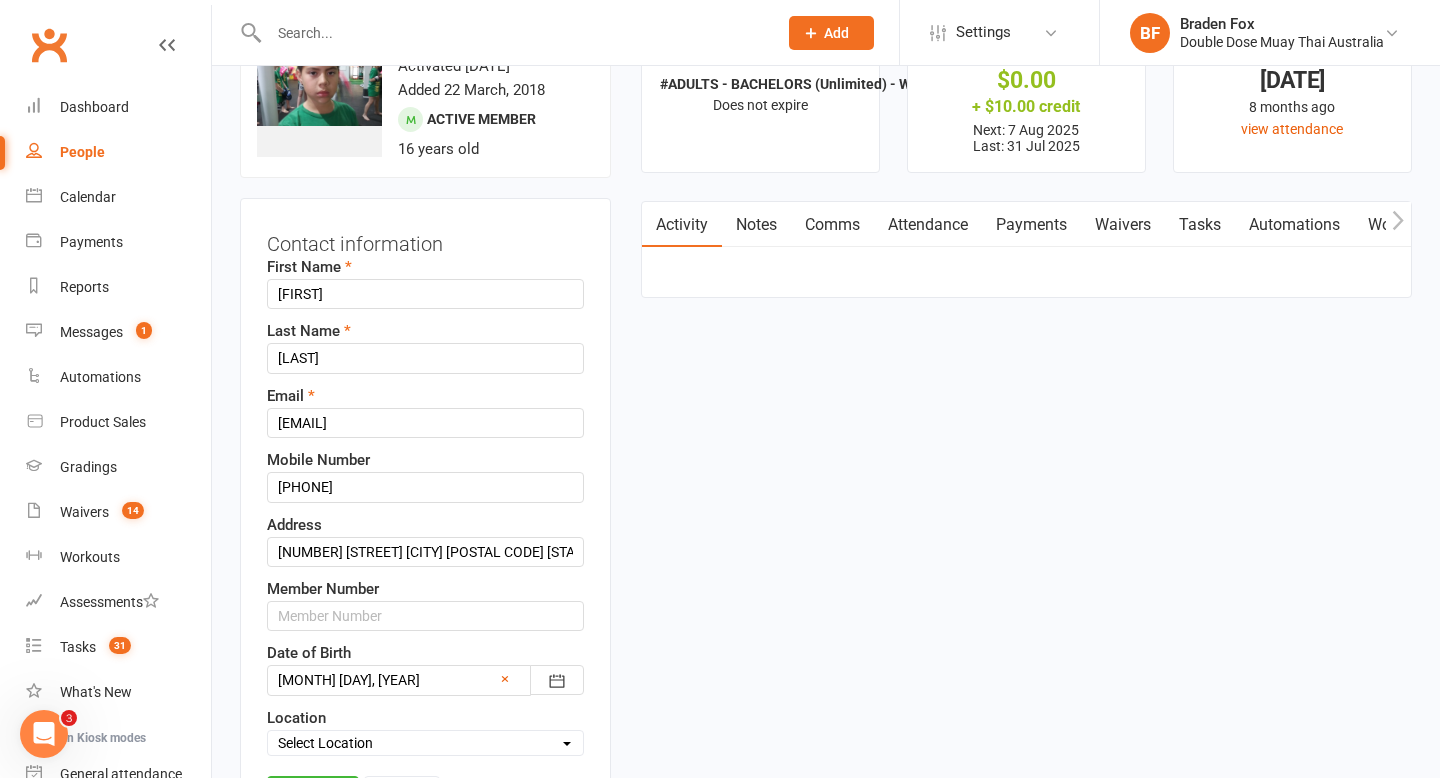 scroll, scrollTop: 94, scrollLeft: 0, axis: vertical 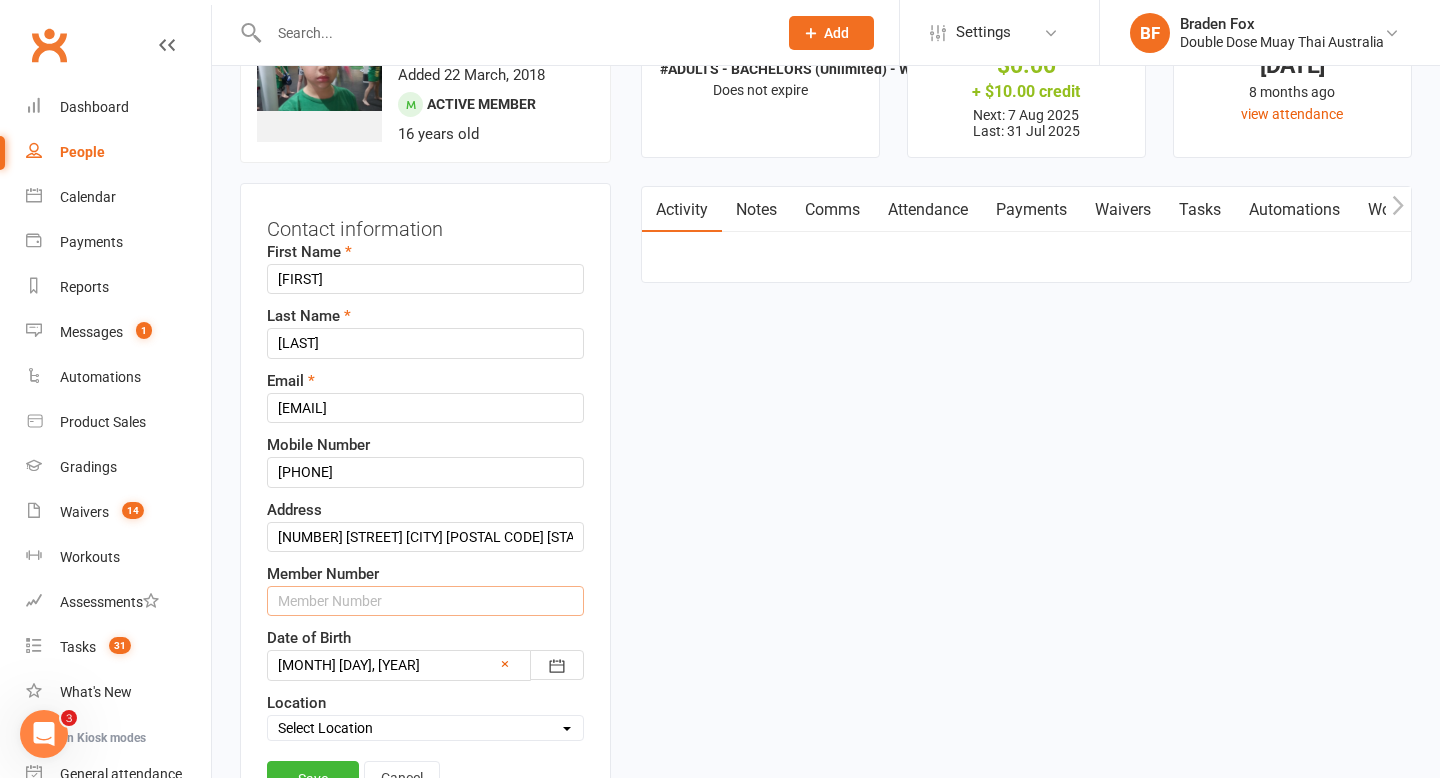 click at bounding box center (425, 601) 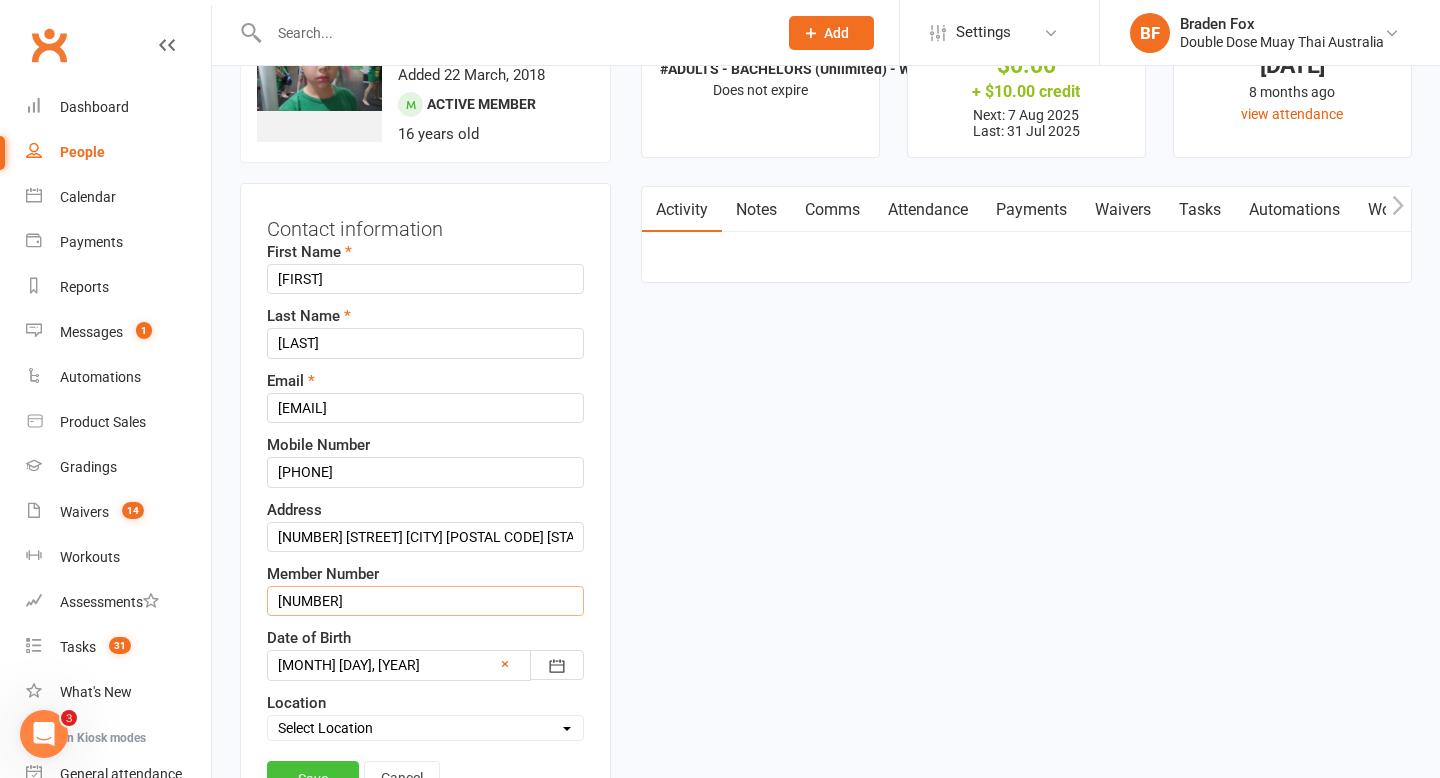 type on "[NUMBER]" 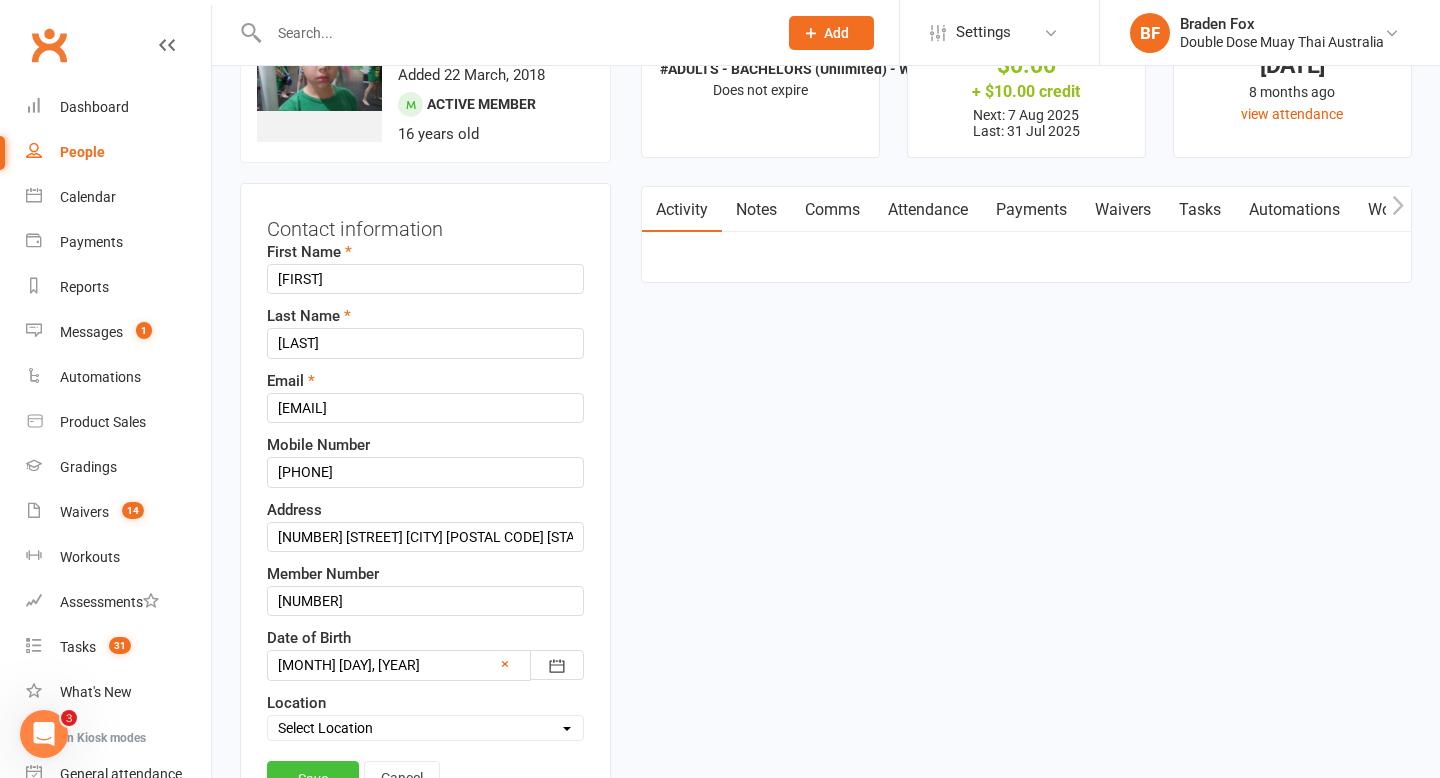 click on "Save" at bounding box center (313, 779) 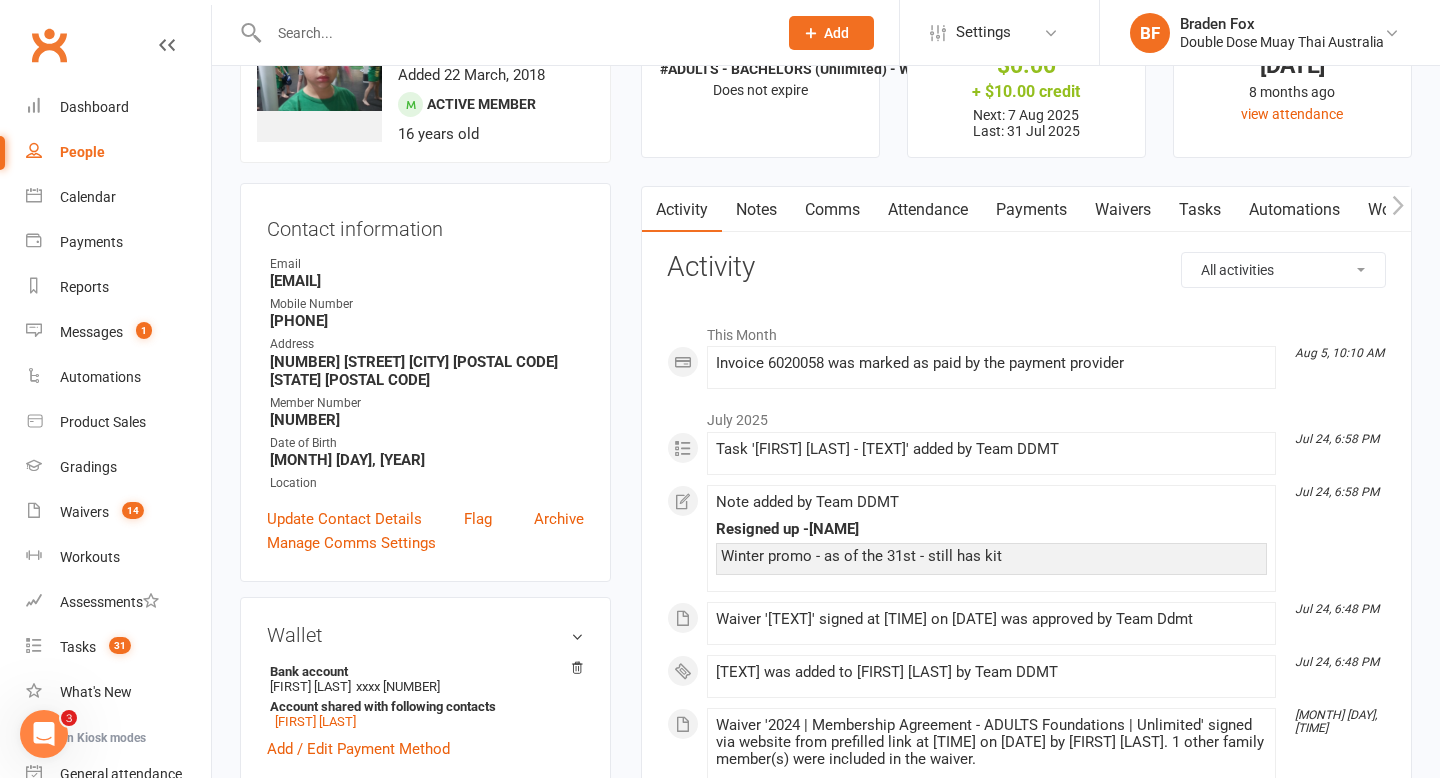 scroll, scrollTop: 0, scrollLeft: 0, axis: both 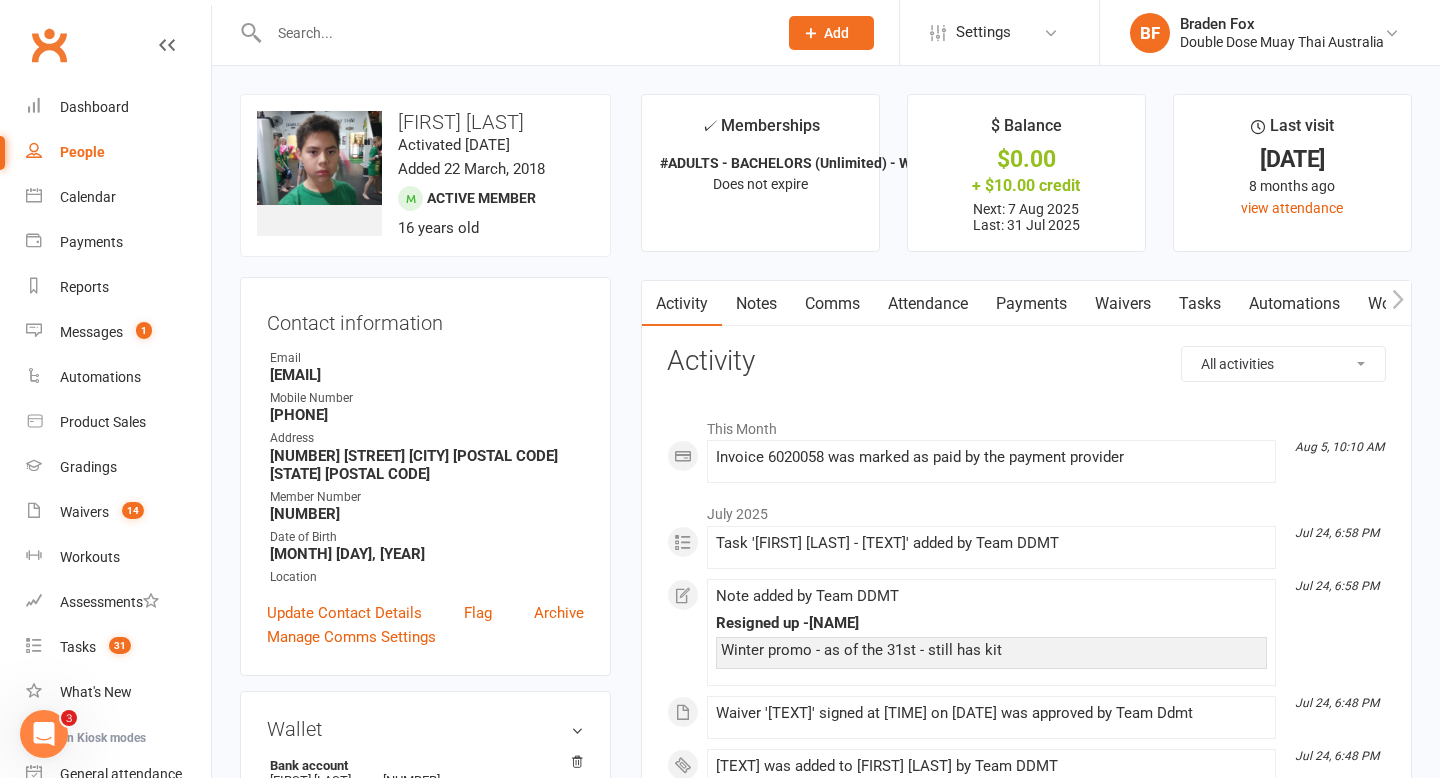 click on "Clubworx" at bounding box center [105, 57] 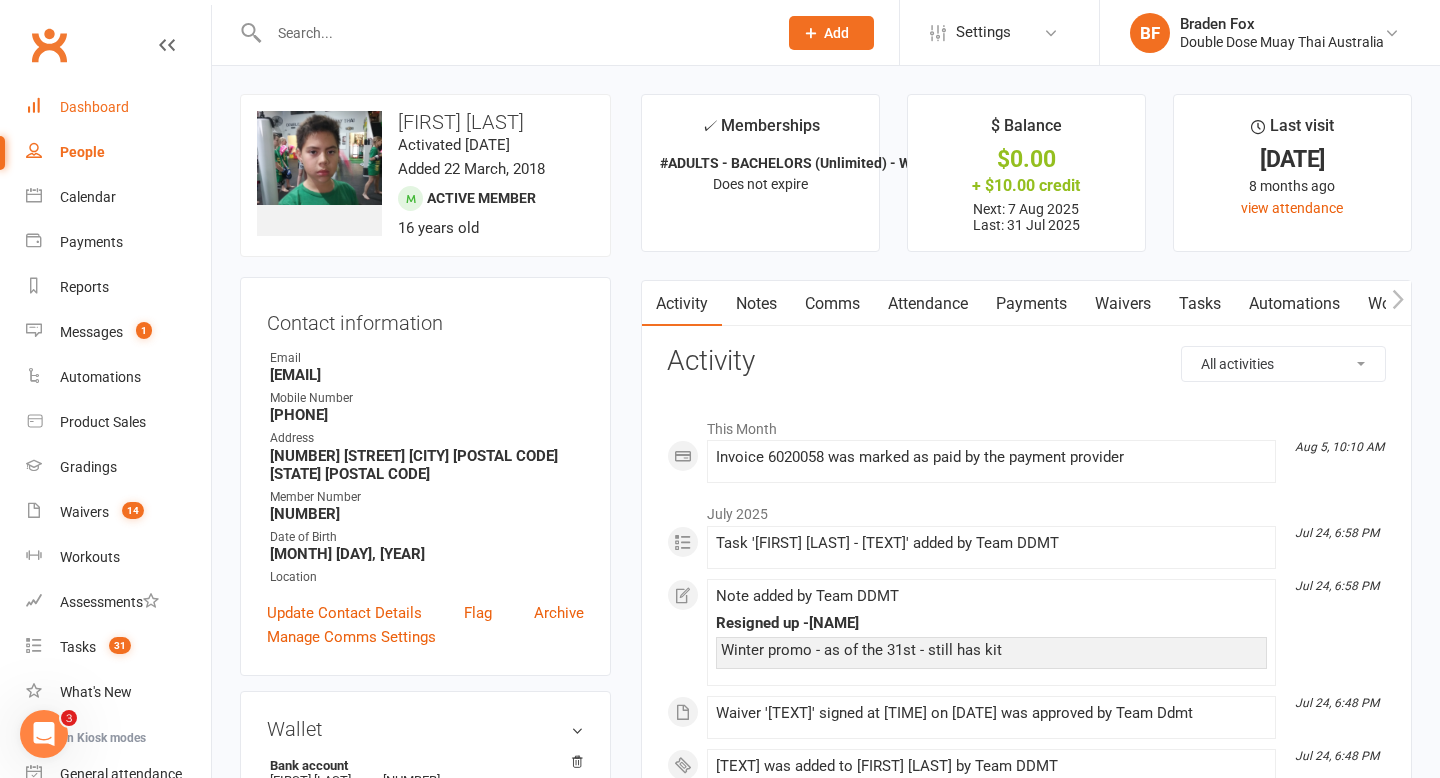 click on "Dashboard" at bounding box center (94, 107) 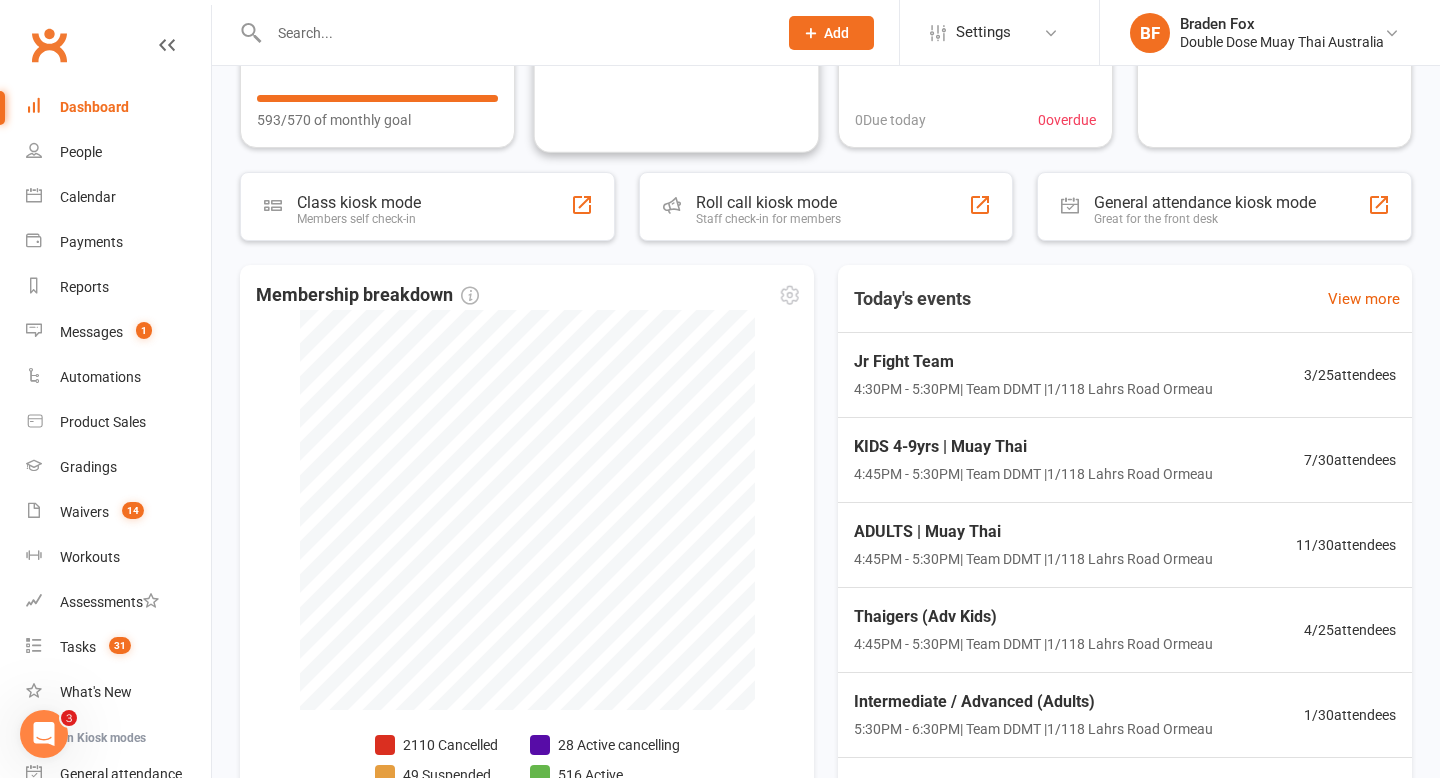 scroll, scrollTop: 433, scrollLeft: 0, axis: vertical 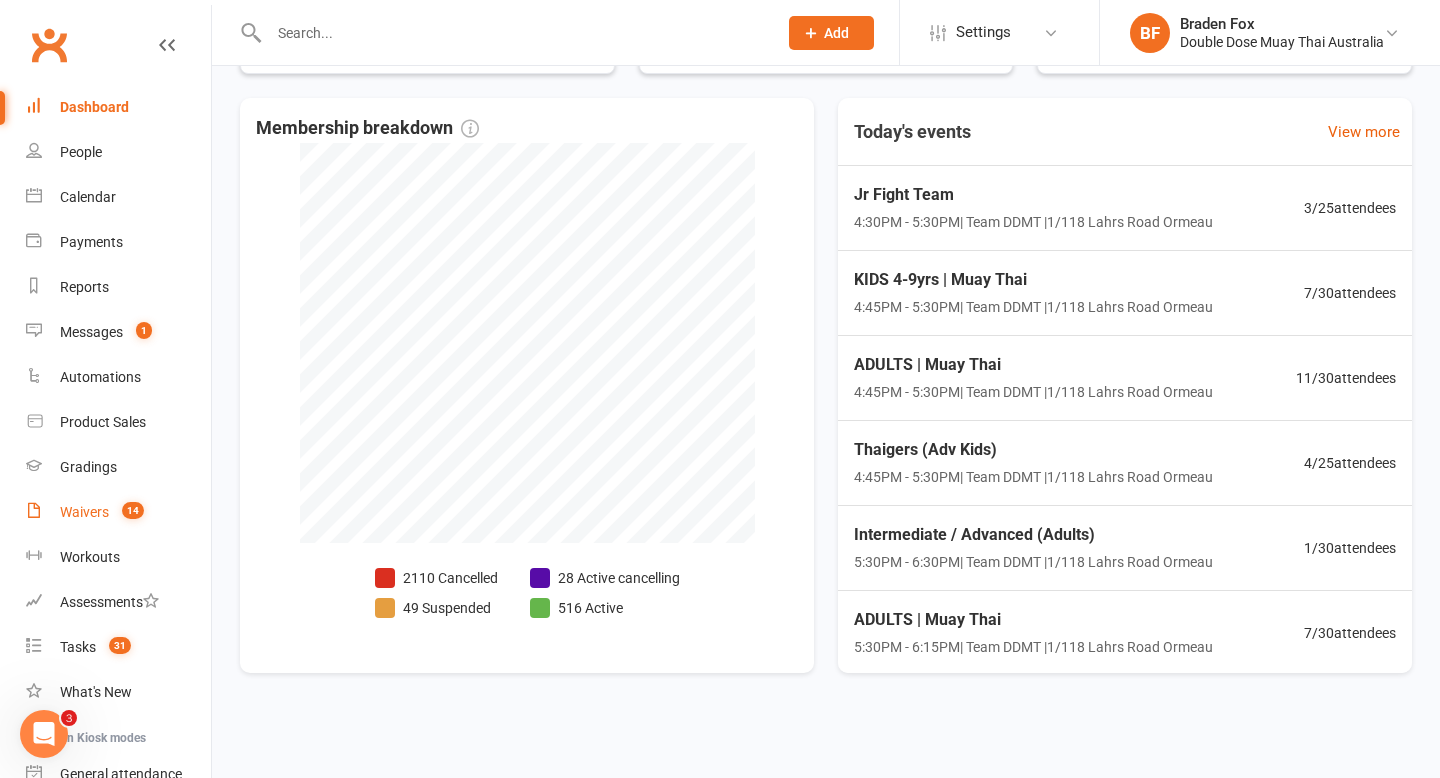 click on "Waivers   14" at bounding box center [118, 512] 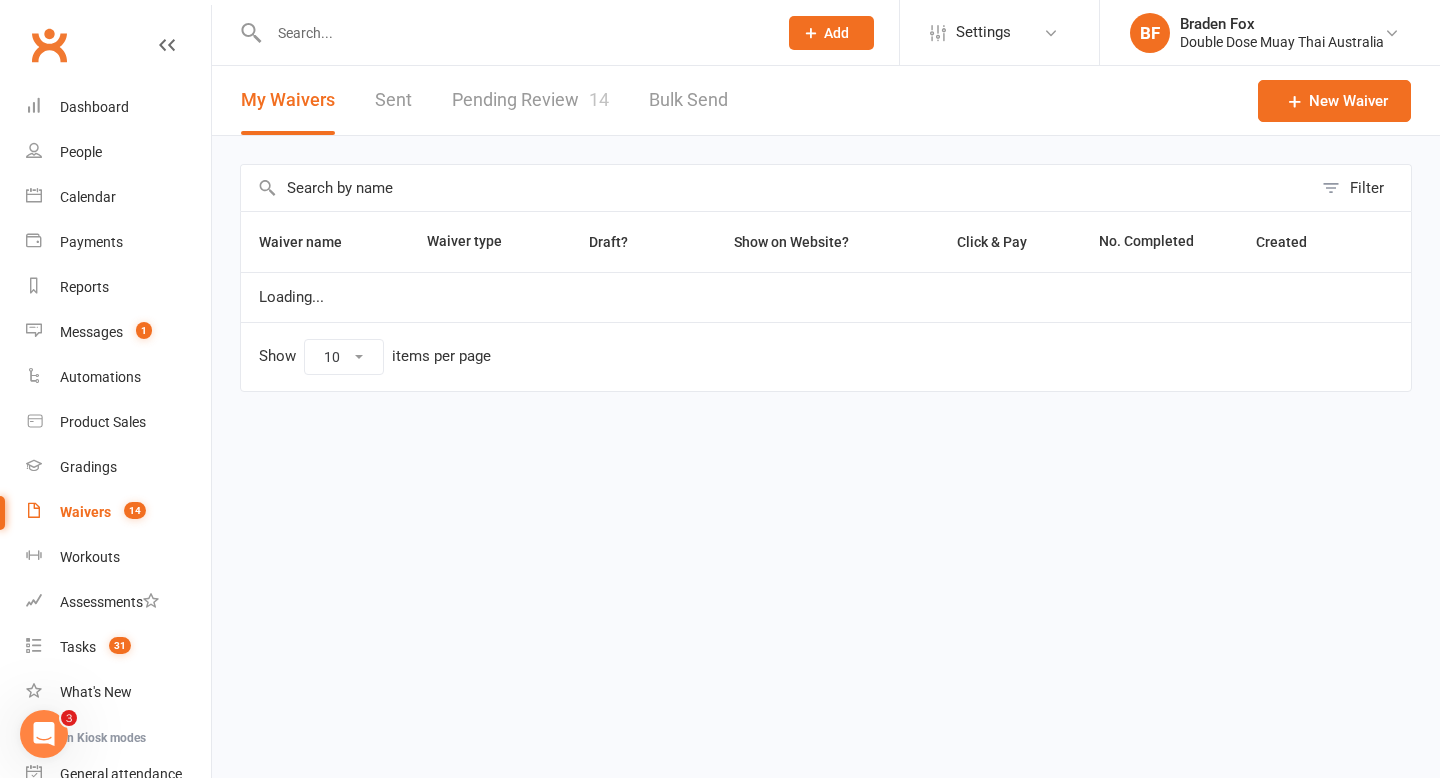 scroll, scrollTop: 0, scrollLeft: 0, axis: both 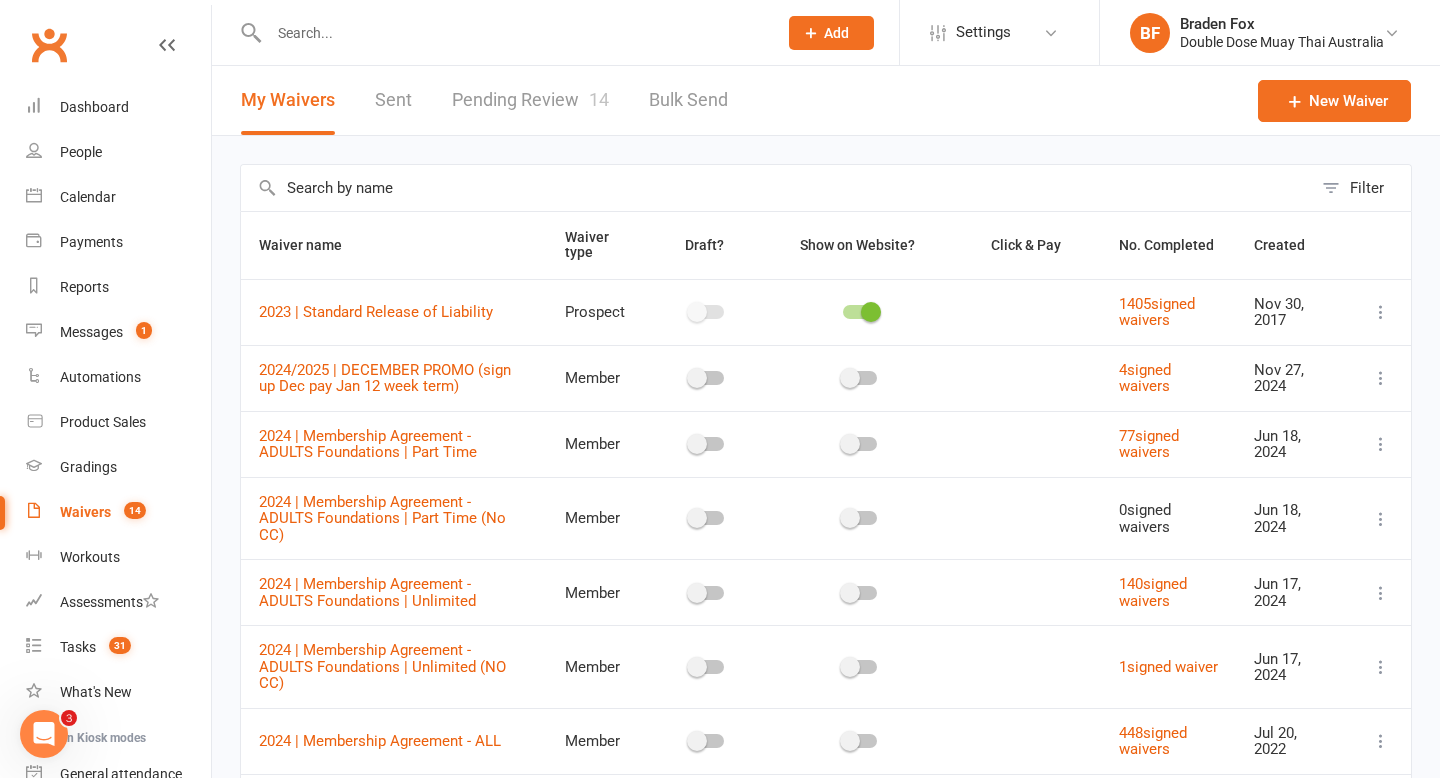click on "Pending Review 14" at bounding box center [530, 100] 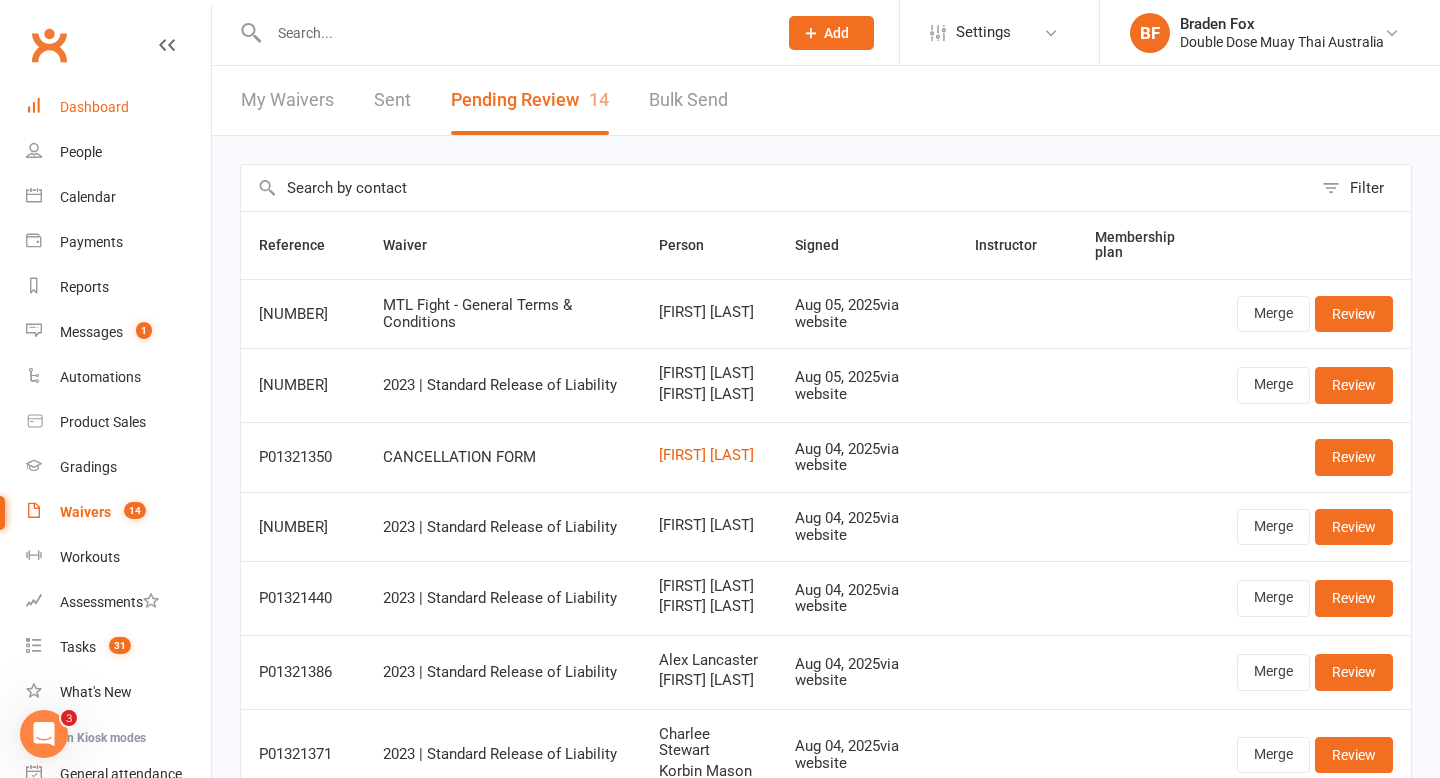 click on "Dashboard" at bounding box center [118, 107] 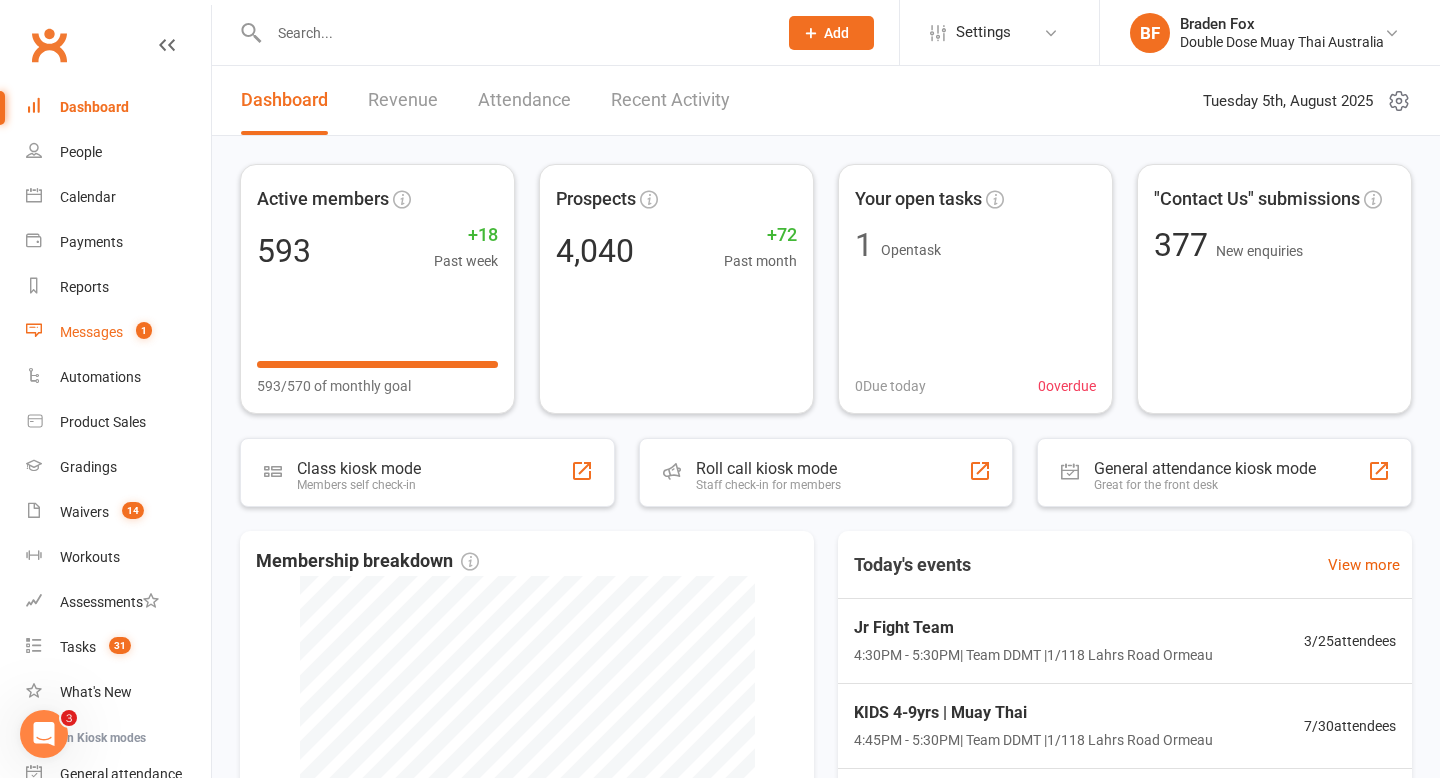 click on "1" at bounding box center (139, 332) 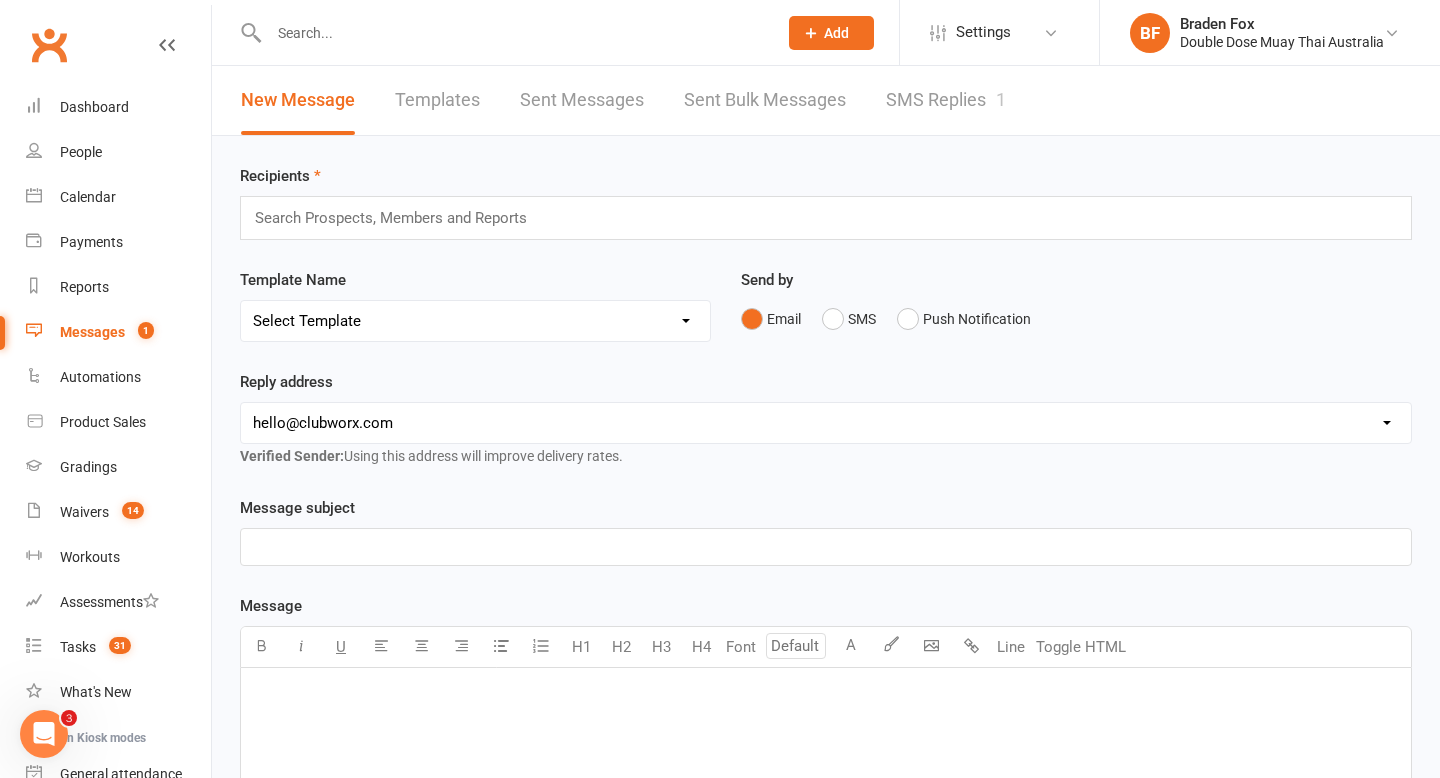 click on "SMS Replies  1" at bounding box center (946, 100) 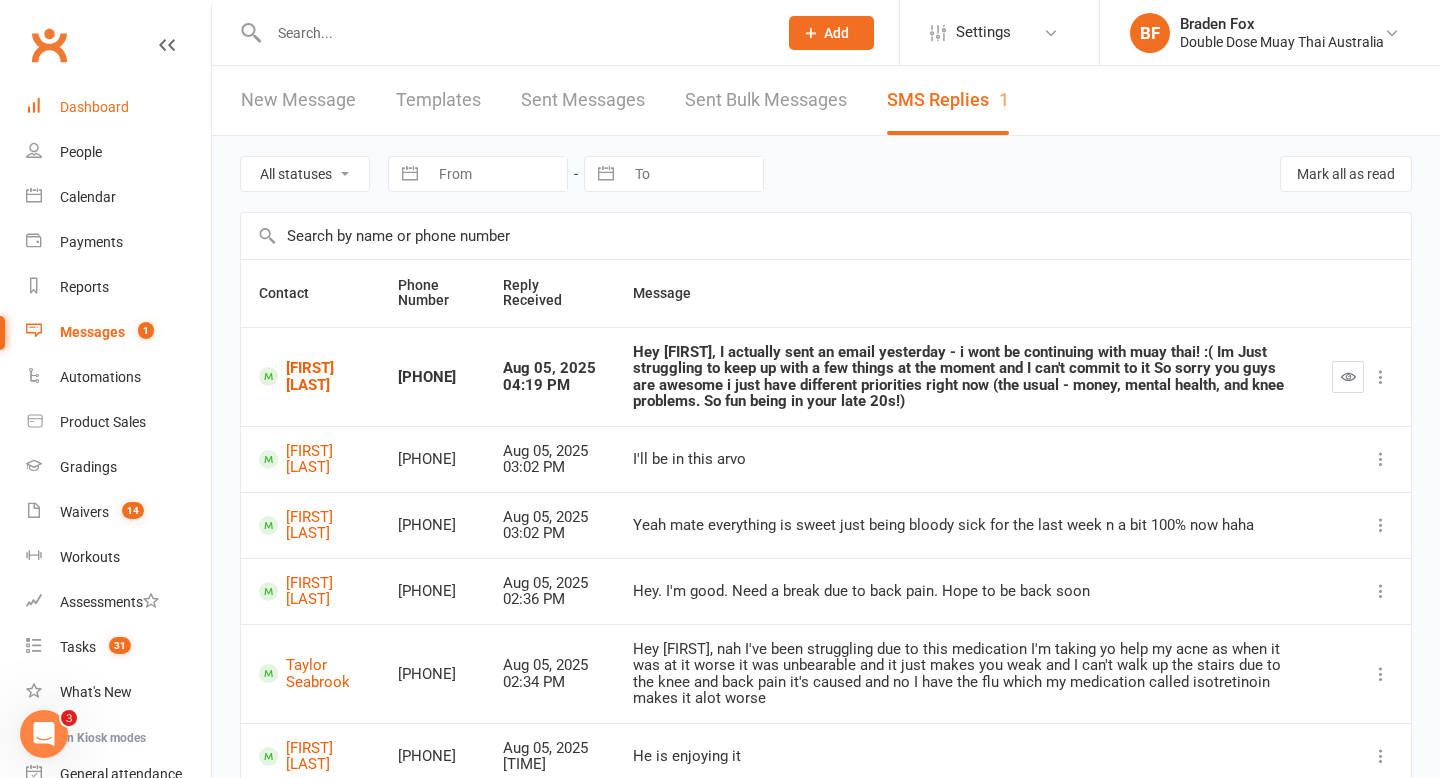 click on "Dashboard" at bounding box center [94, 107] 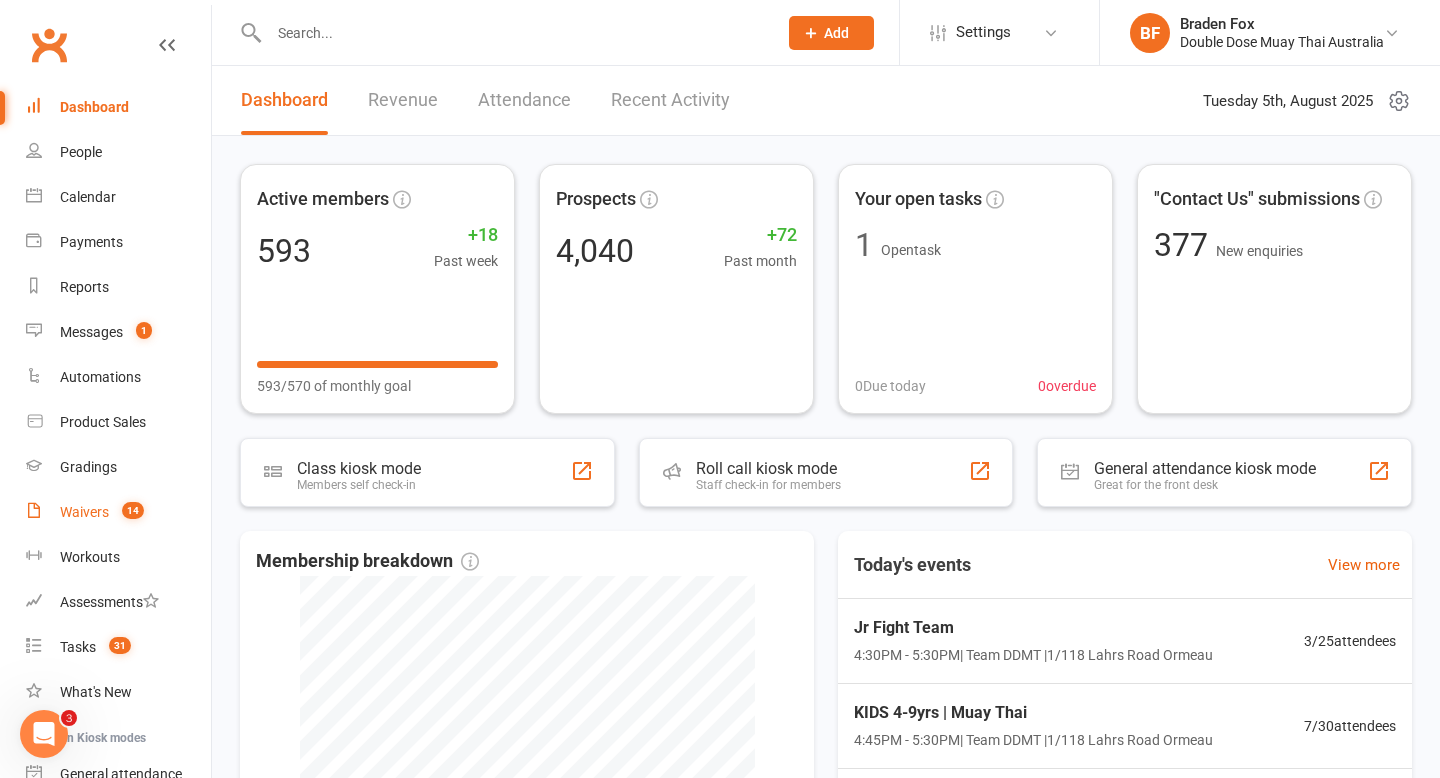 click on "Waivers   14" at bounding box center (118, 512) 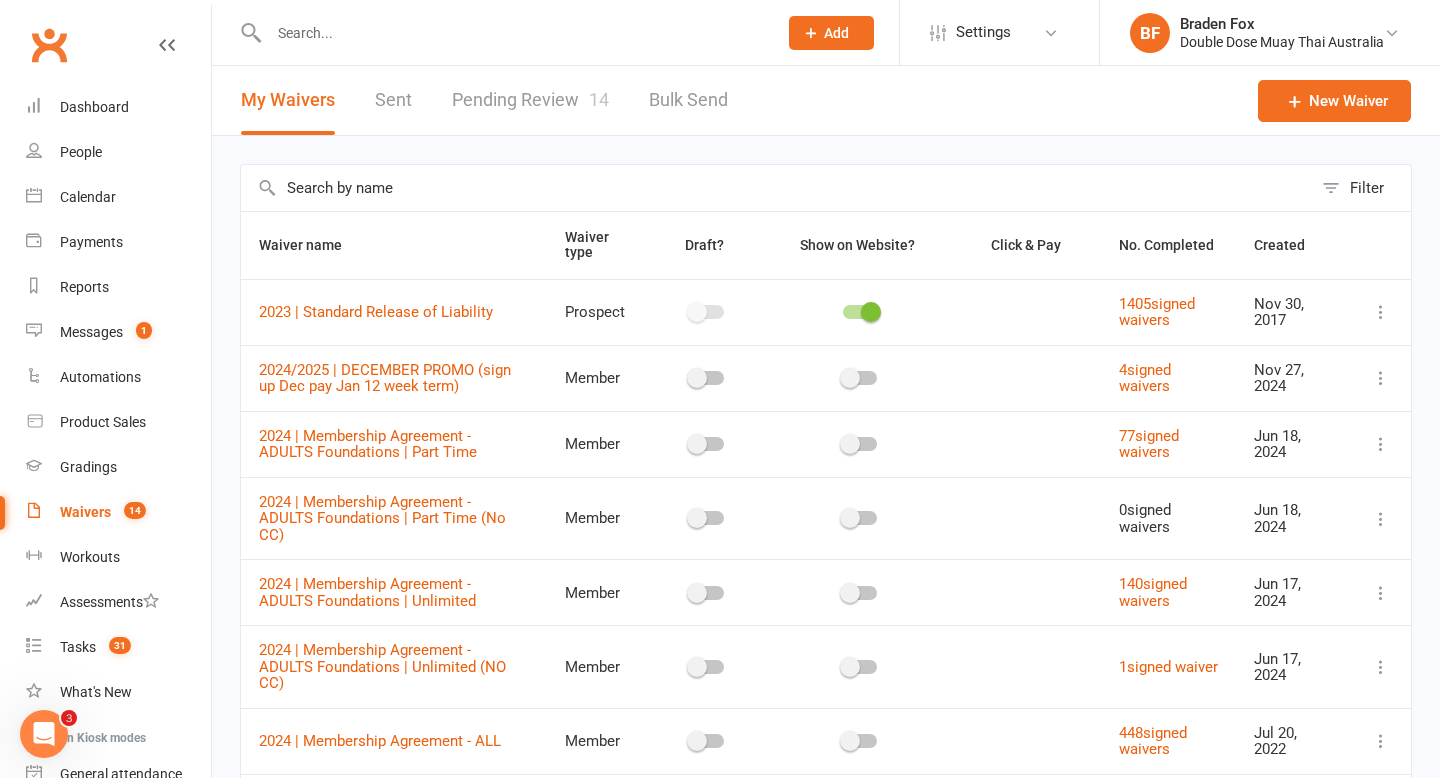 click on "Pending Review 14" at bounding box center [530, 100] 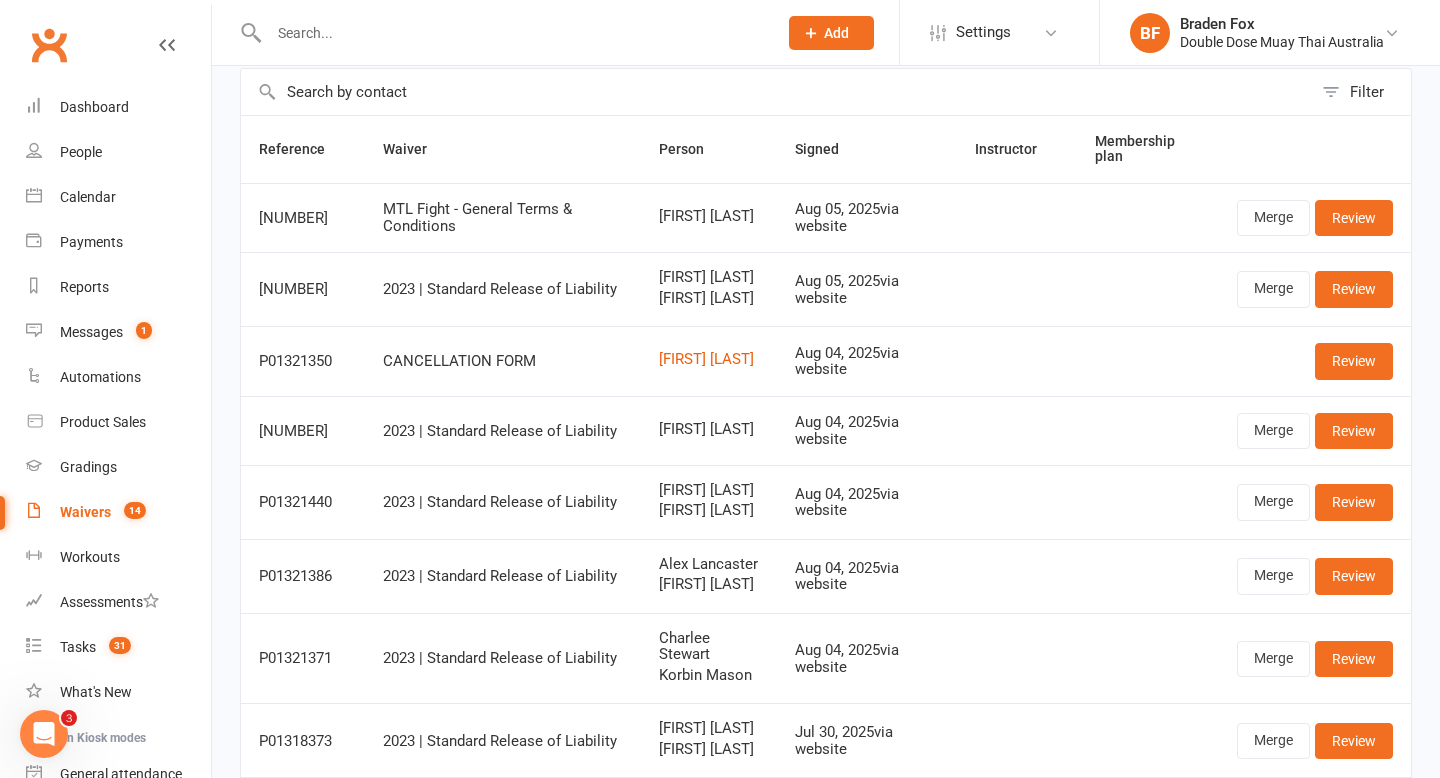 scroll, scrollTop: 104, scrollLeft: 0, axis: vertical 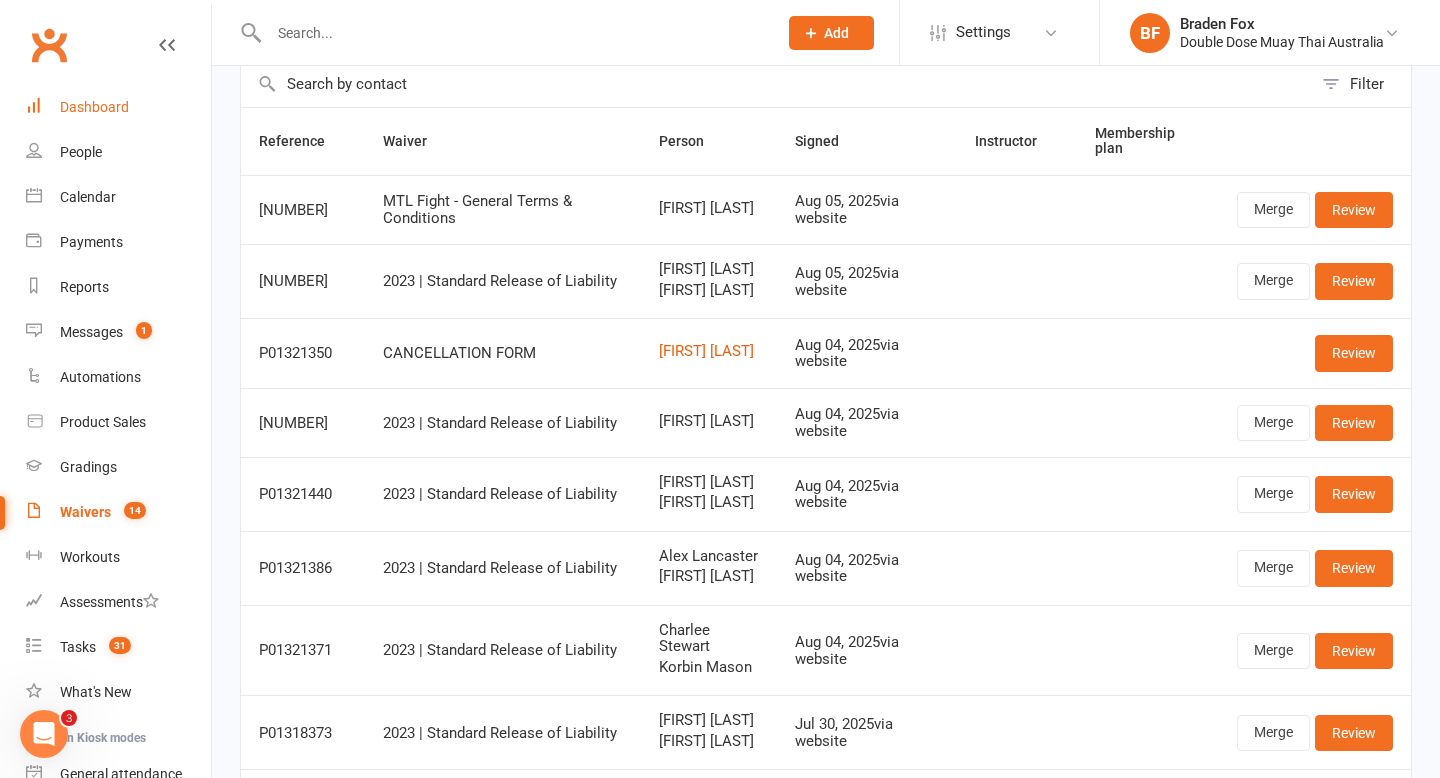 click on "Dashboard" at bounding box center (94, 107) 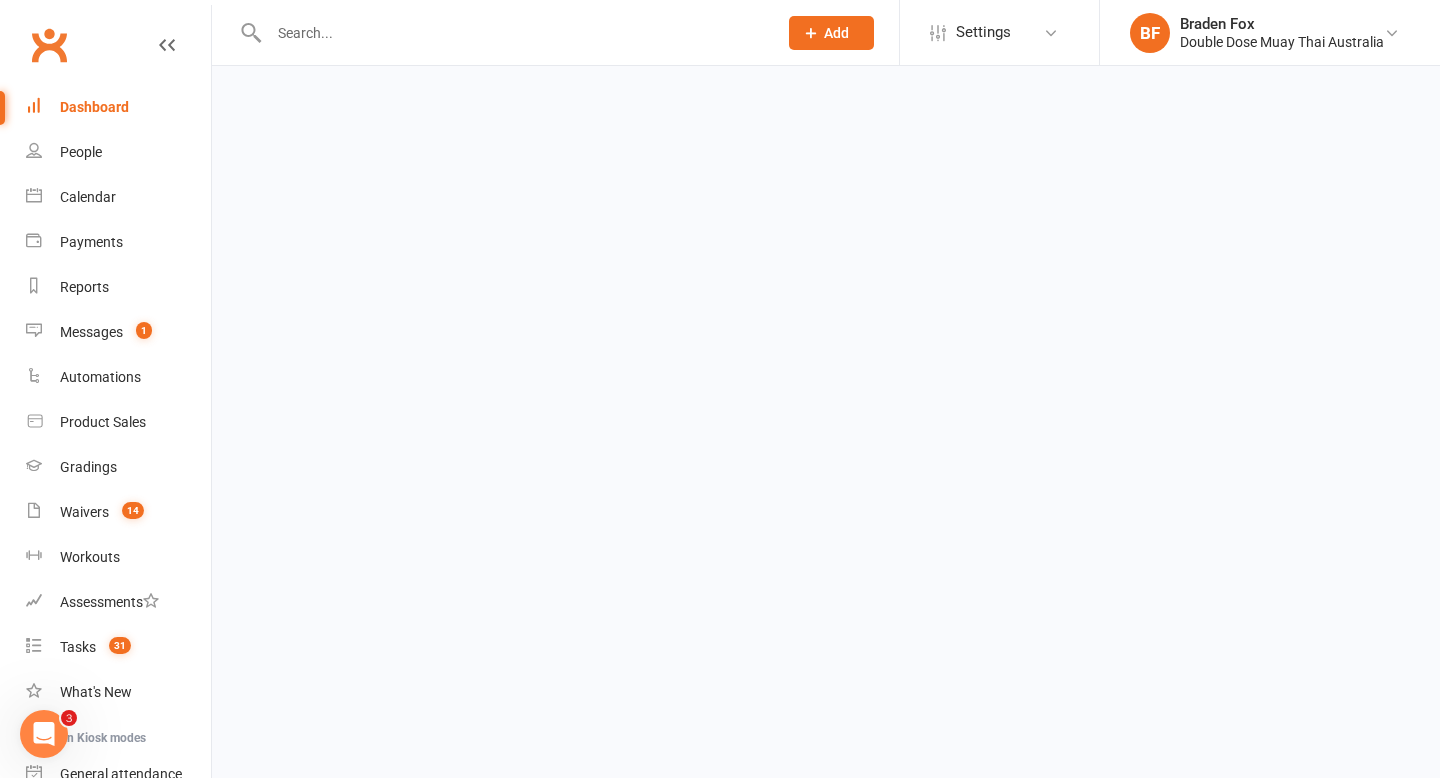 scroll, scrollTop: 0, scrollLeft: 0, axis: both 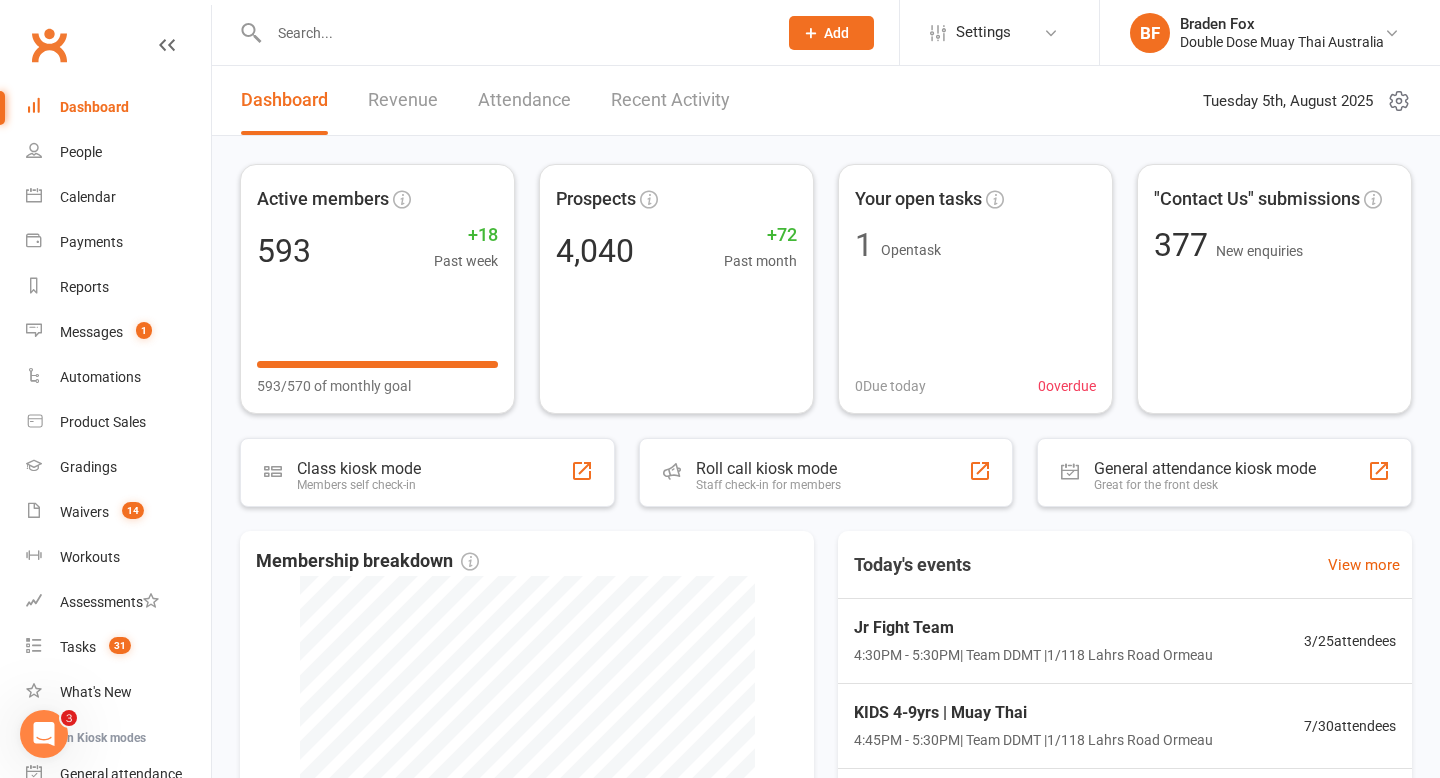click at bounding box center [513, 33] 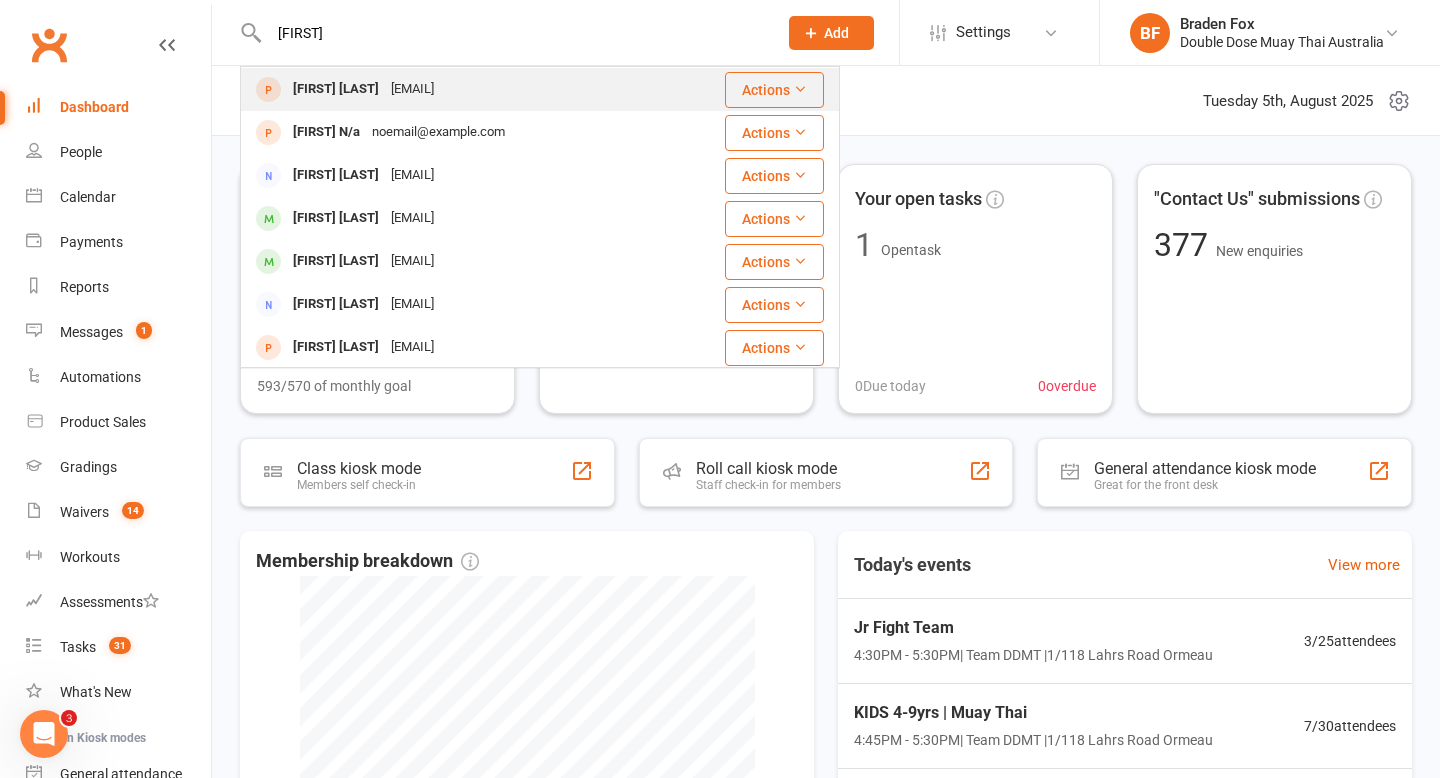 scroll, scrollTop: 147, scrollLeft: 0, axis: vertical 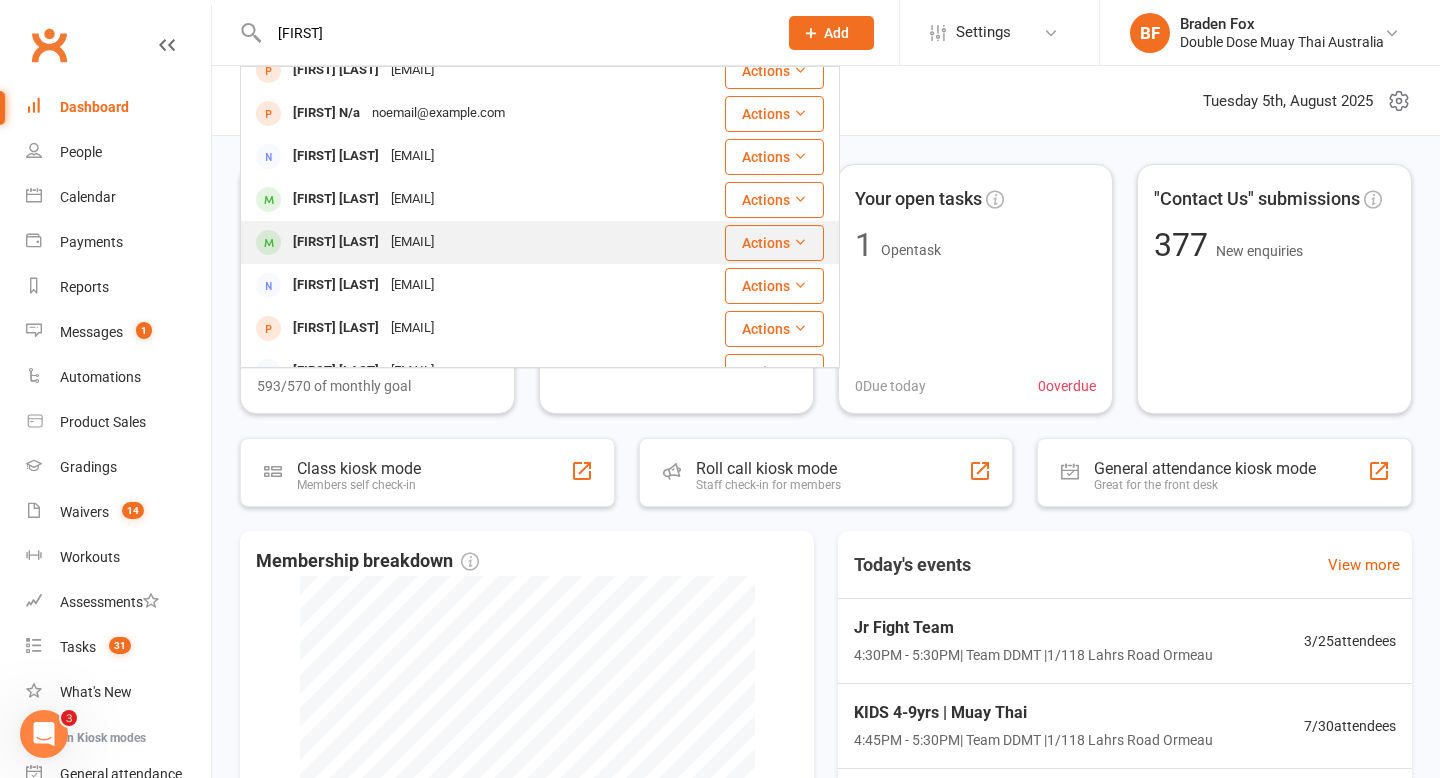 type on "[FIRST]" 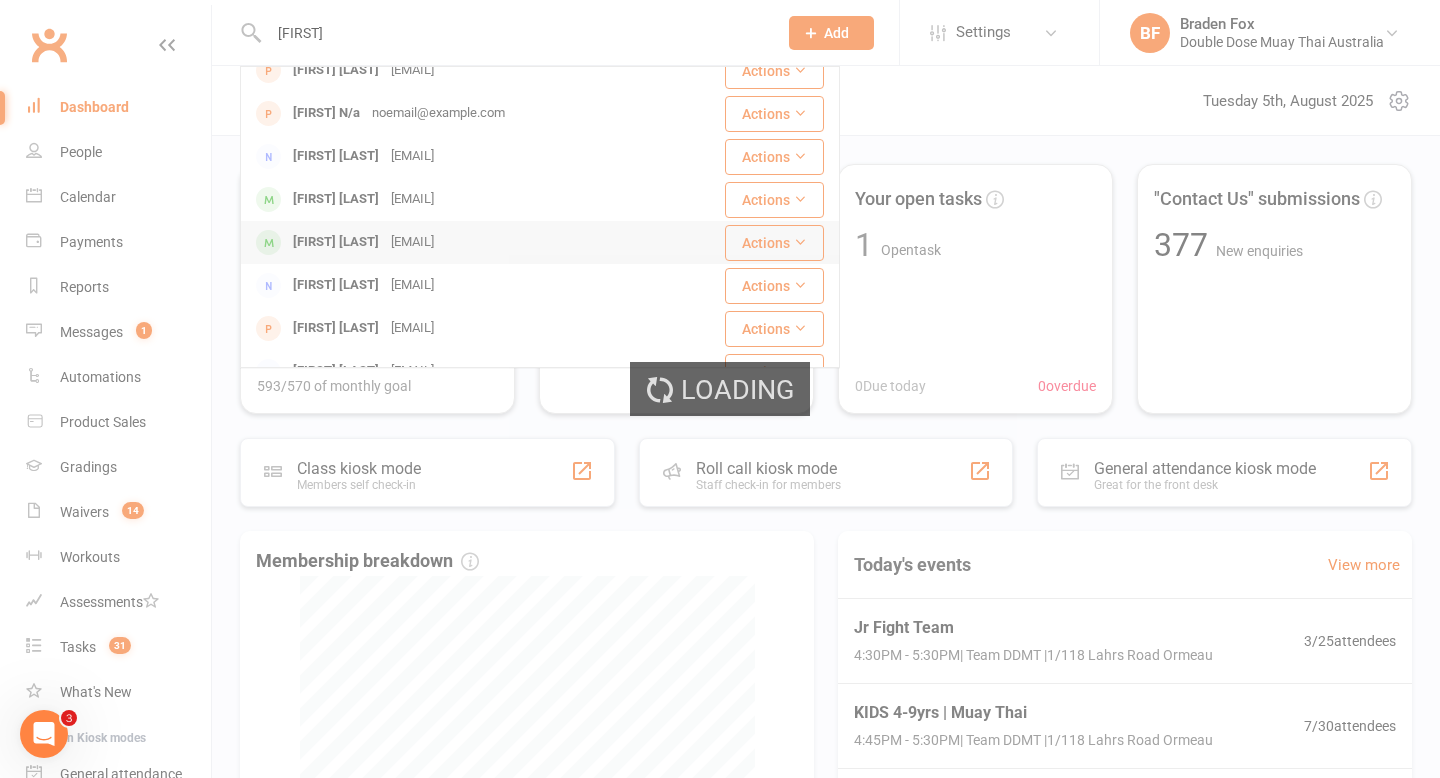 type 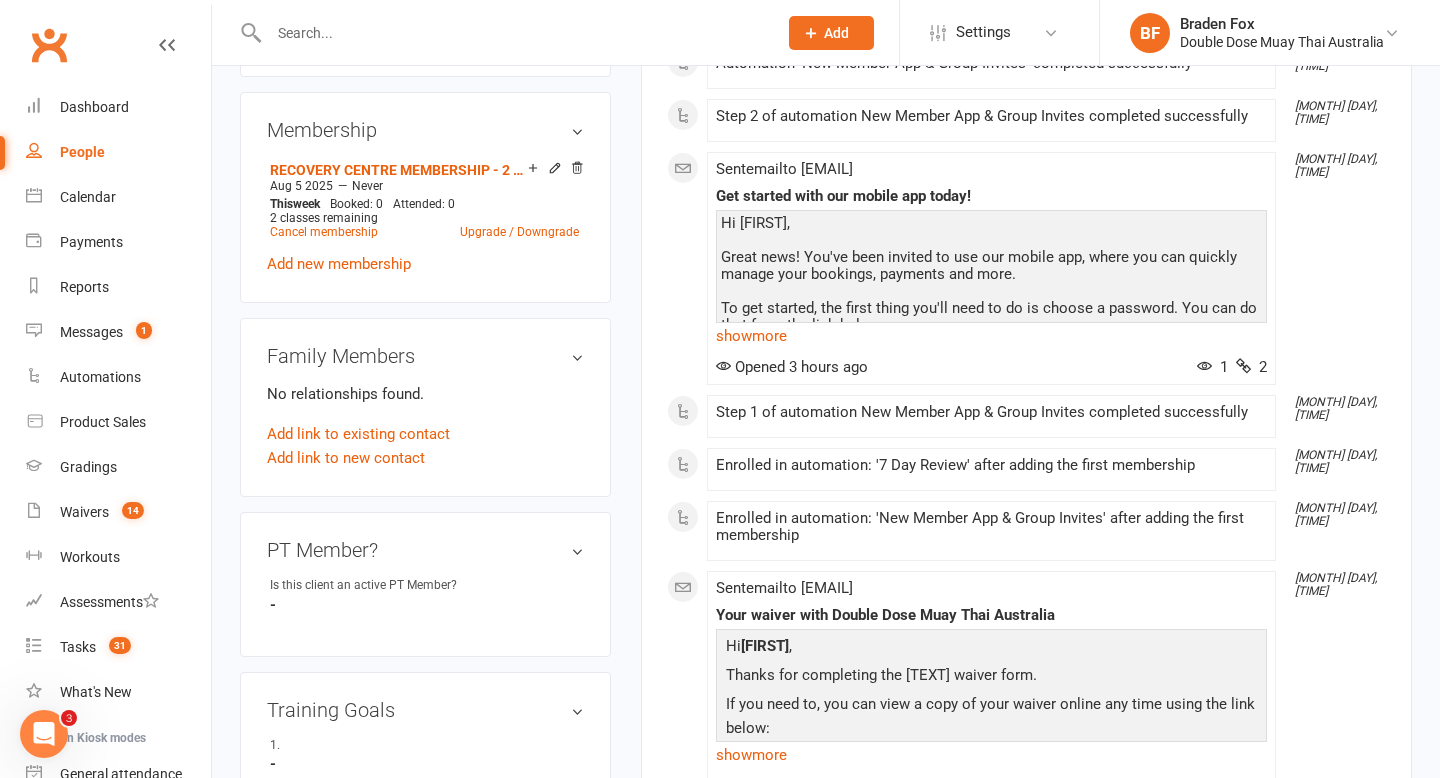 scroll, scrollTop: 772, scrollLeft: 0, axis: vertical 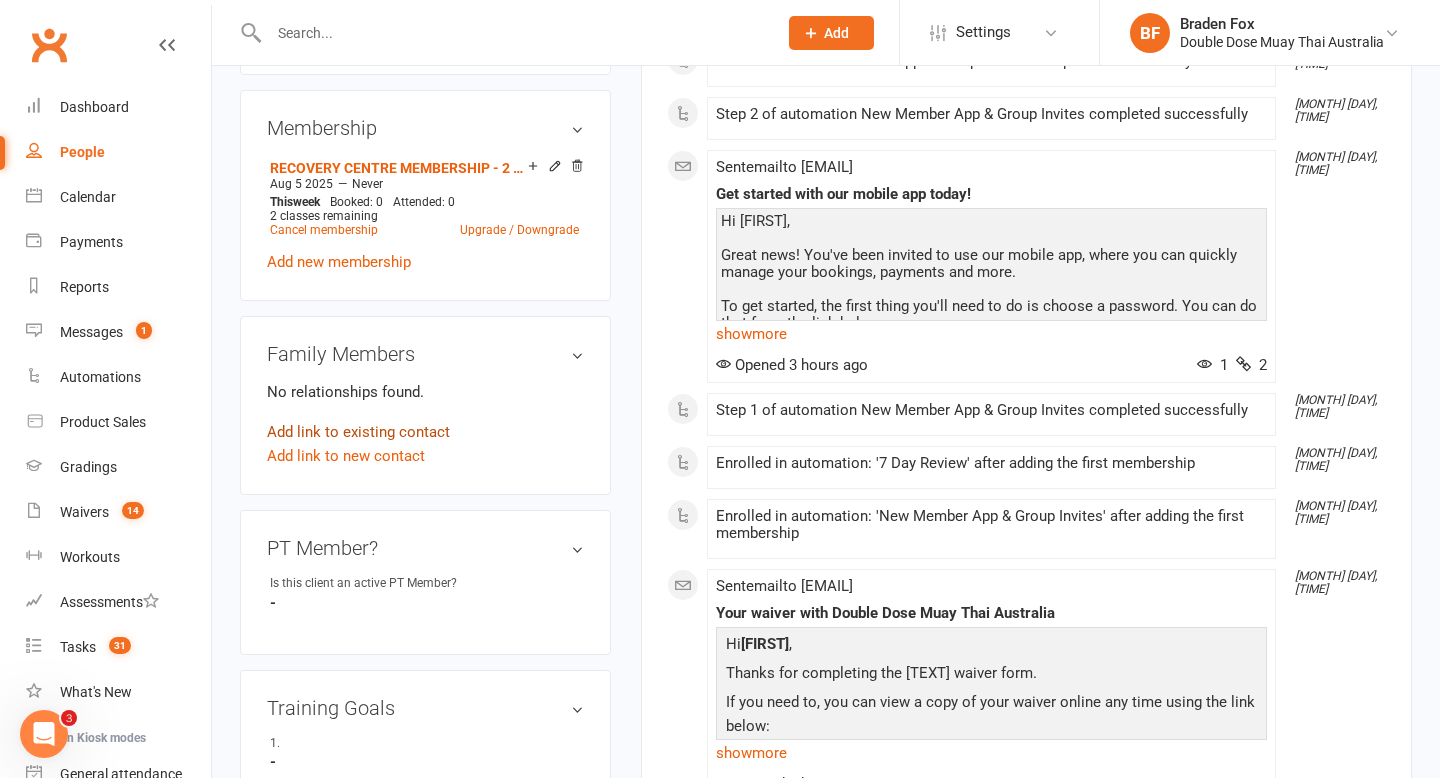 click on "Add link to existing contact" at bounding box center [358, 432] 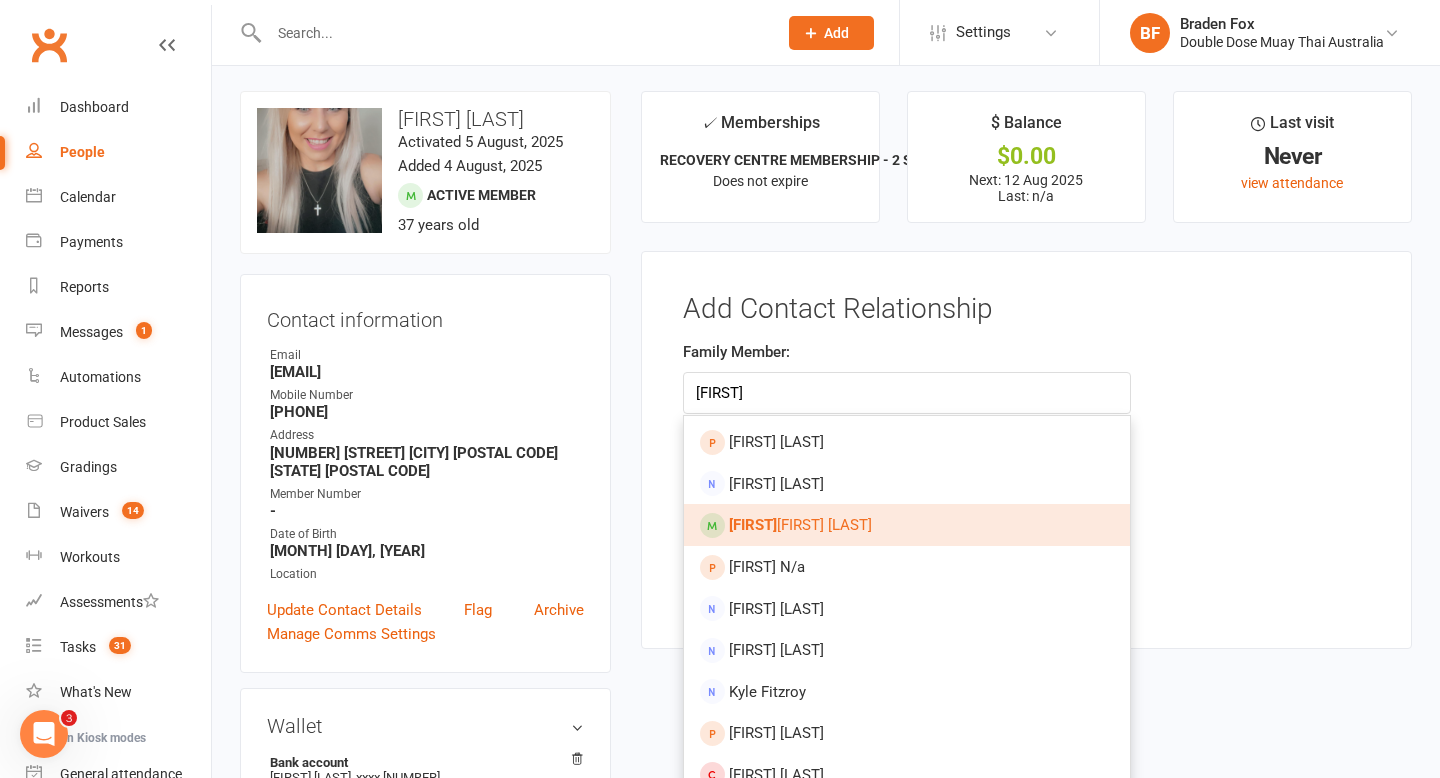 type on "[FIRST]" 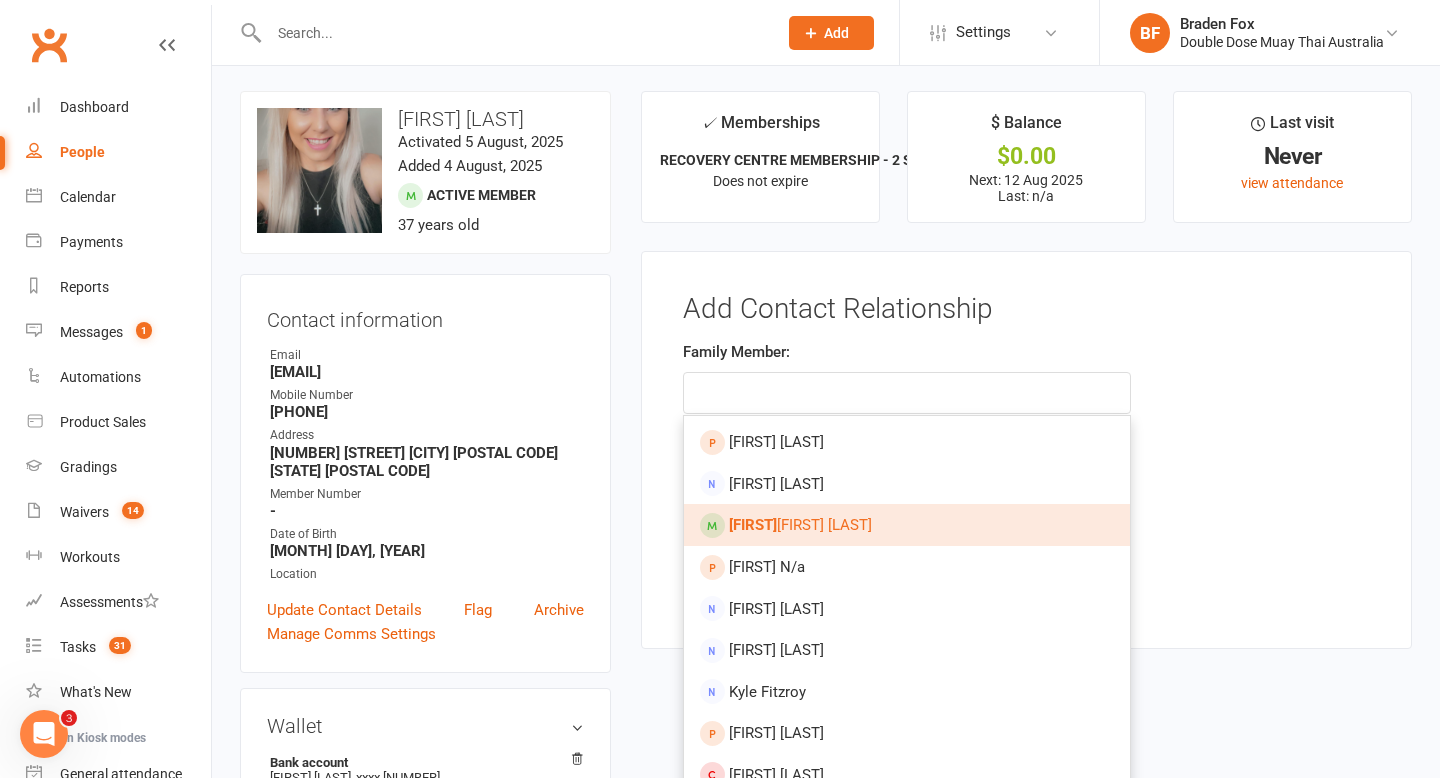 click on "[FIRST] [LAST]" at bounding box center [907, 525] 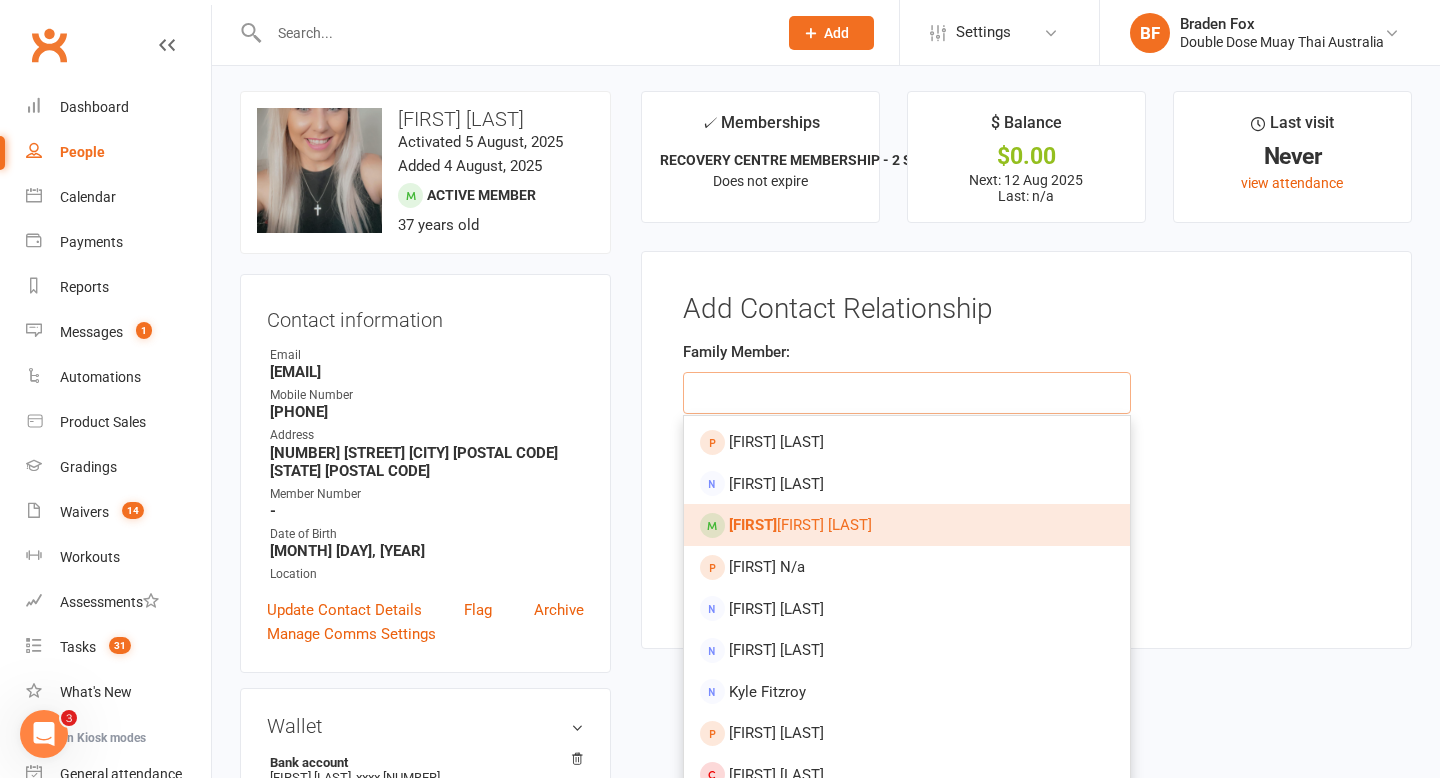type on "[FIRST] [LAST]" 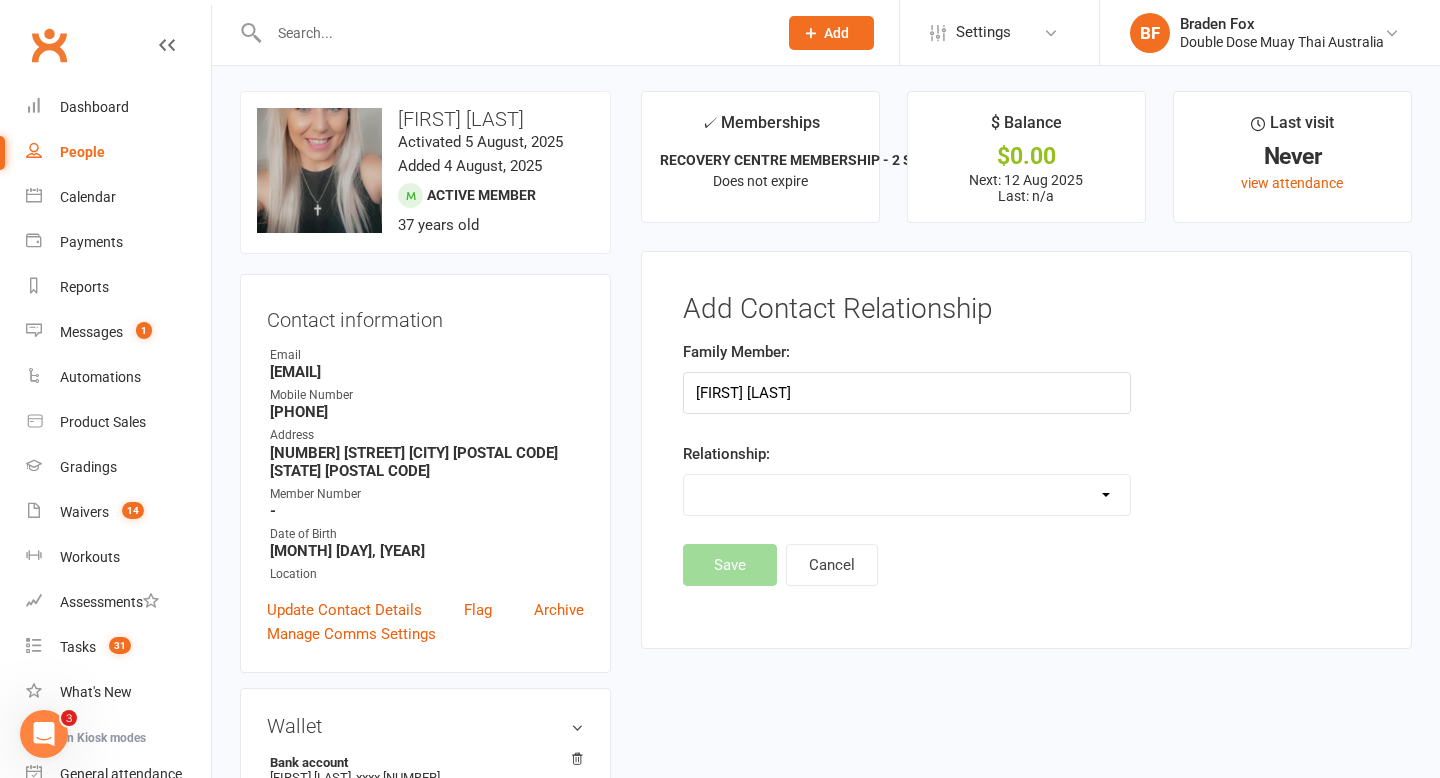 click on "Parent / Guardian Child Sibling (parent not in system) Spouse / Partner Cousin / Other Family Friend Other" at bounding box center (907, 495) 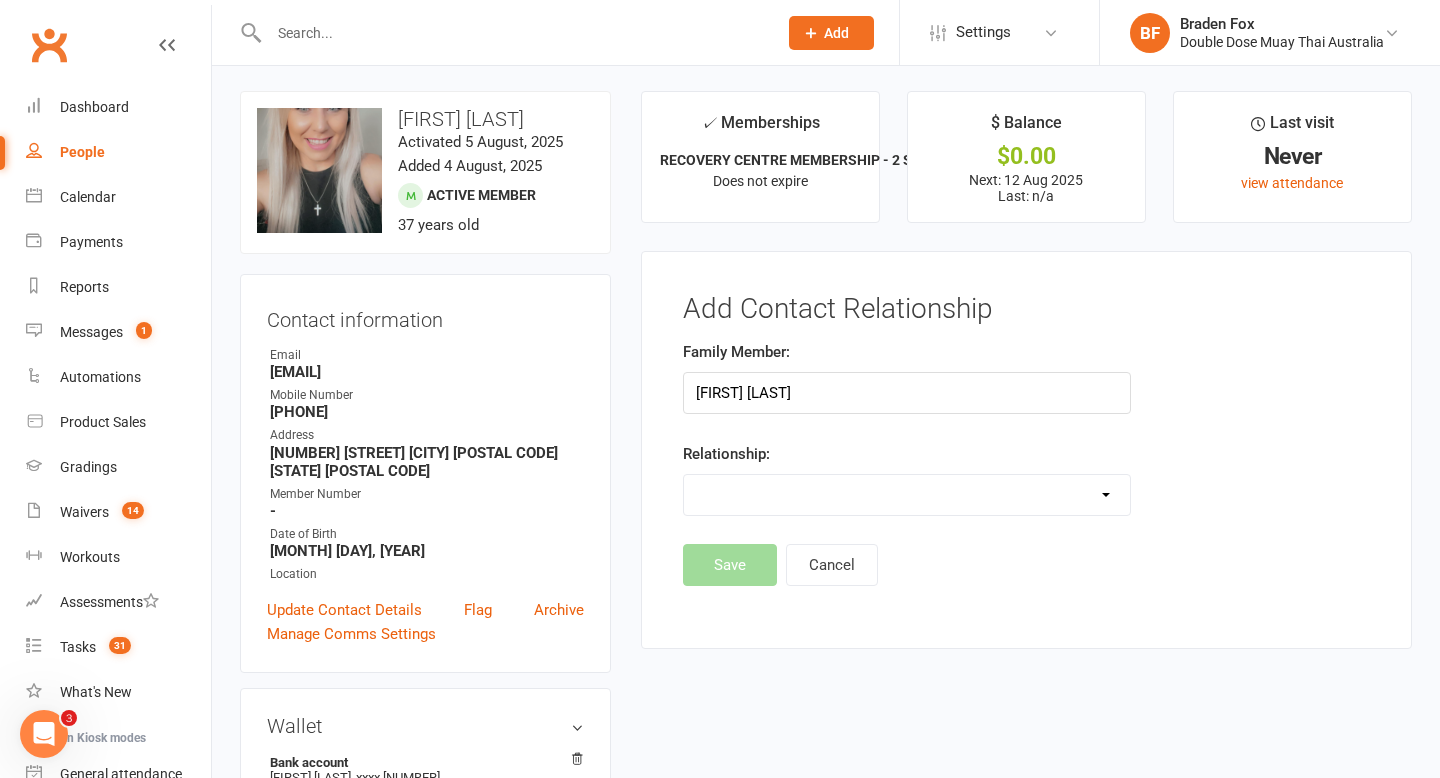 select on "1" 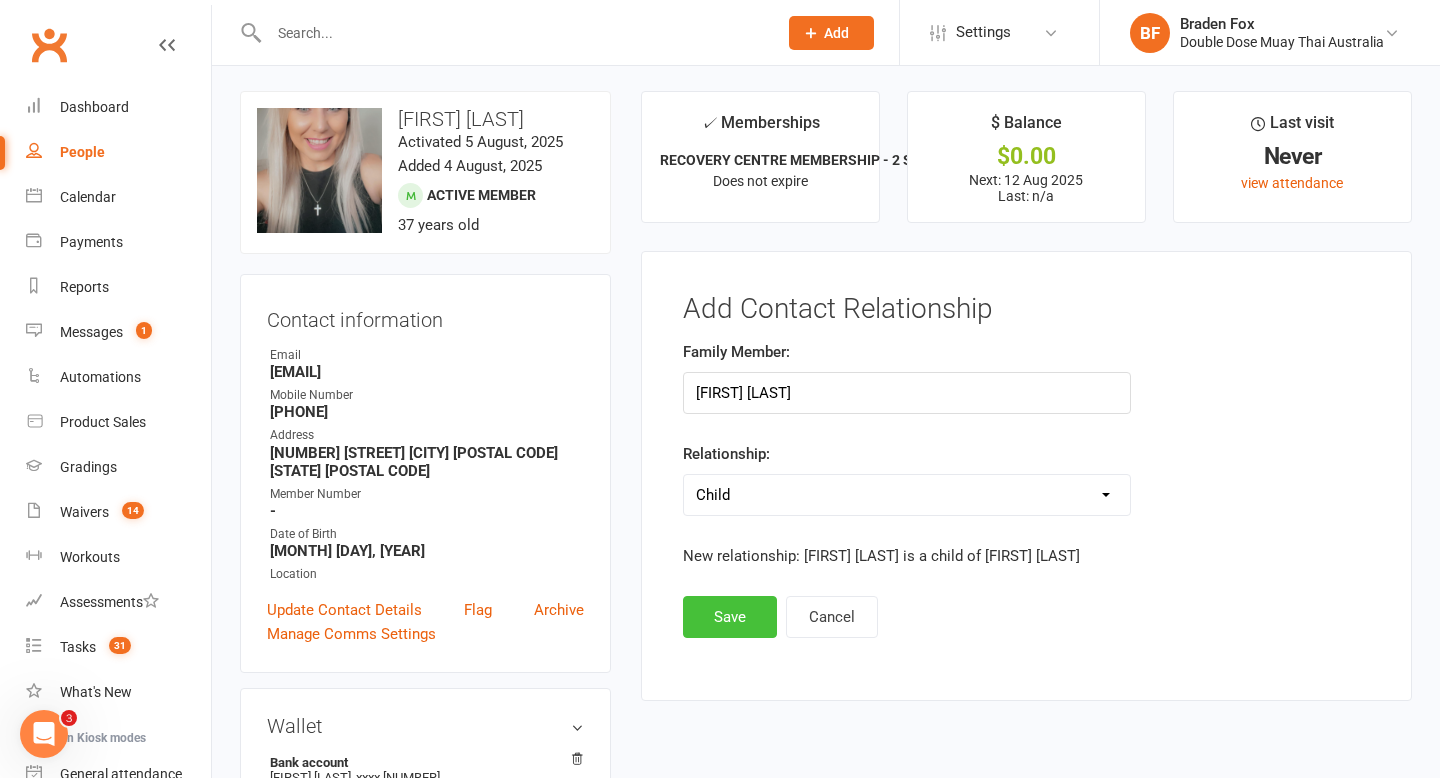 click on "Save" at bounding box center (730, 617) 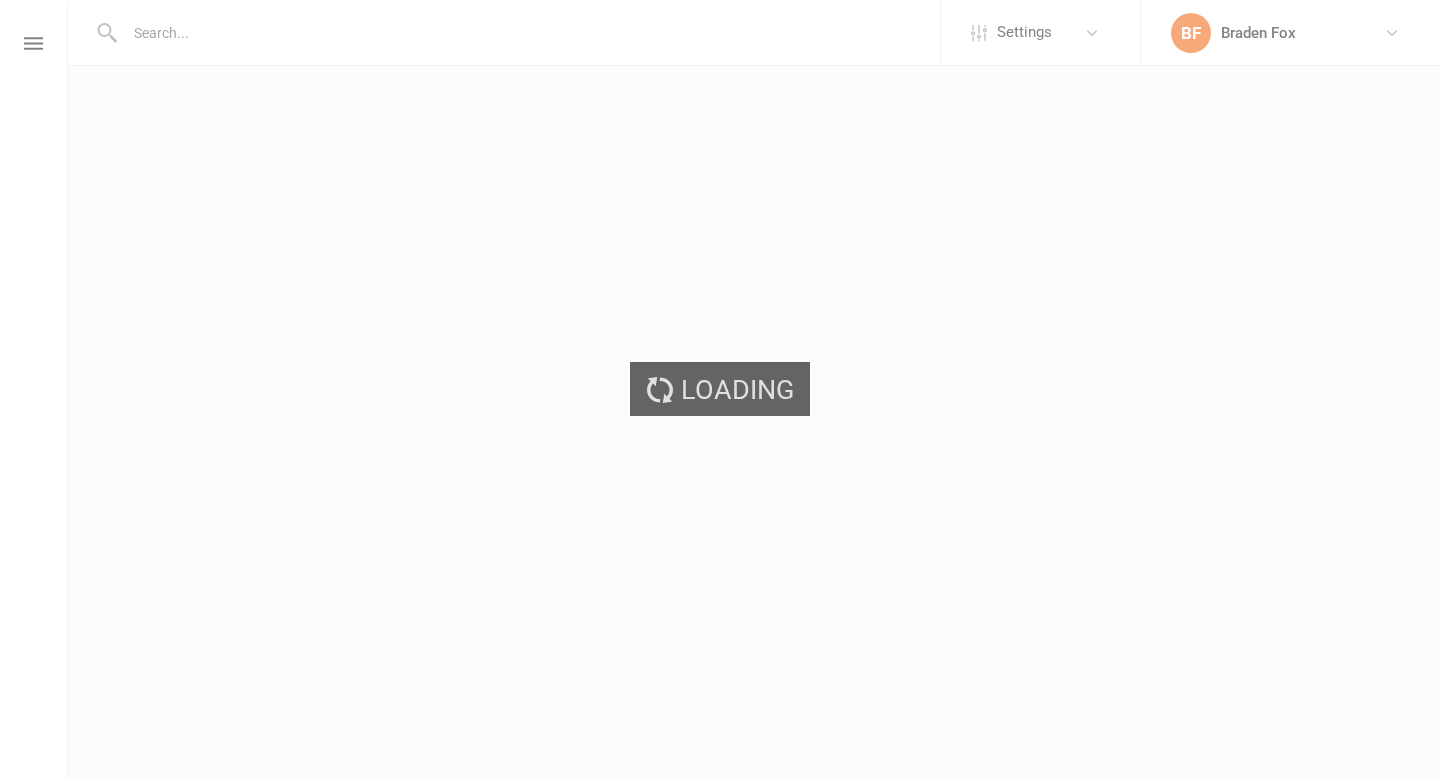scroll, scrollTop: 0, scrollLeft: 0, axis: both 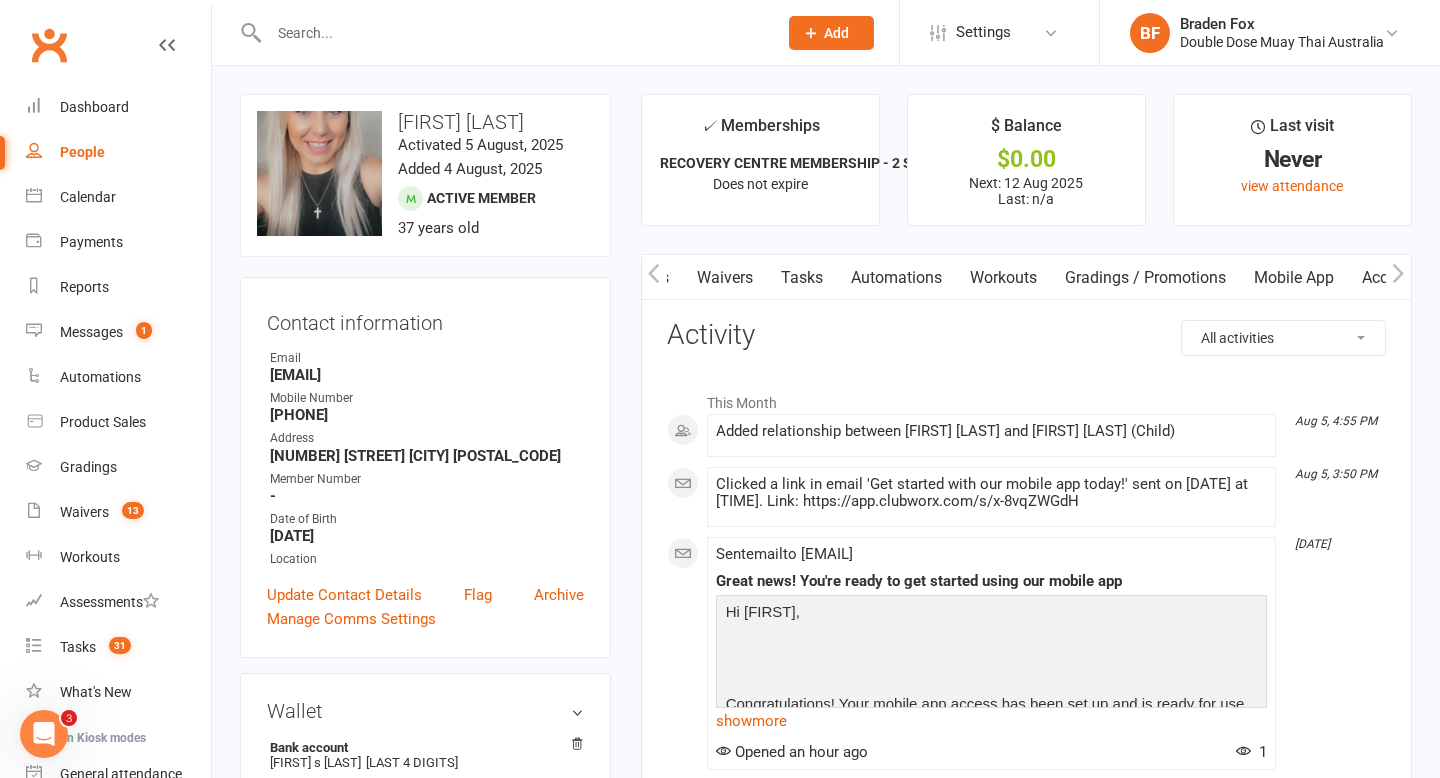 click on "Gradings / Promotions" at bounding box center (1145, 278) 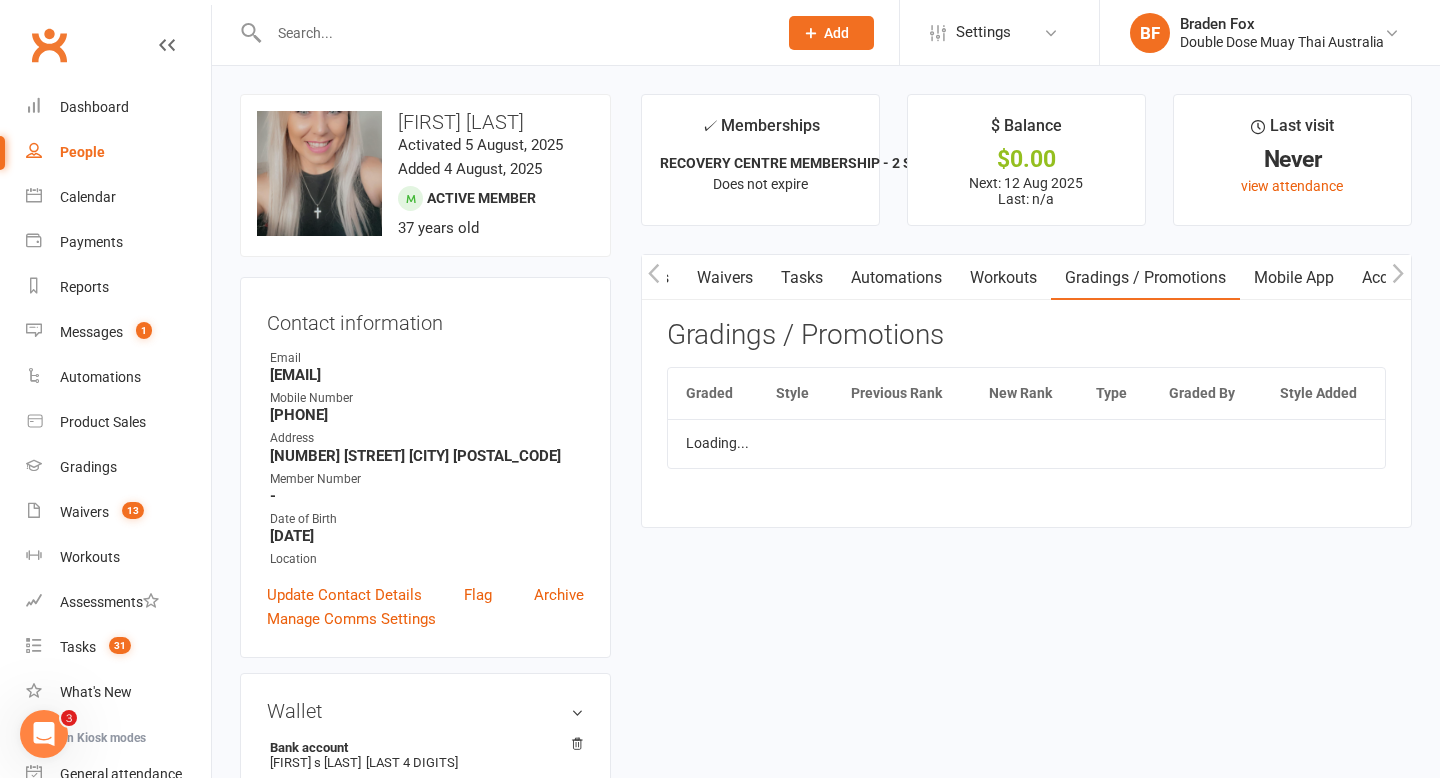 click on "Mobile App" at bounding box center (1294, 278) 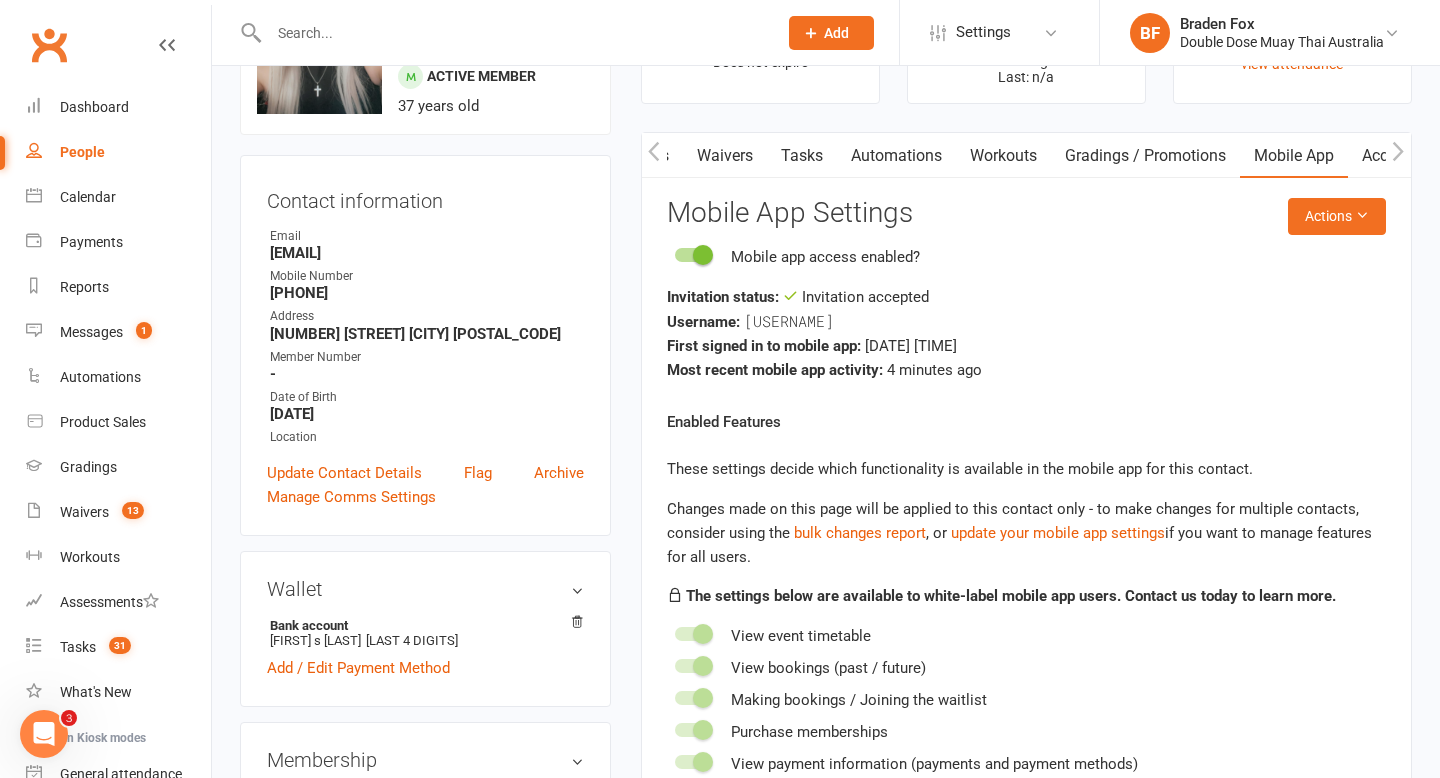 scroll, scrollTop: 111, scrollLeft: 0, axis: vertical 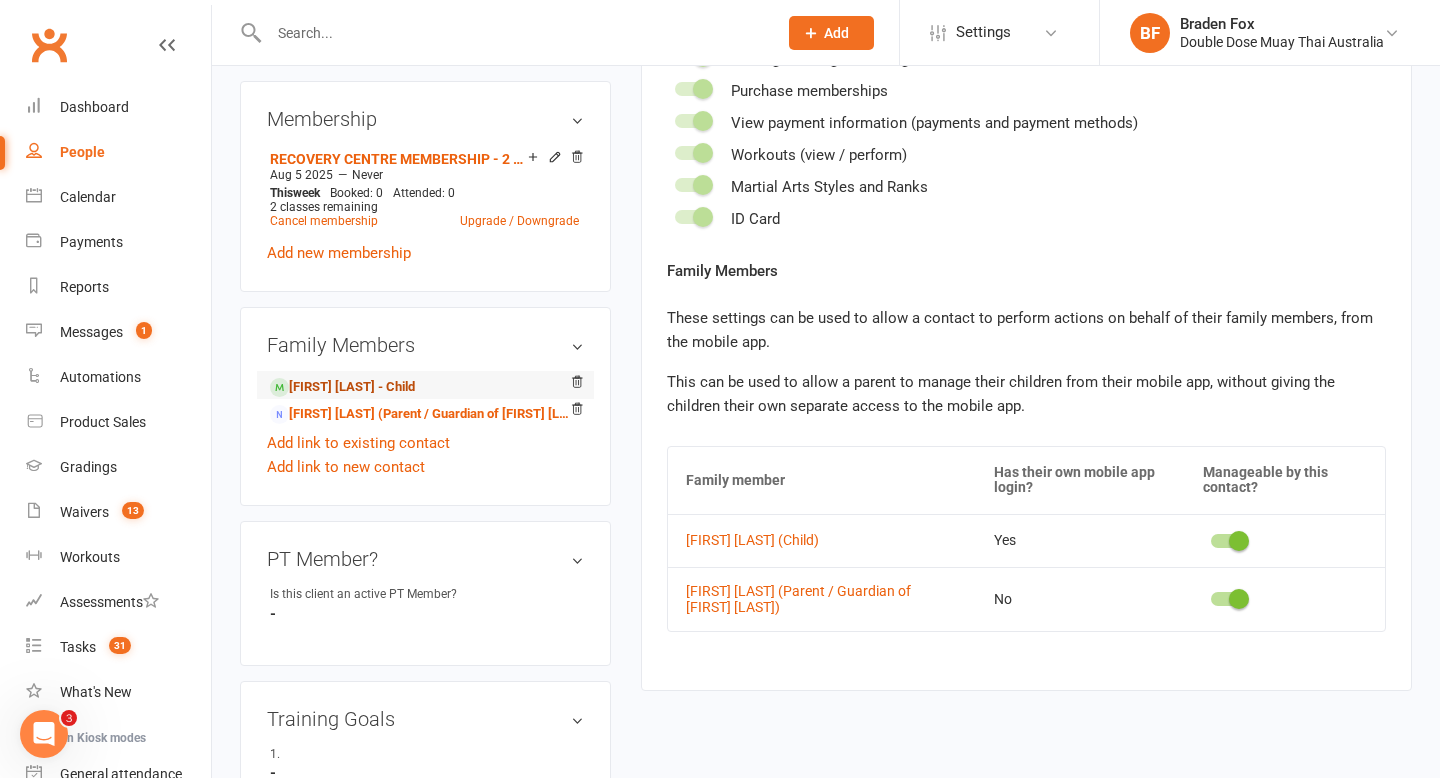 click on "Kyloh Brewer - Child" at bounding box center (342, 387) 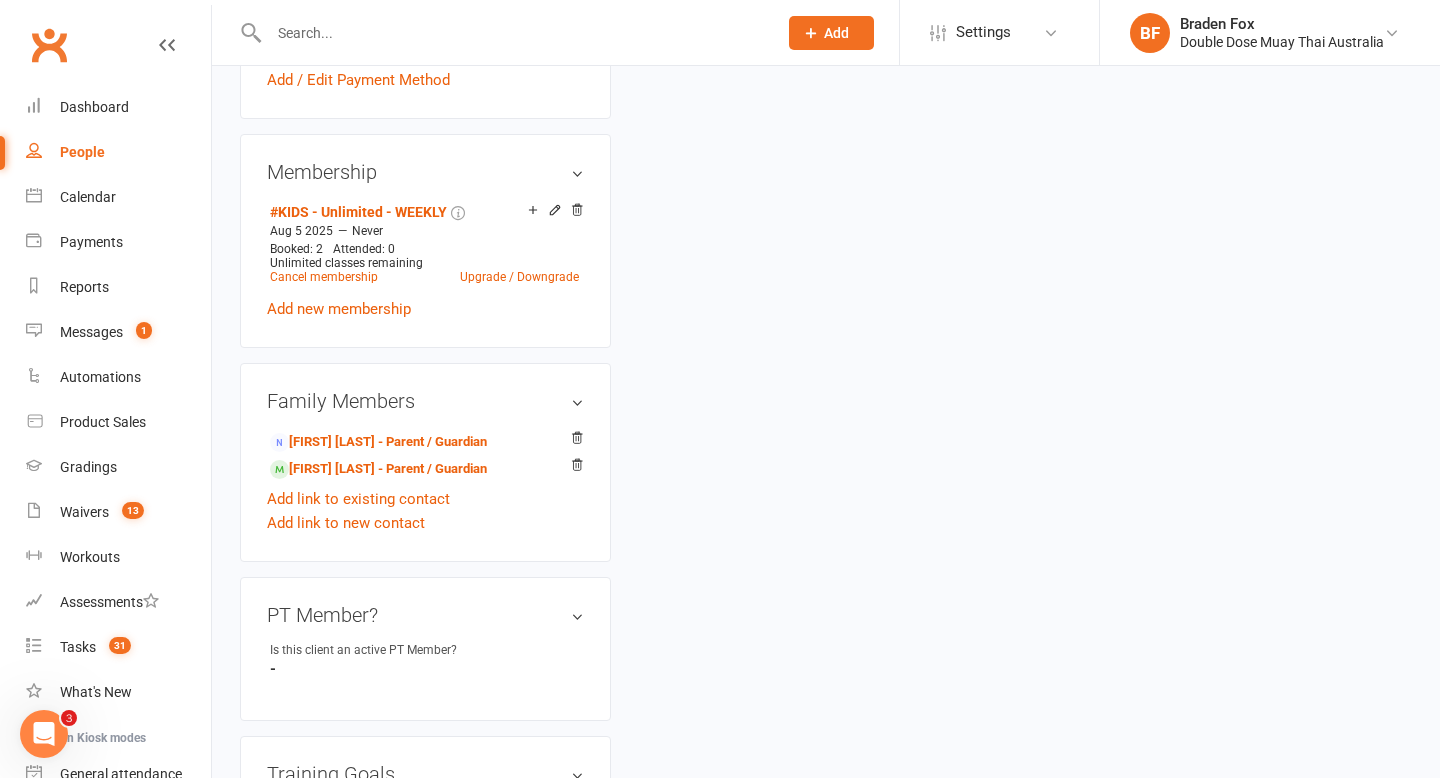 scroll, scrollTop: 0, scrollLeft: 0, axis: both 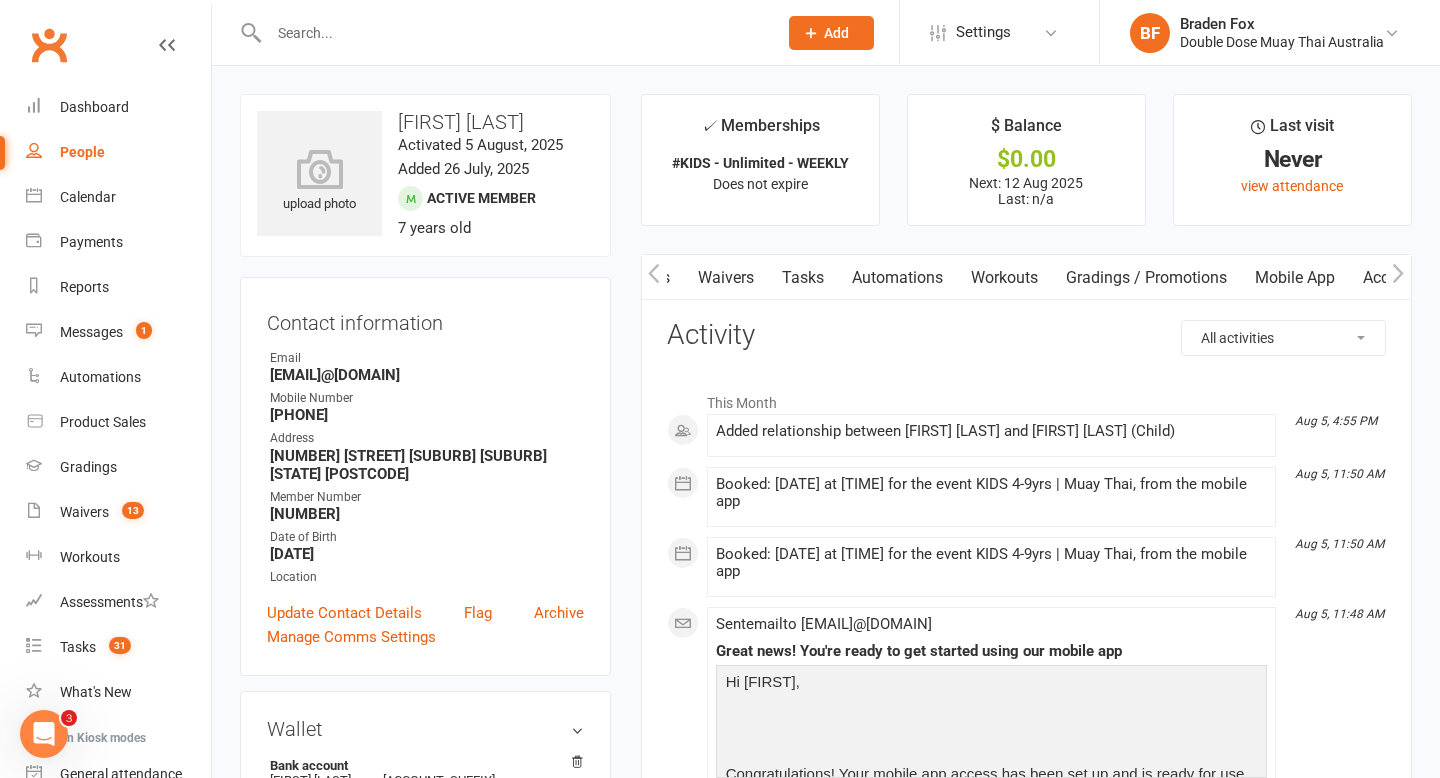 click on "Mobile App" at bounding box center [1295, 278] 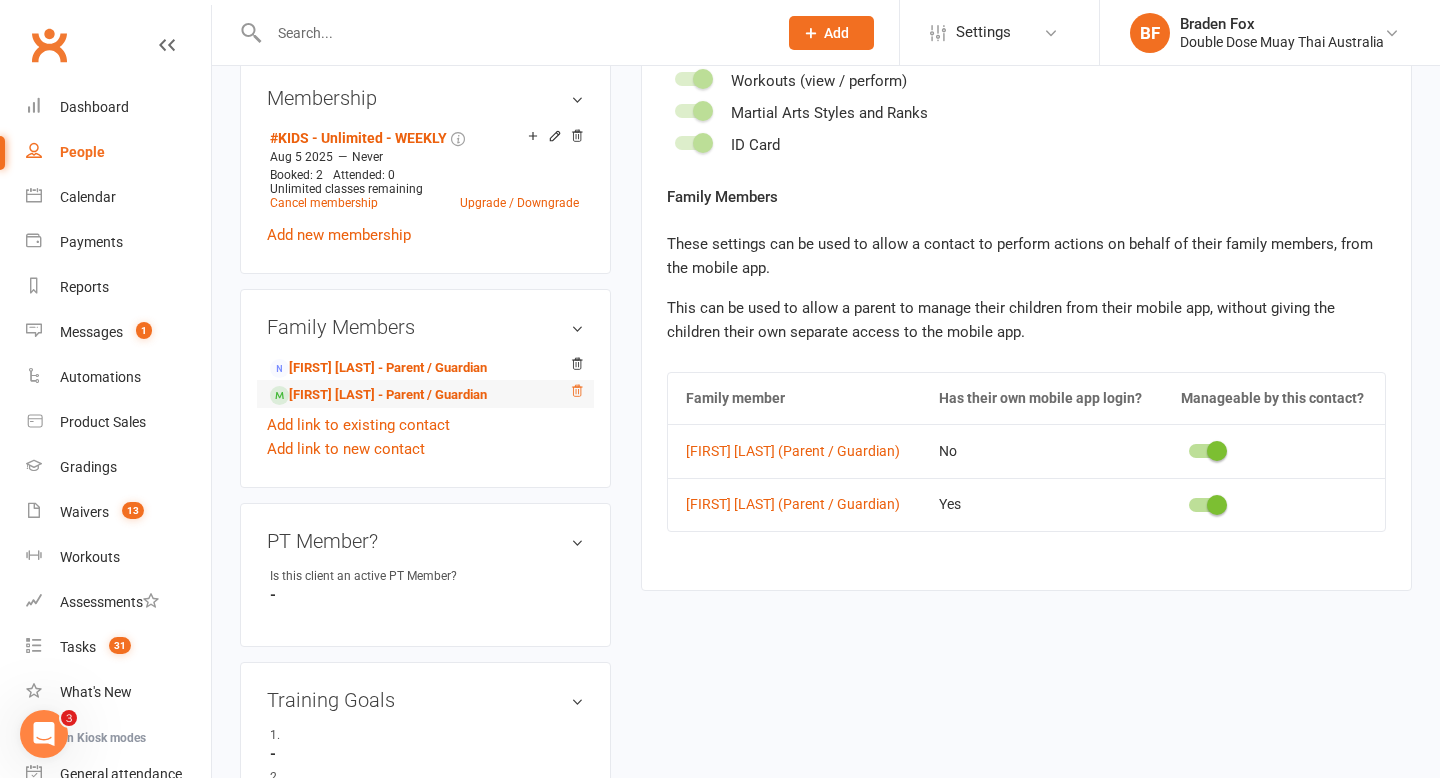 scroll, scrollTop: 704, scrollLeft: 0, axis: vertical 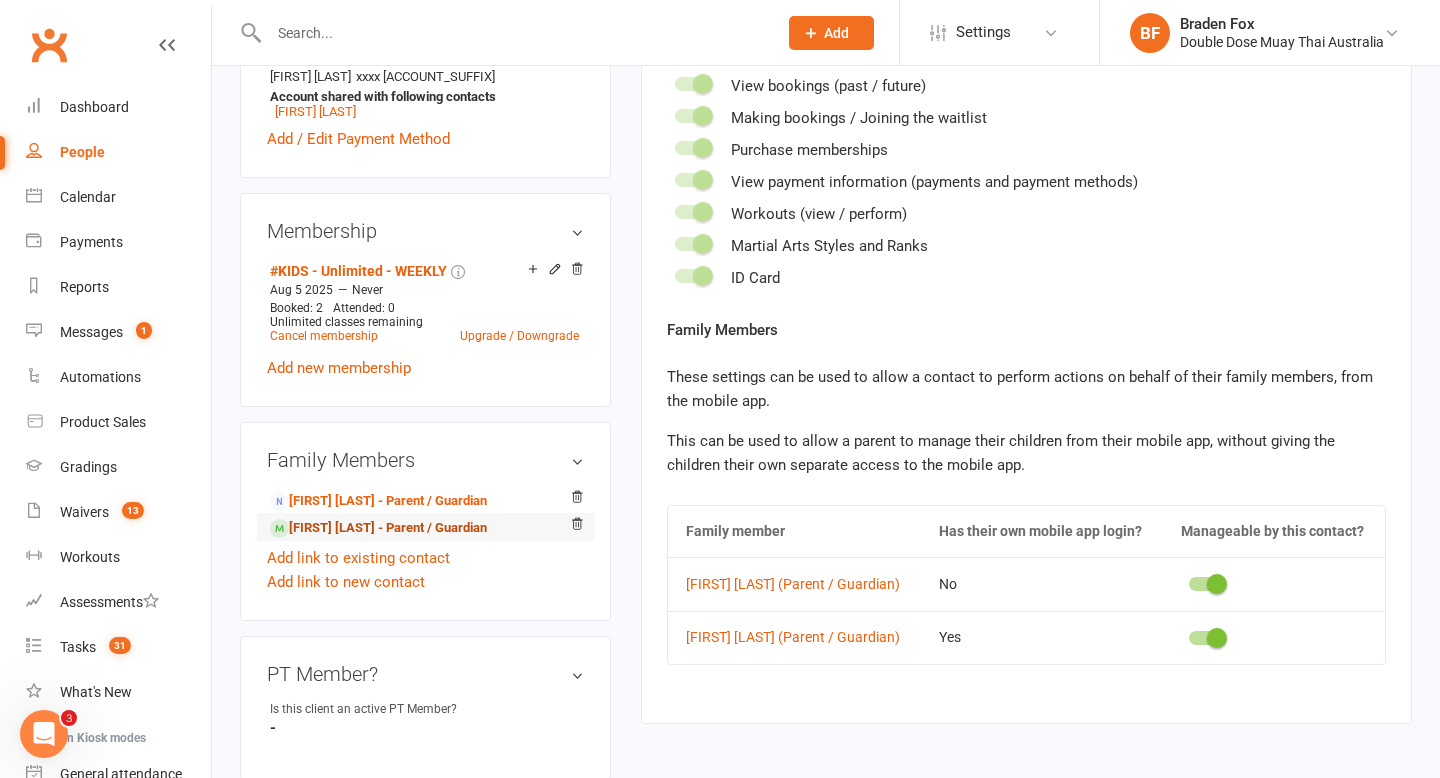 click on "Natasha Kellett - Parent / Guardian" at bounding box center (378, 528) 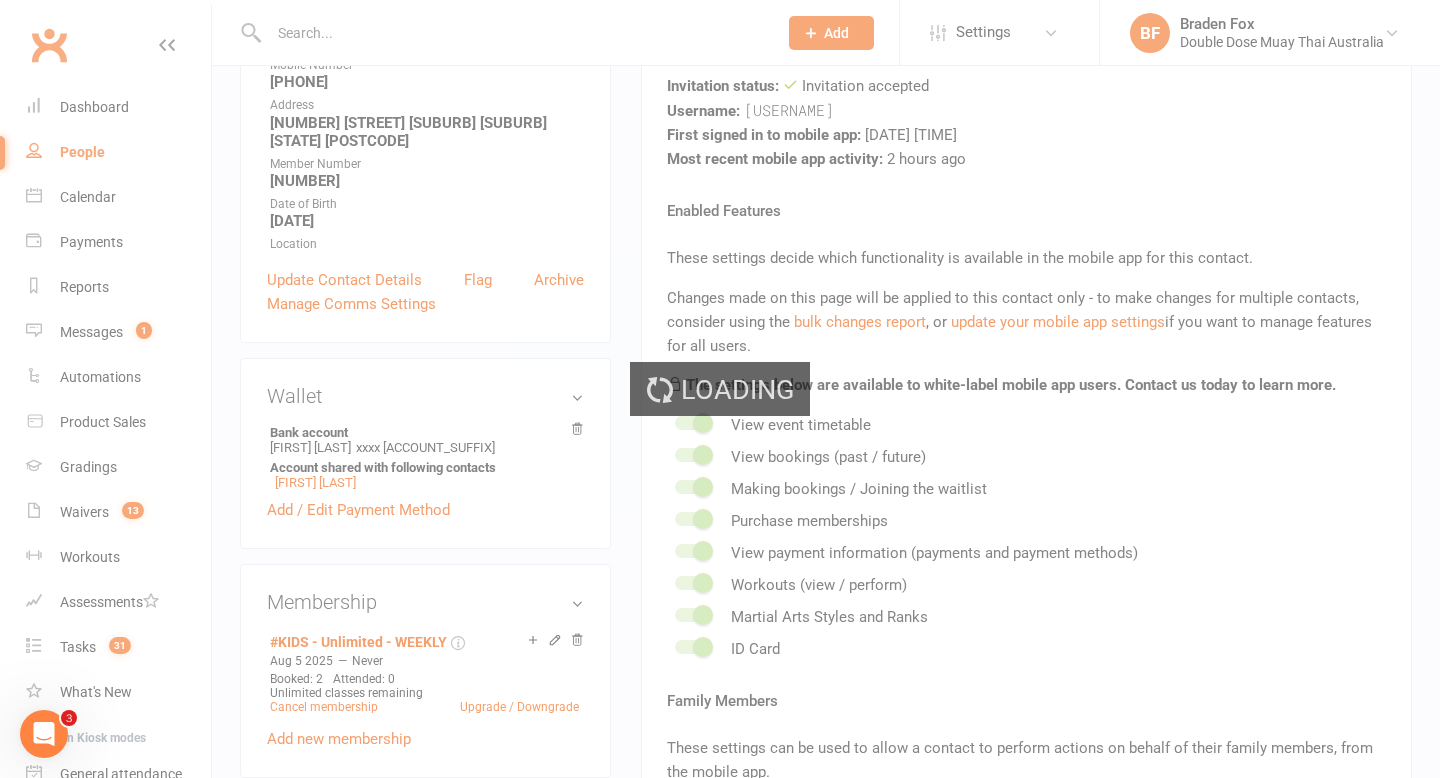 scroll, scrollTop: 317, scrollLeft: 0, axis: vertical 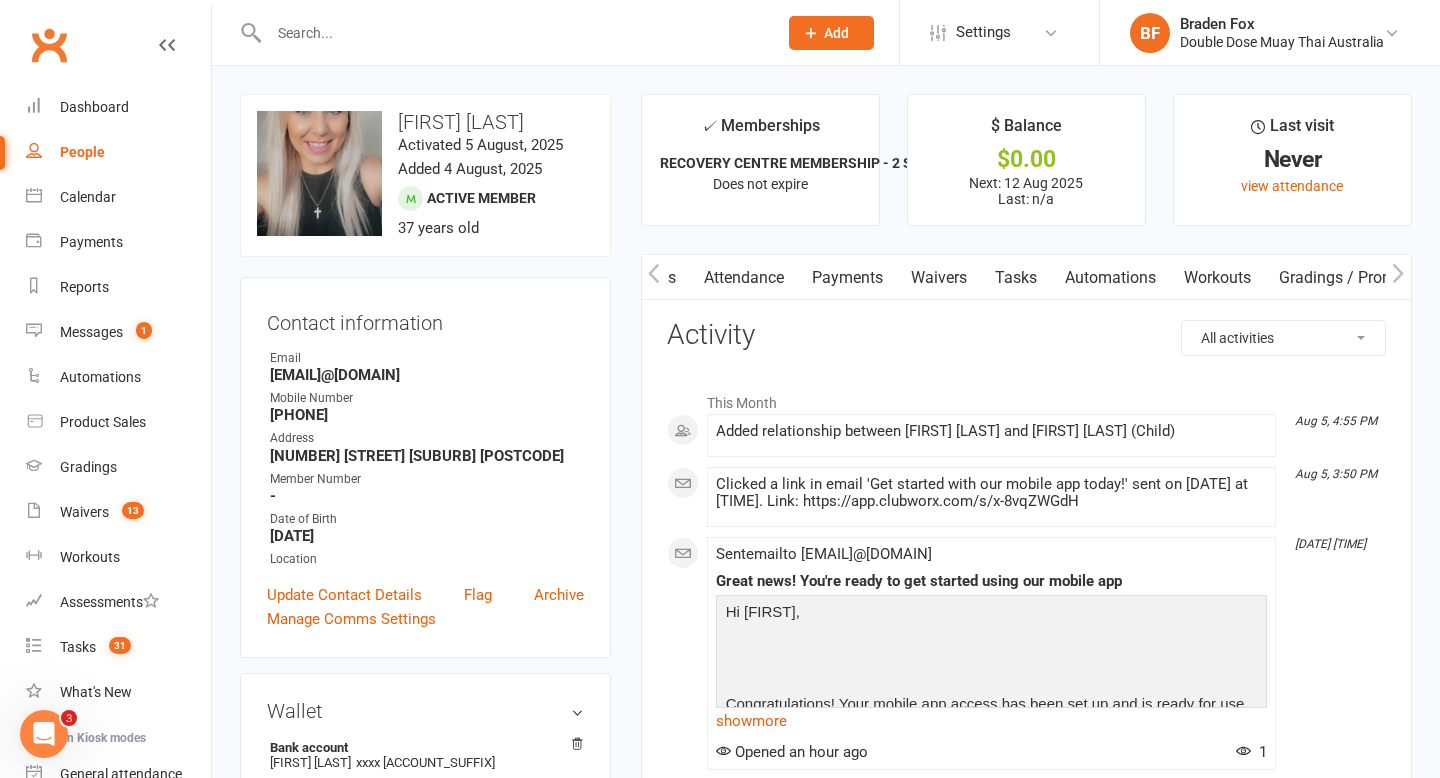 click on "Gradings / Promotions" at bounding box center [1359, 278] 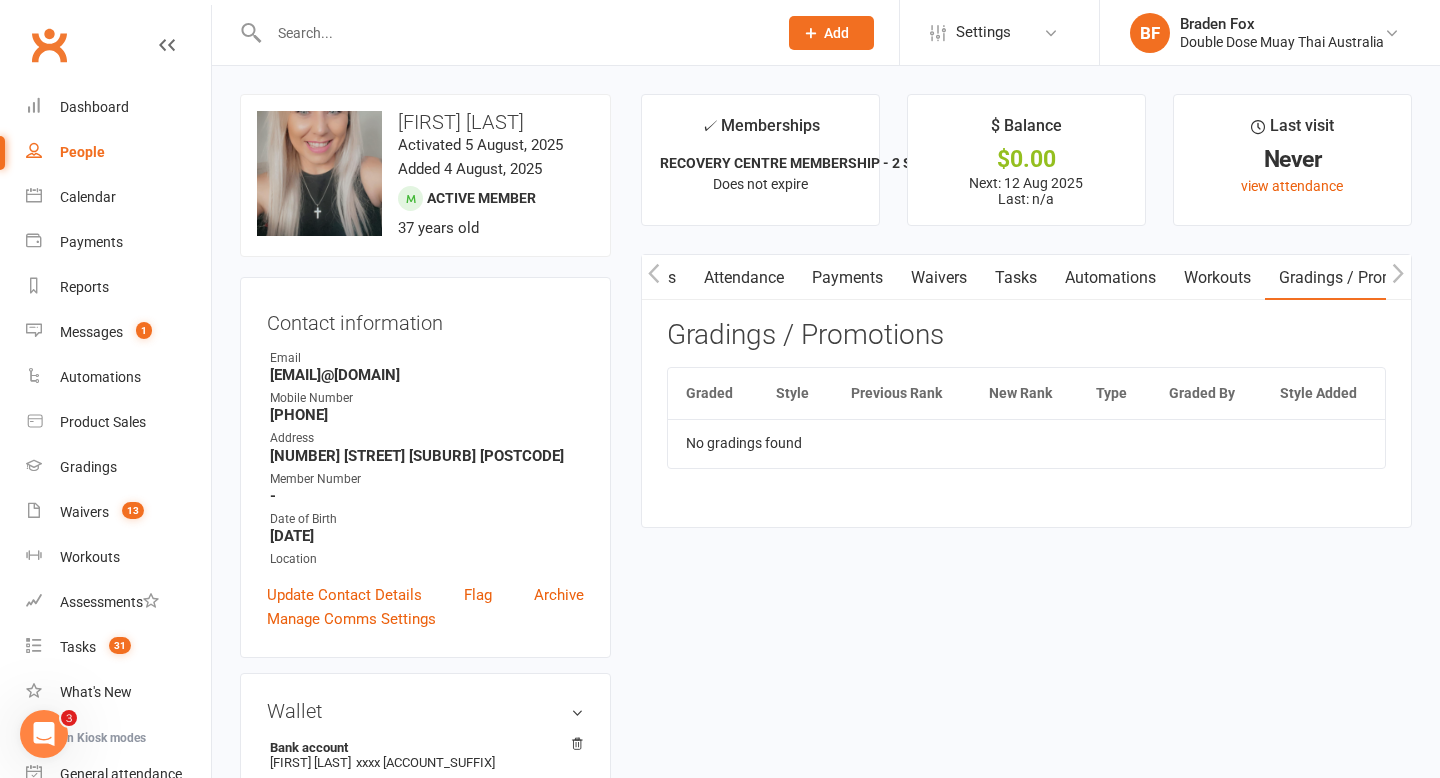 click on "Workouts" at bounding box center (1217, 278) 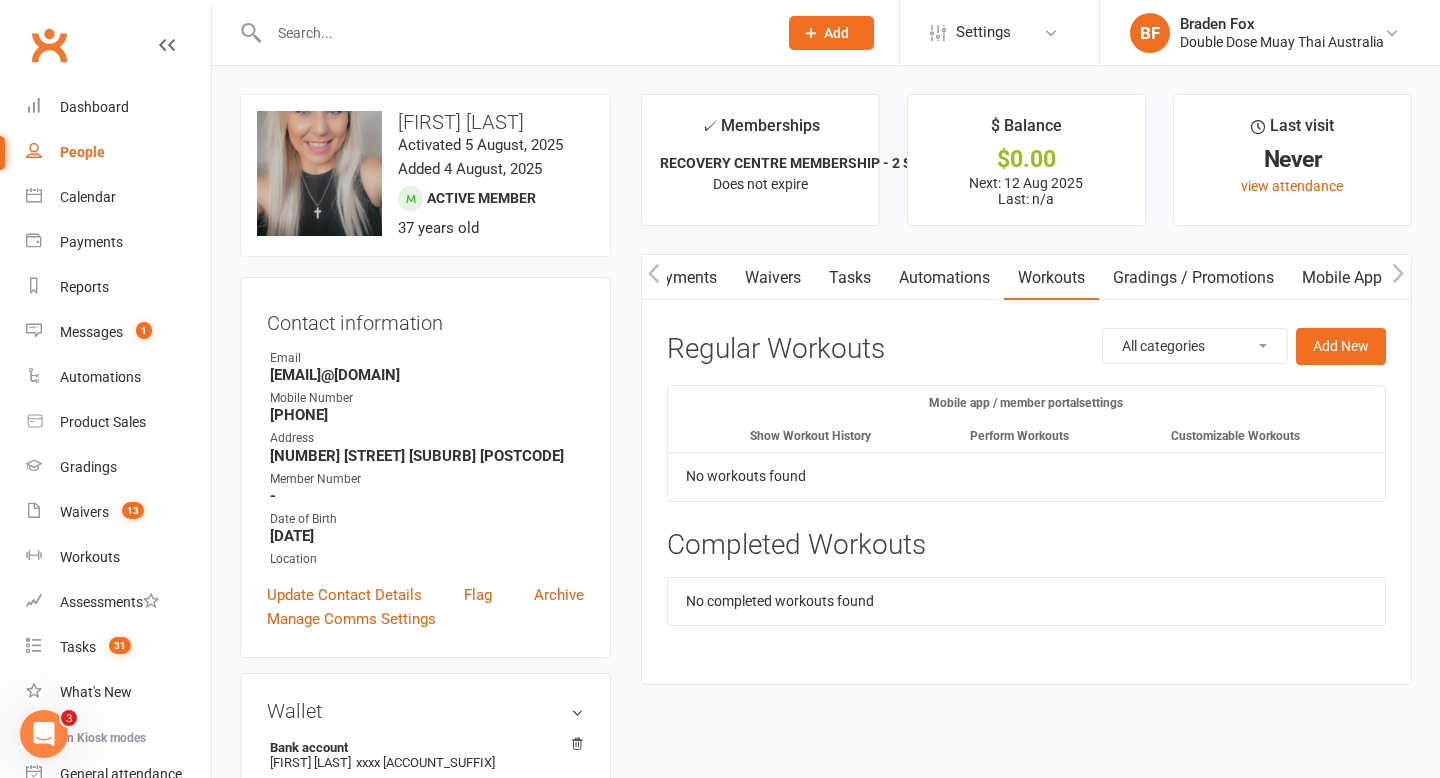 scroll, scrollTop: 0, scrollLeft: 382, axis: horizontal 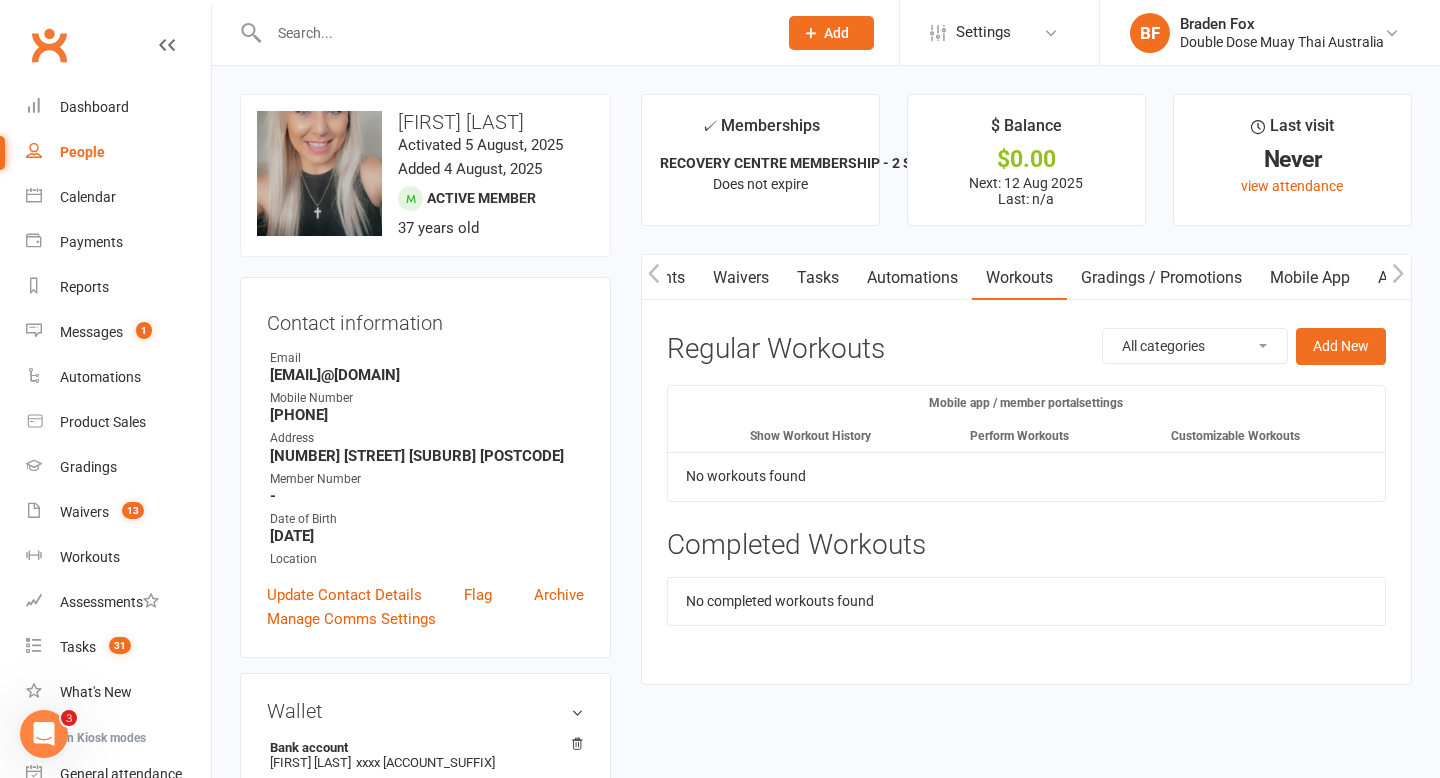 click on "Mobile App" at bounding box center [1310, 278] 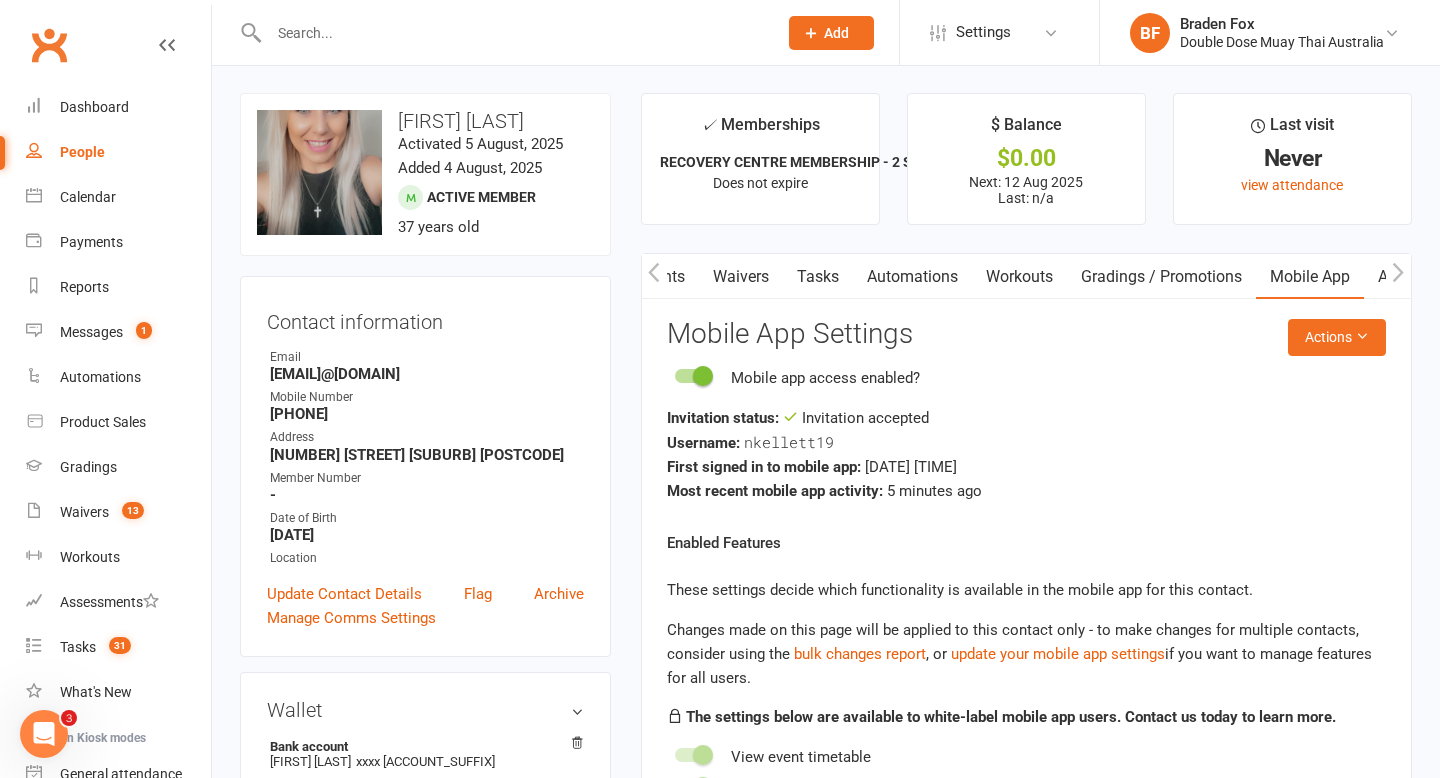 scroll, scrollTop: 0, scrollLeft: 0, axis: both 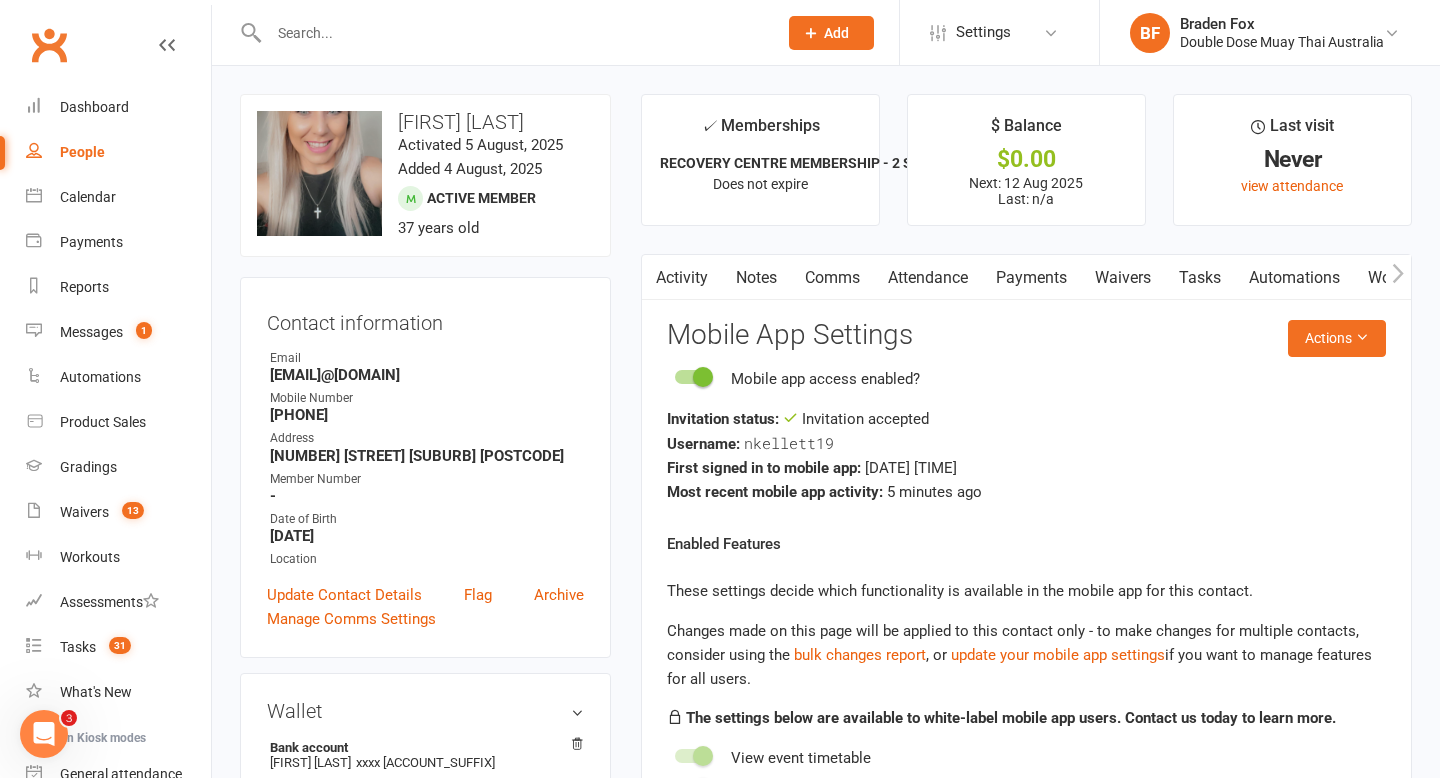 click on "Payments" at bounding box center (1031, 278) 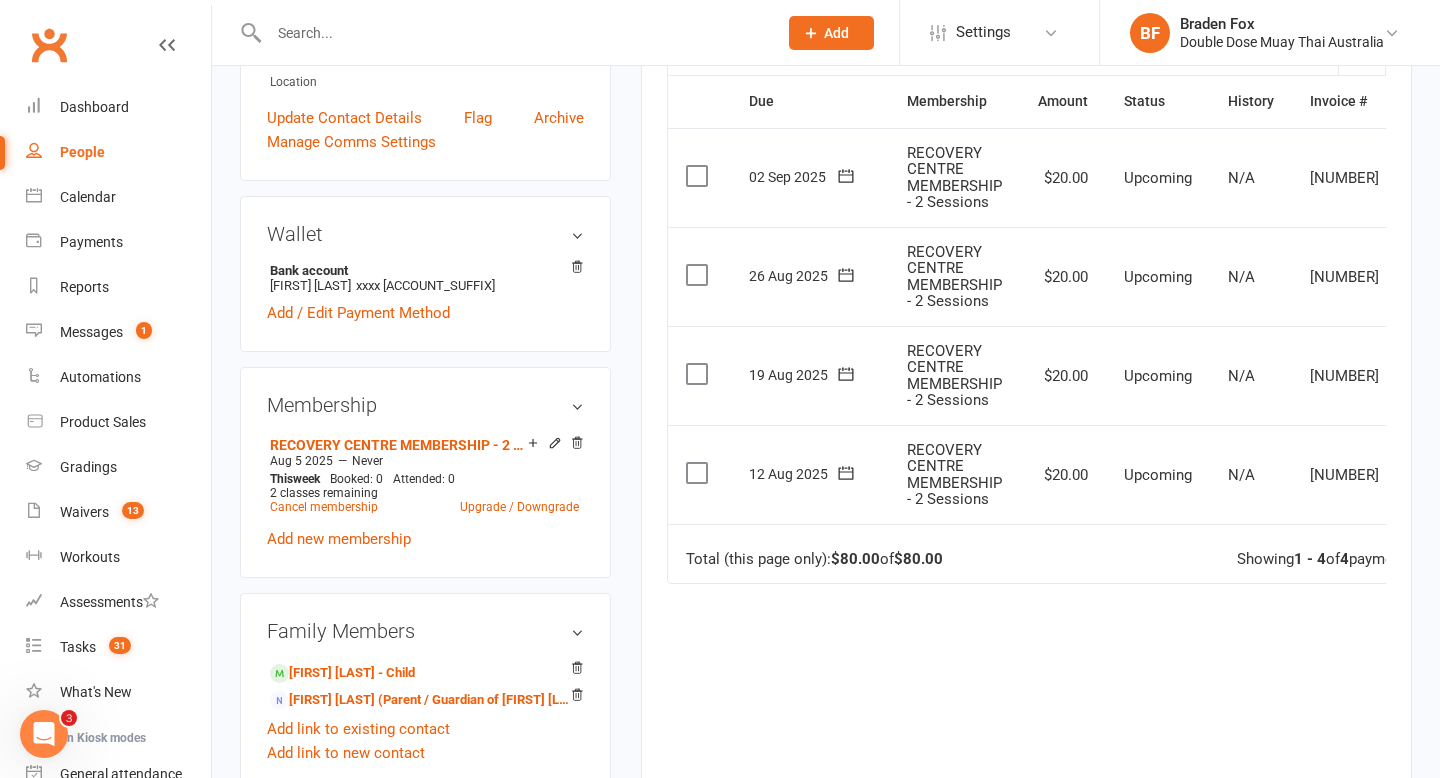 scroll, scrollTop: 556, scrollLeft: 0, axis: vertical 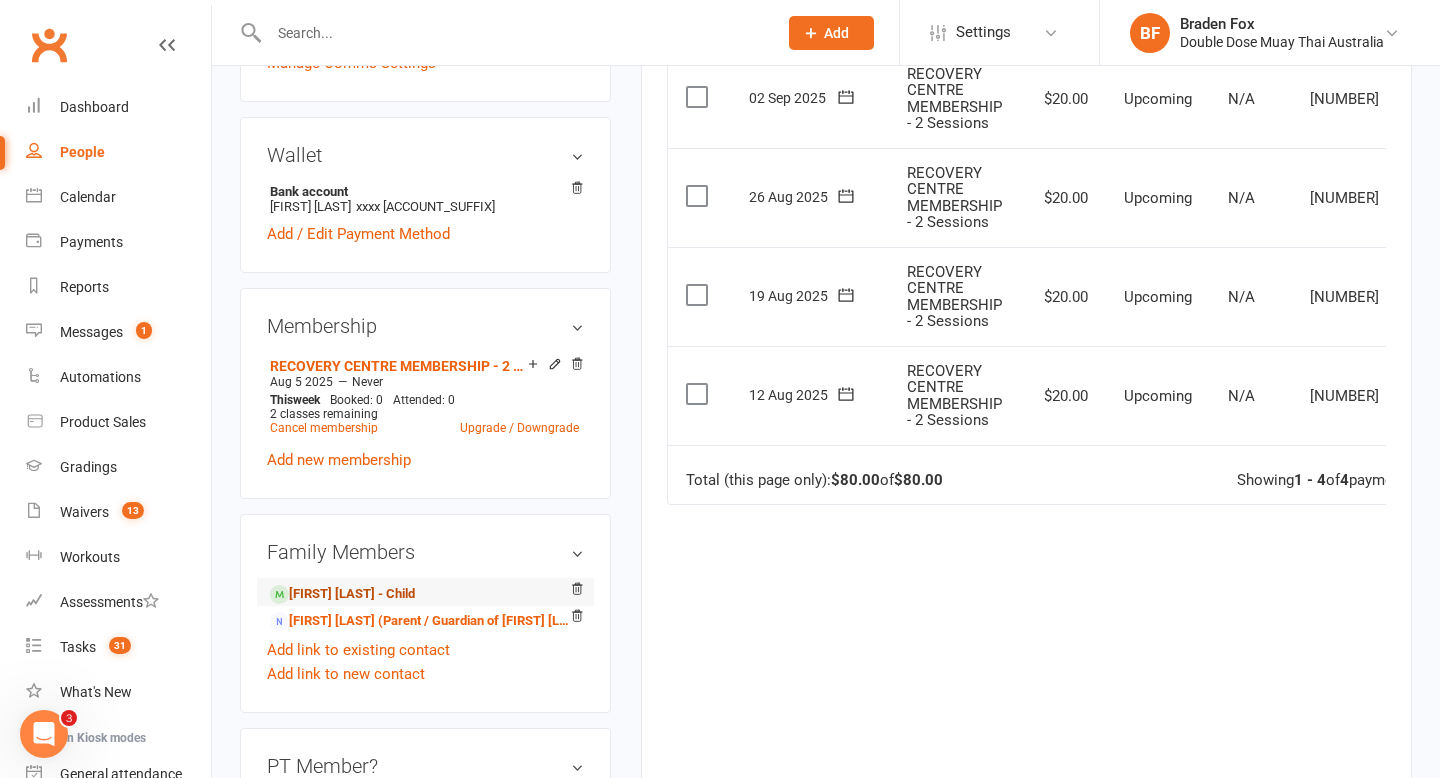 click on "Kyloh Brewer - Child" at bounding box center [342, 594] 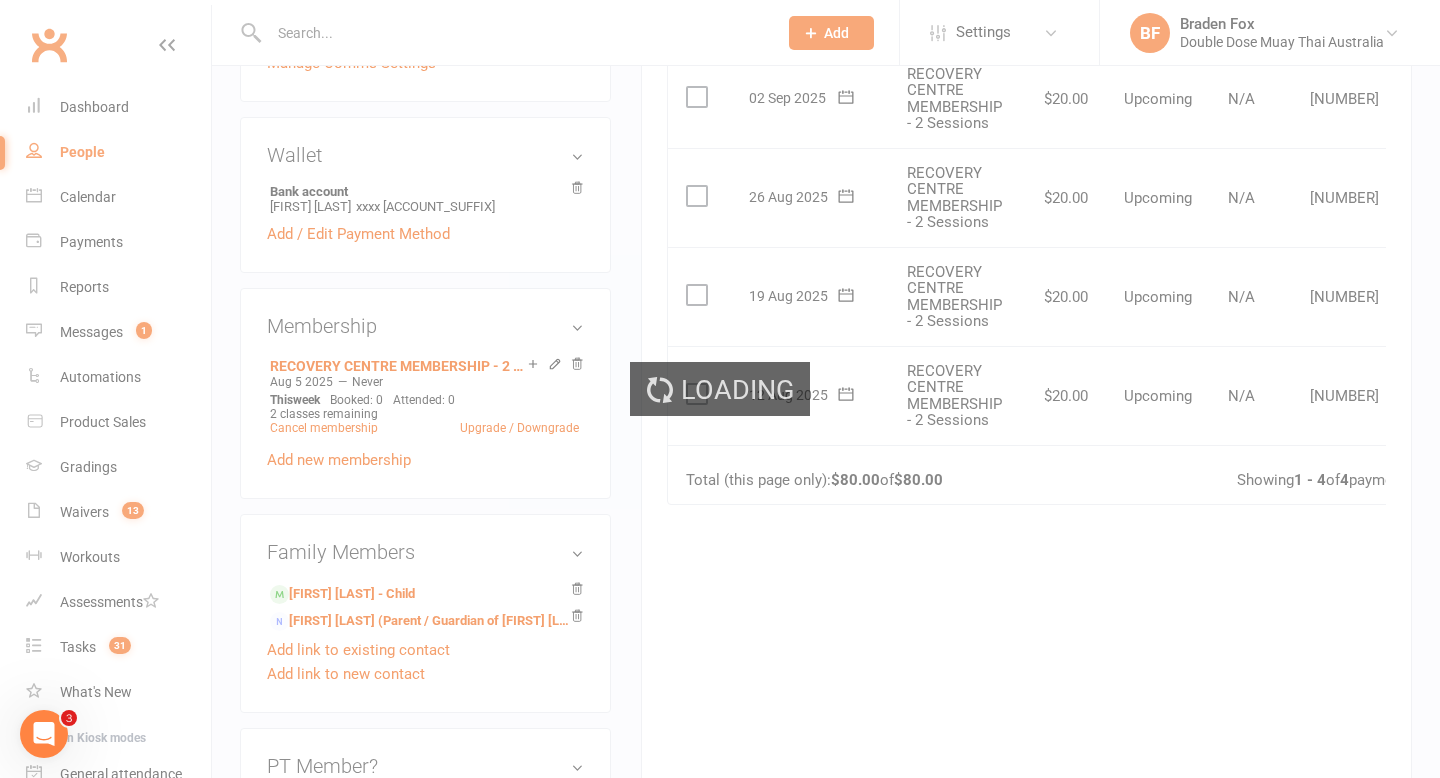 scroll, scrollTop: 0, scrollLeft: 0, axis: both 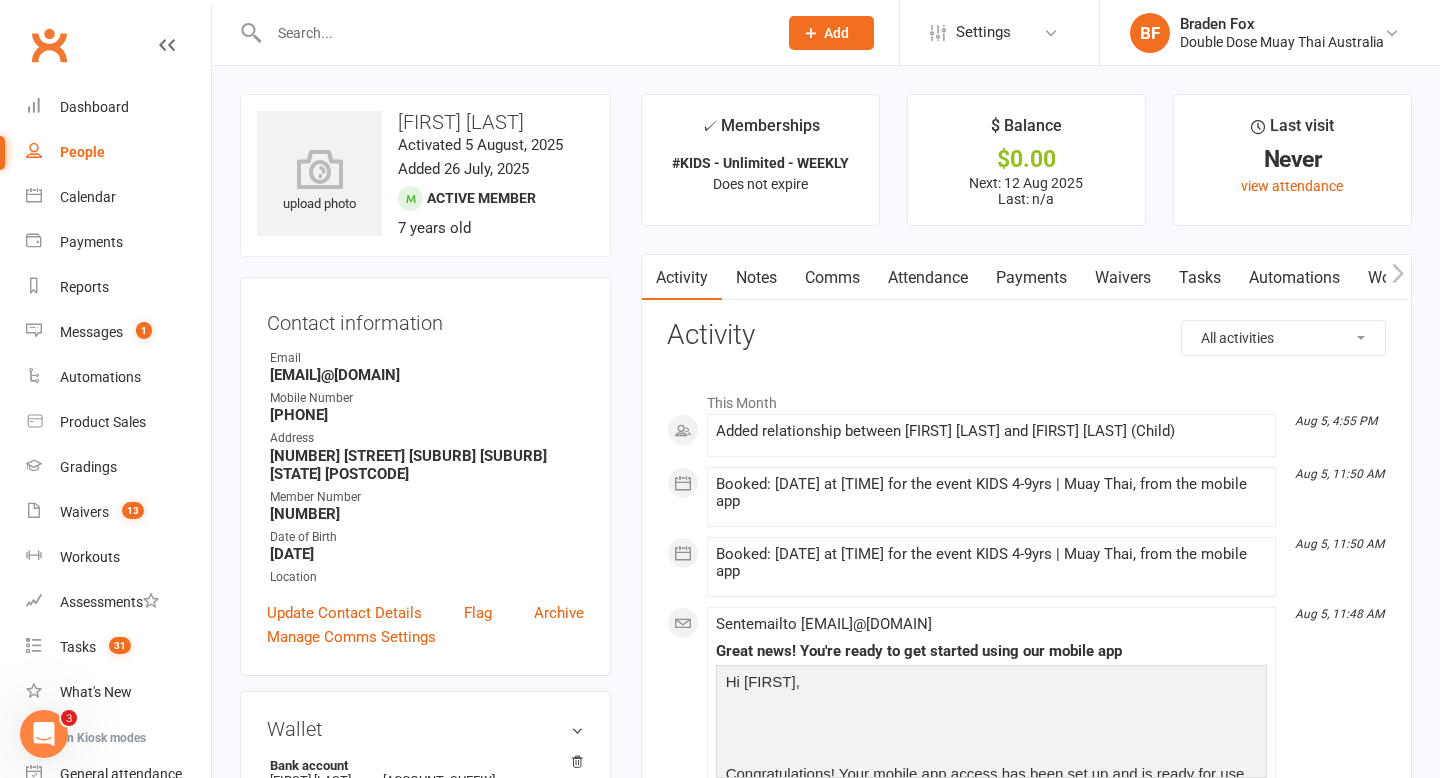 click on "Payments" at bounding box center (1031, 278) 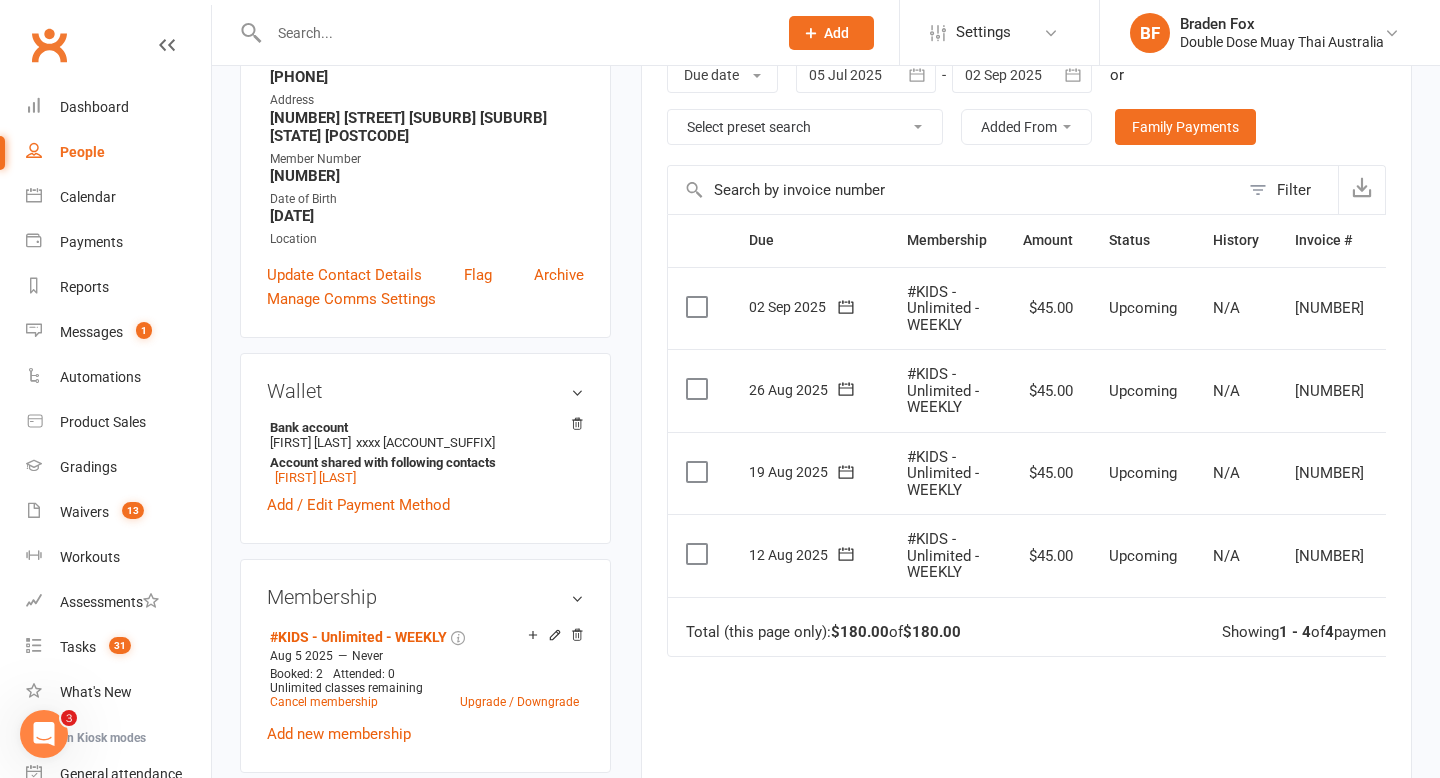 scroll, scrollTop: 358, scrollLeft: 0, axis: vertical 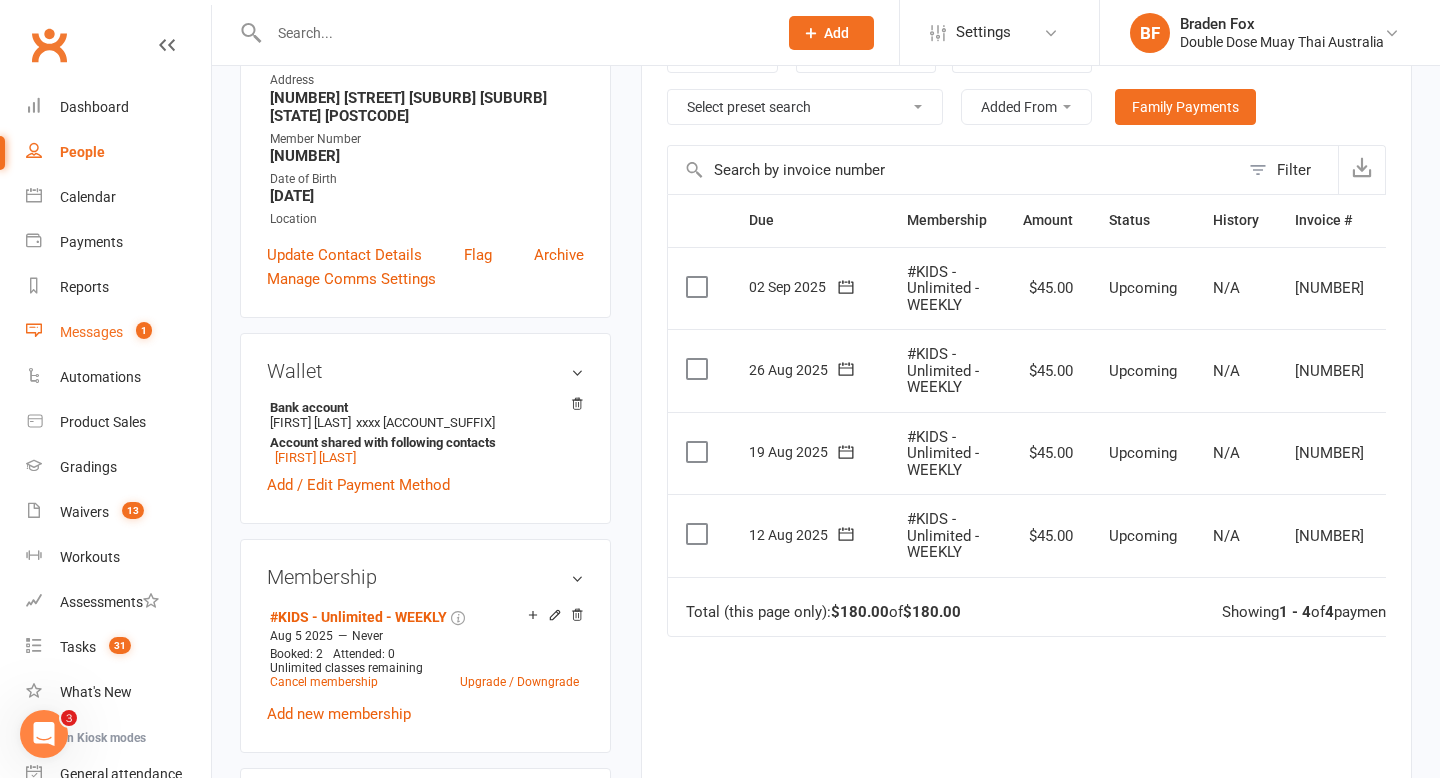 click on "1" at bounding box center [139, 332] 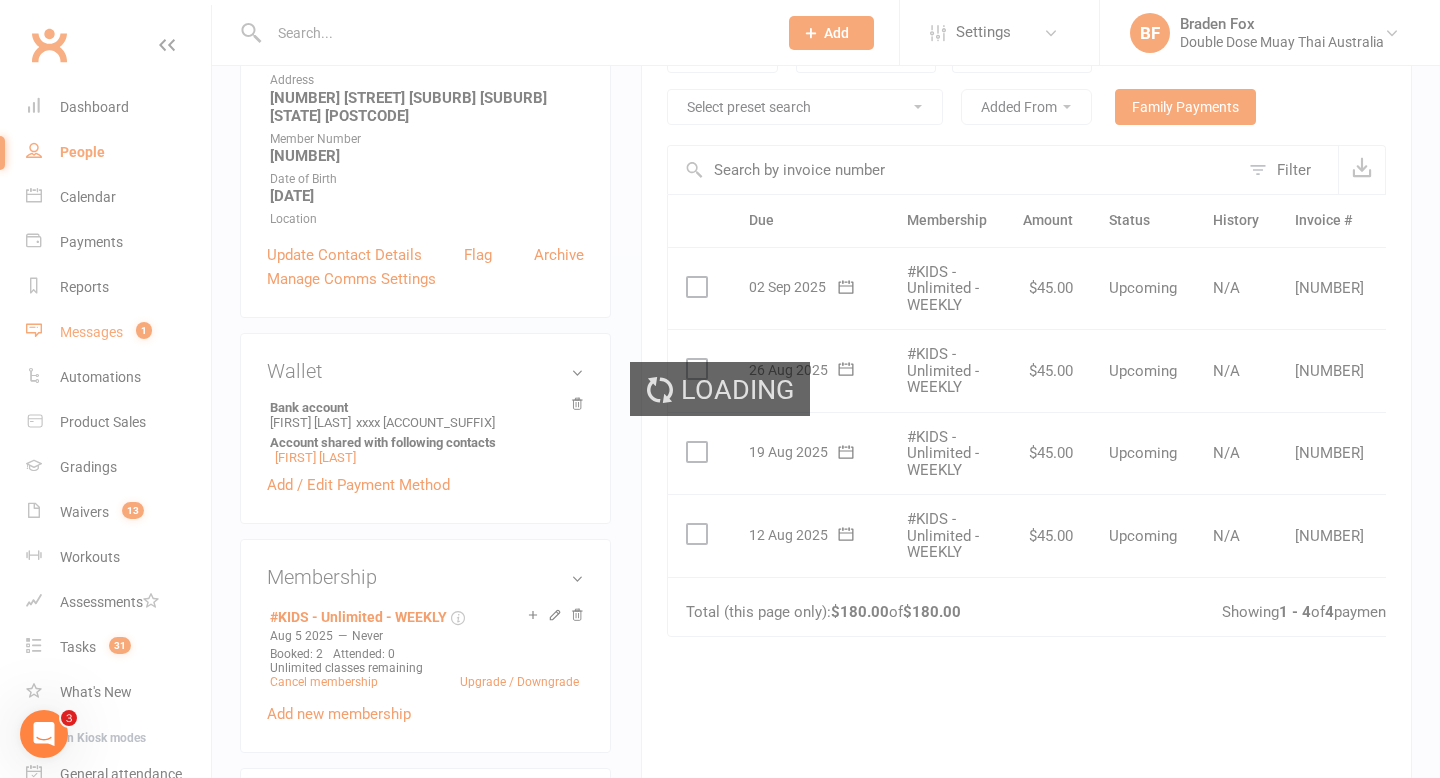 scroll, scrollTop: 0, scrollLeft: 0, axis: both 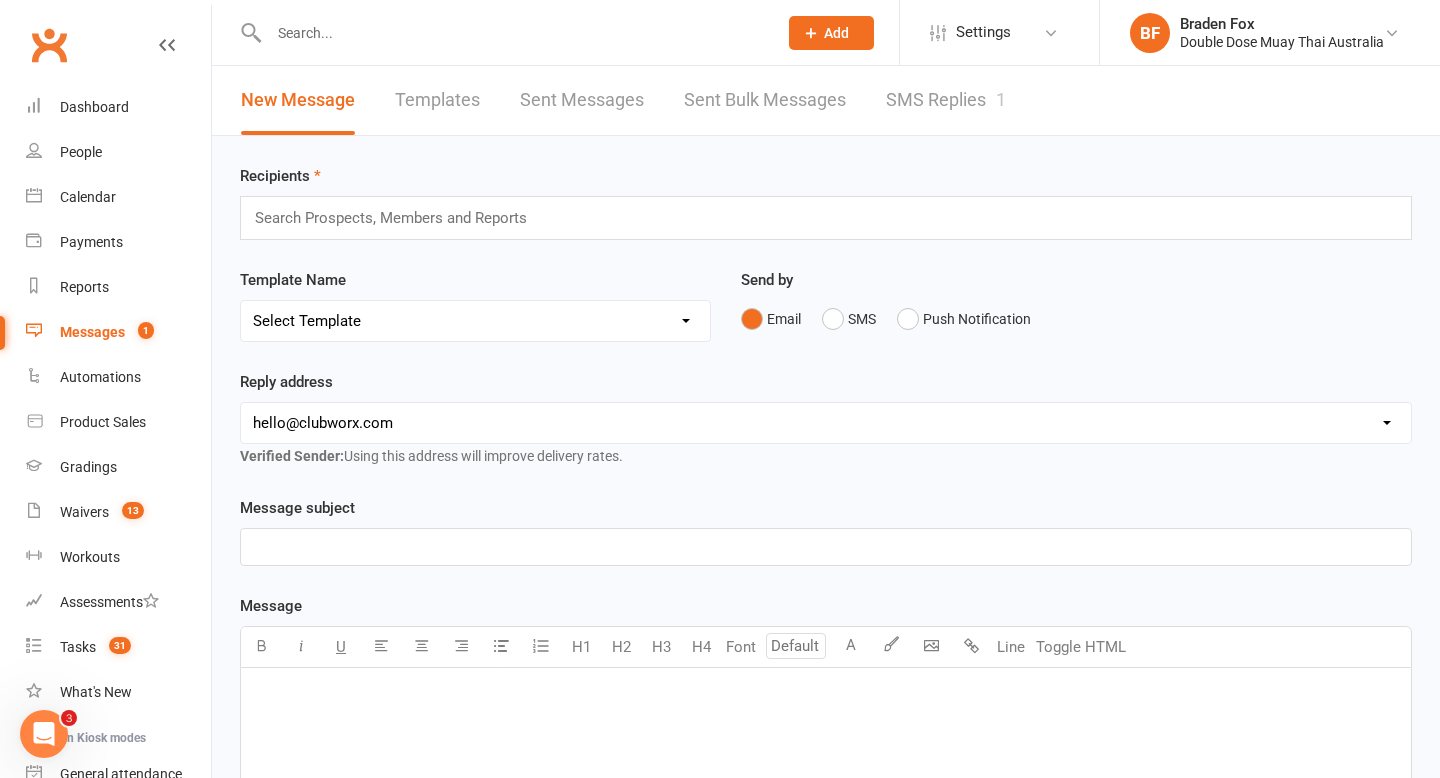 click on "SMS Replies  1" at bounding box center (946, 100) 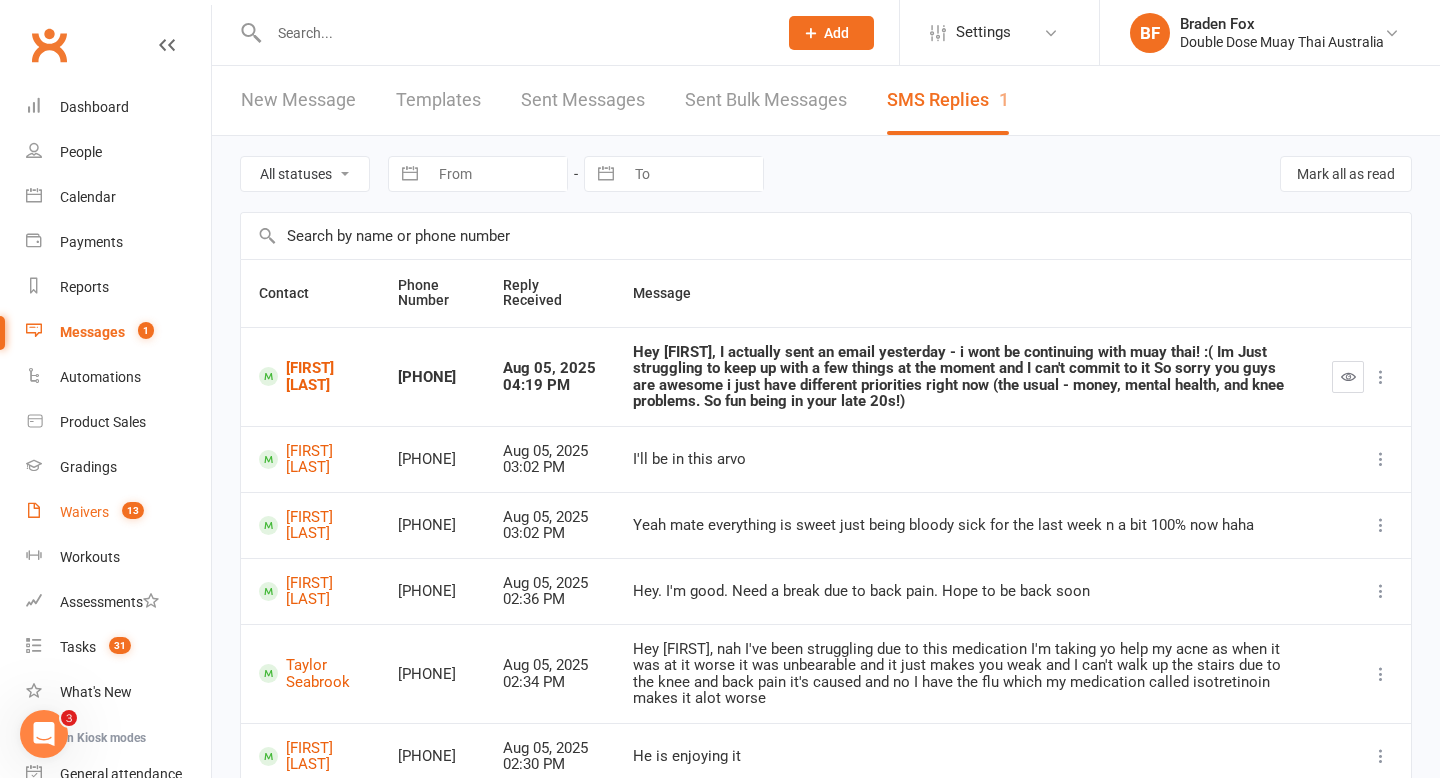 click on "Waivers   13" at bounding box center [118, 512] 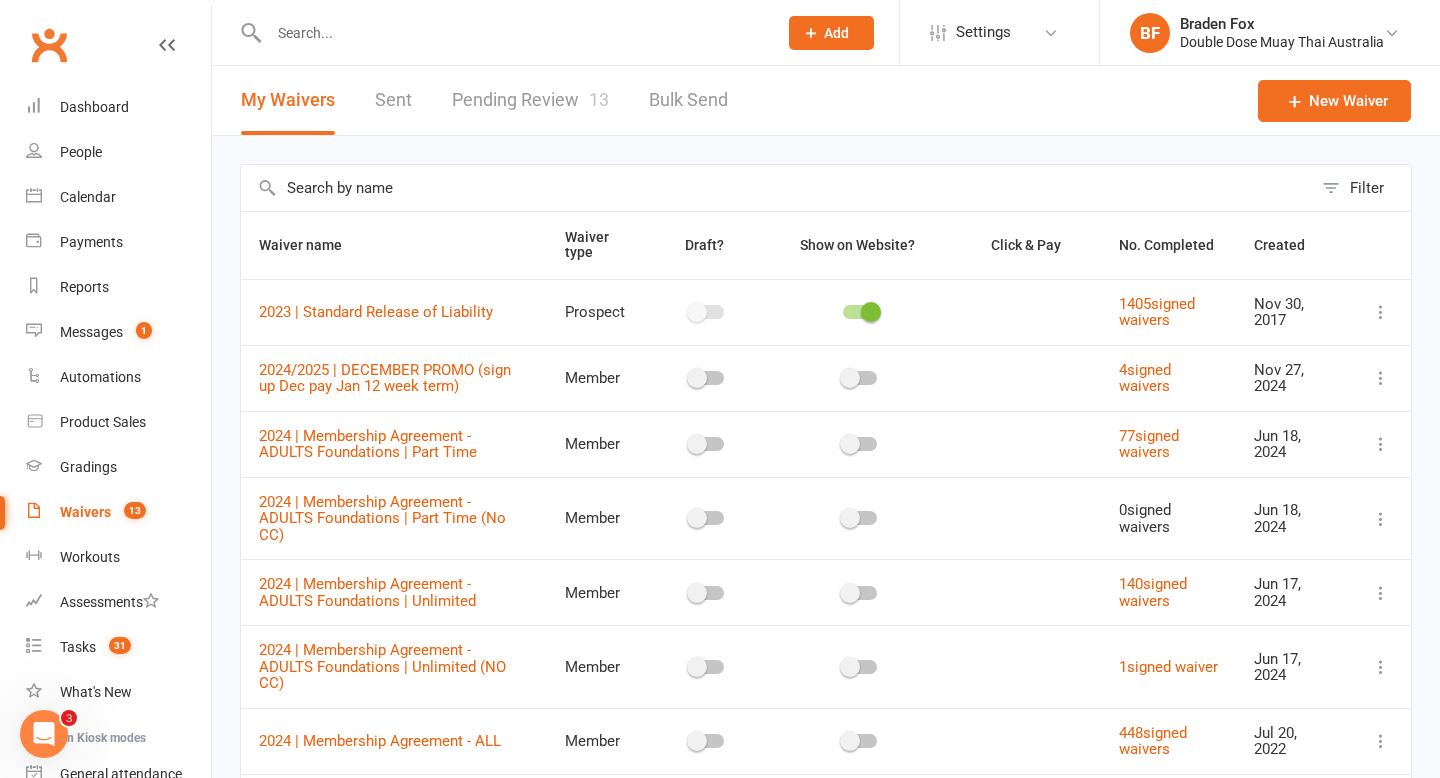 click on "Pending Review 13" at bounding box center [530, 100] 